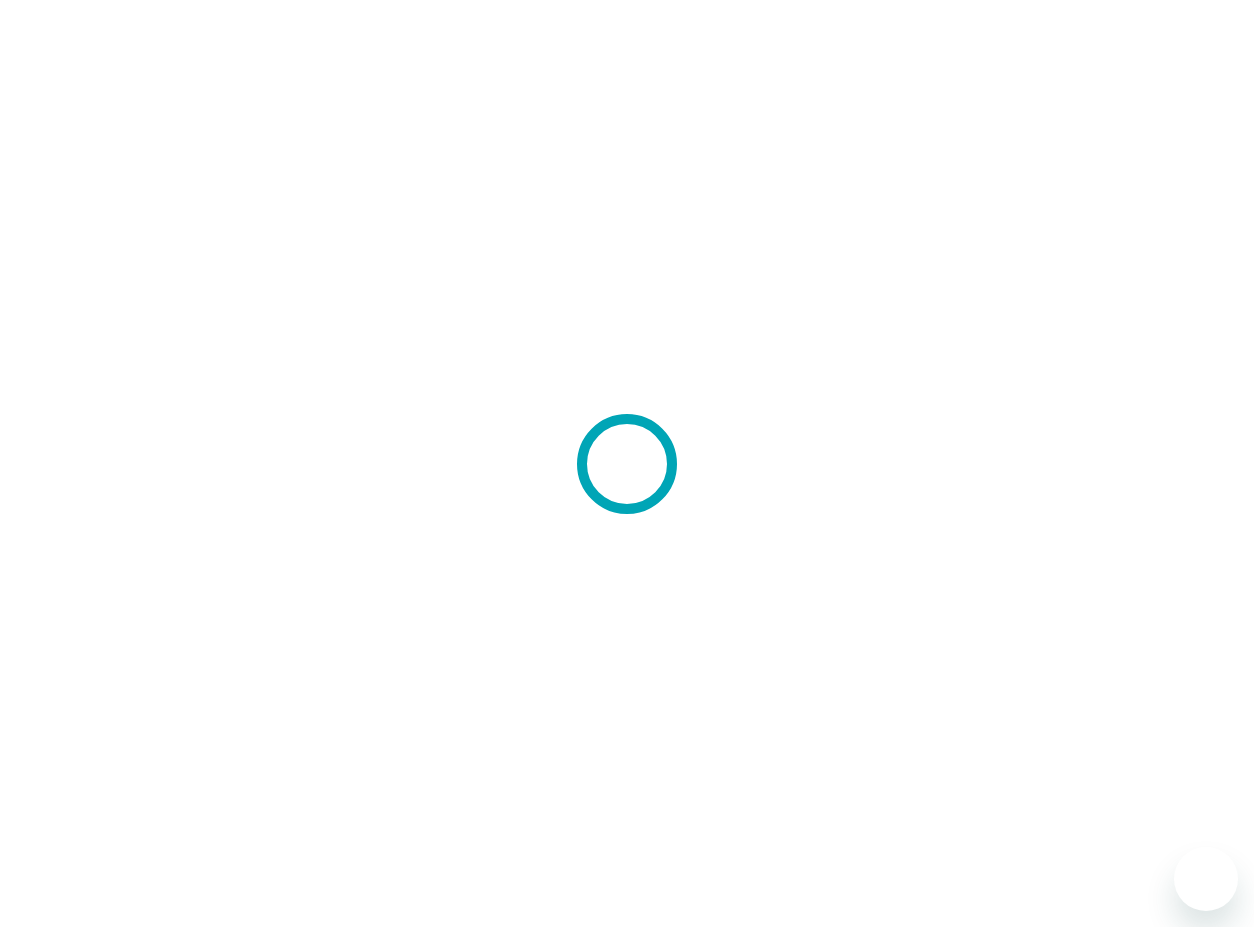 scroll, scrollTop: 0, scrollLeft: 0, axis: both 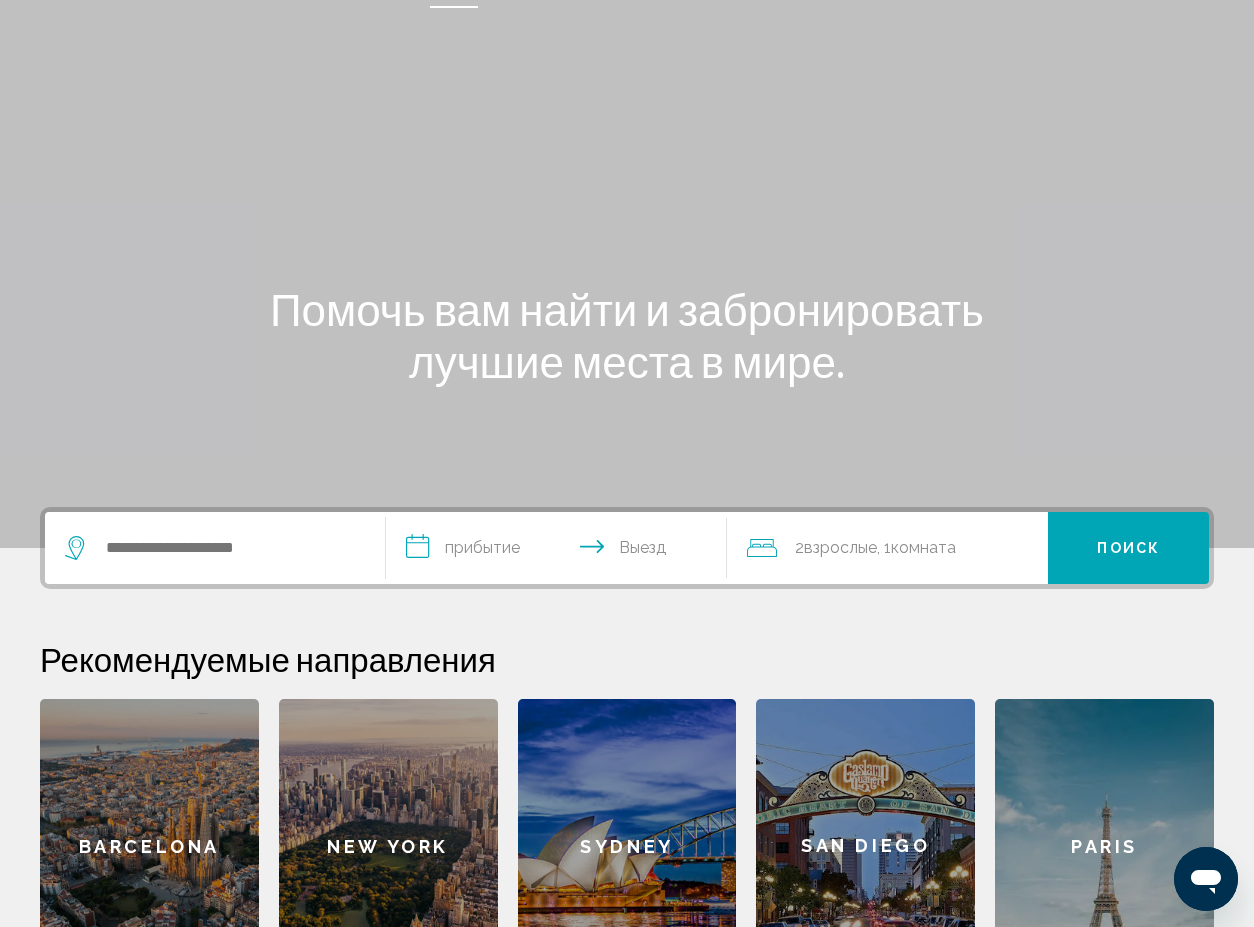 click at bounding box center [215, 548] 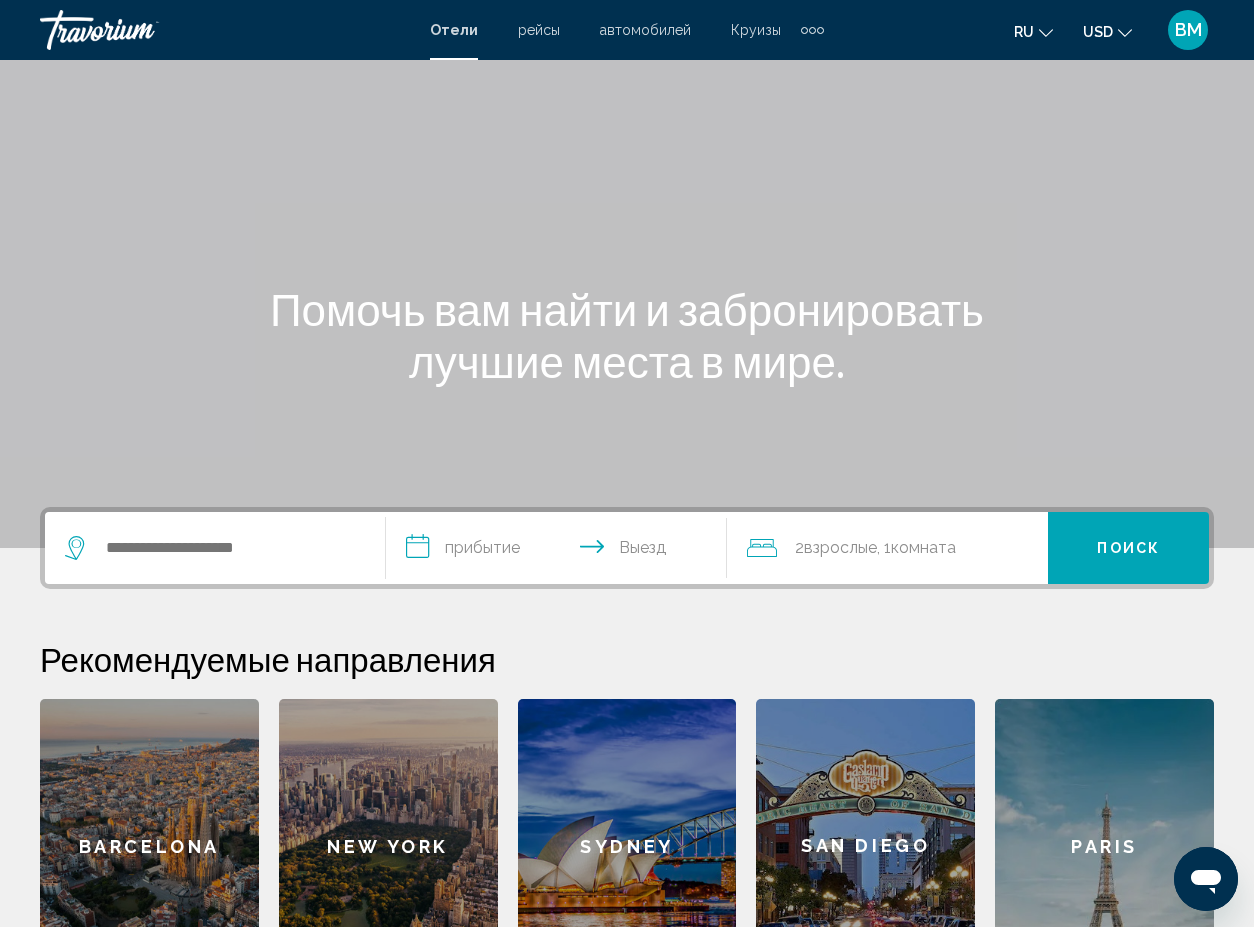 scroll, scrollTop: 413, scrollLeft: 0, axis: vertical 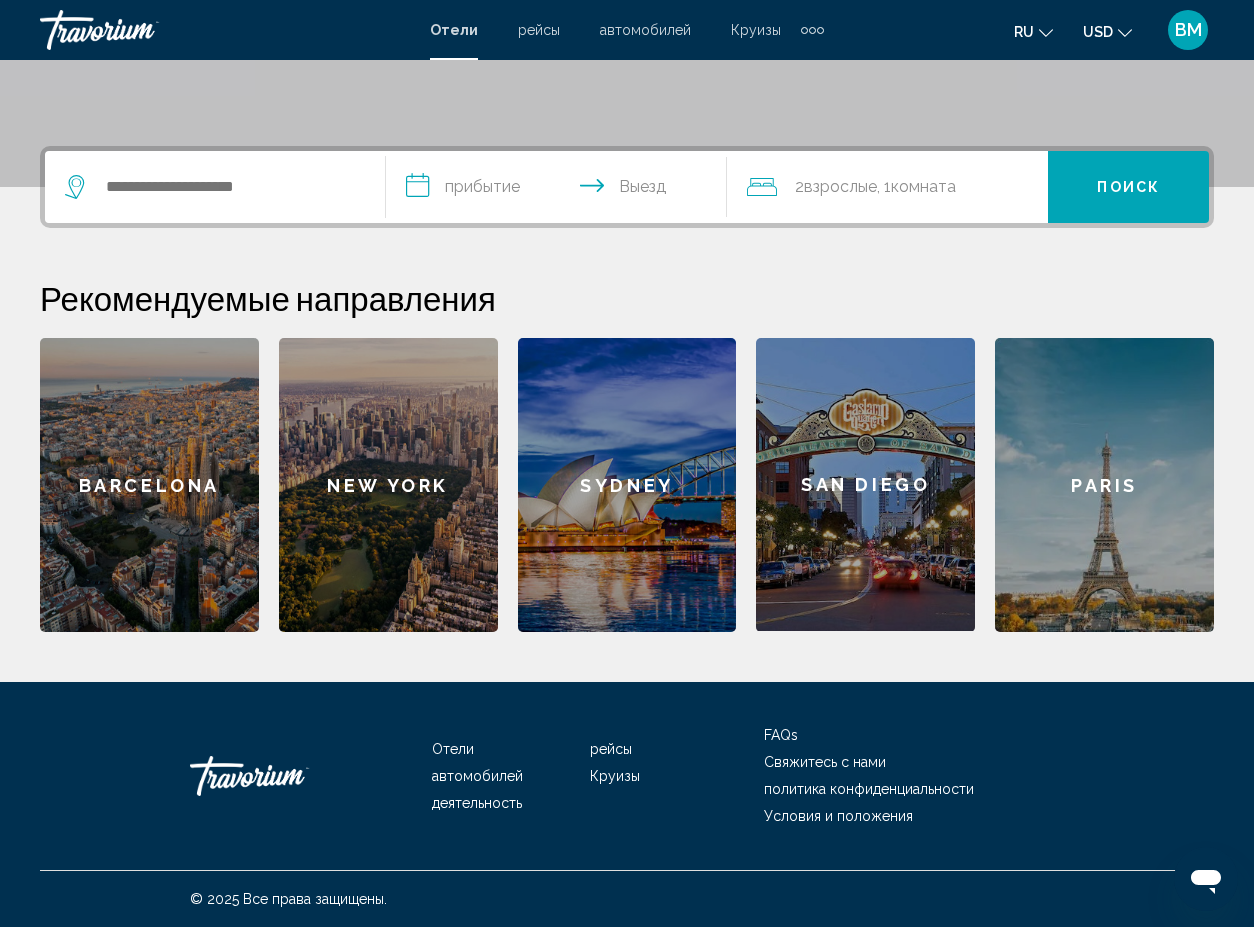 click on "**********" at bounding box center [627, 187] 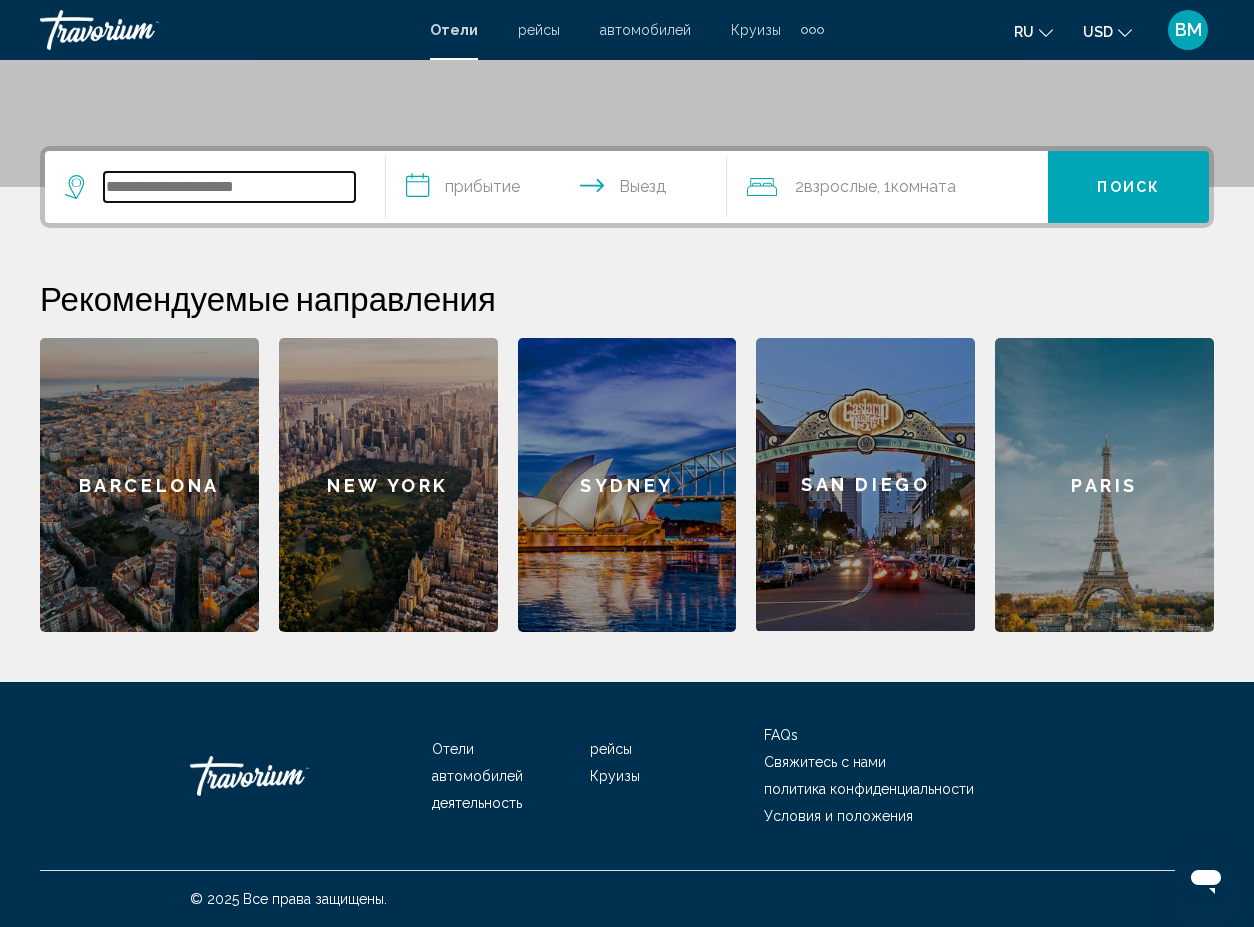 click at bounding box center [229, 187] 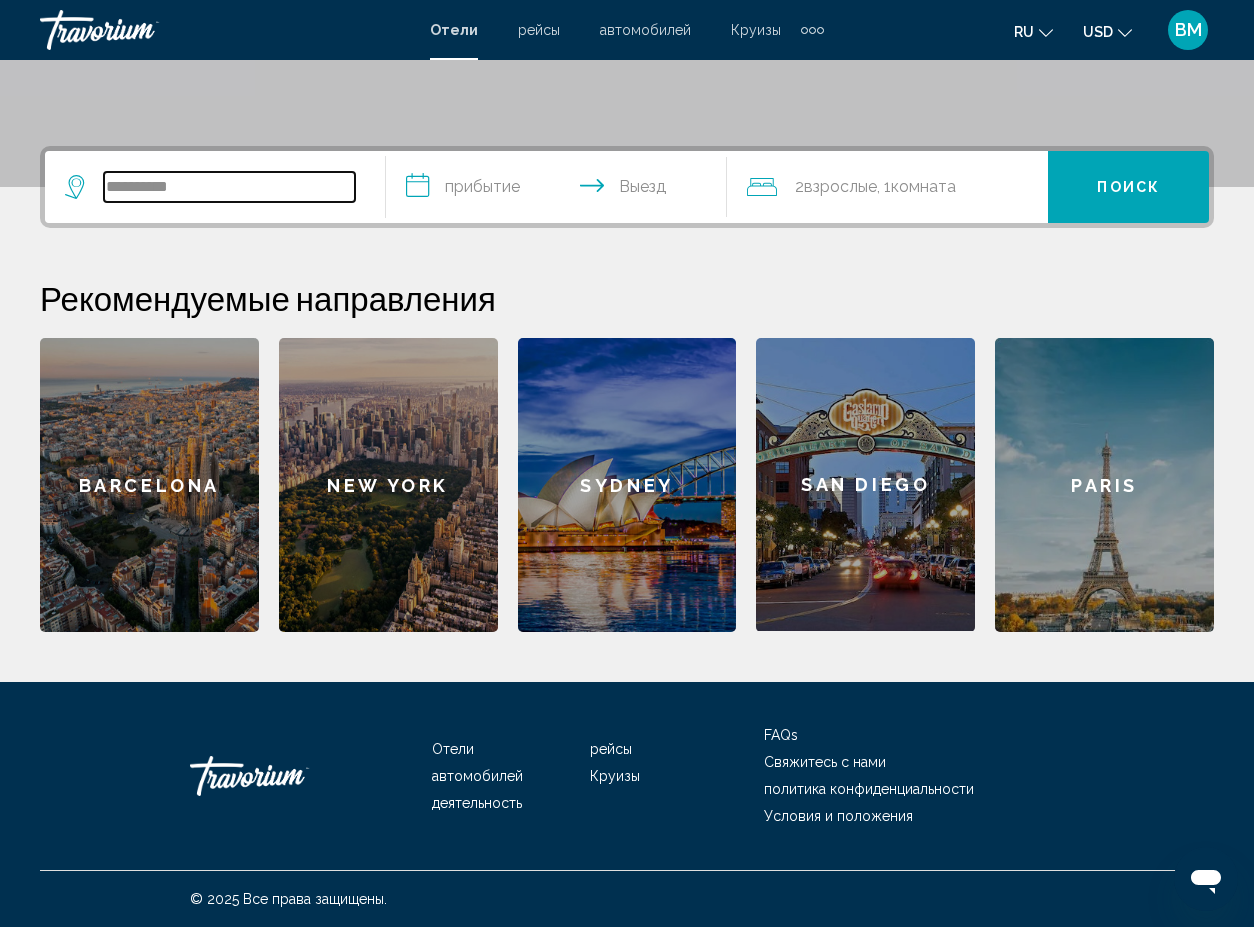 type on "*********" 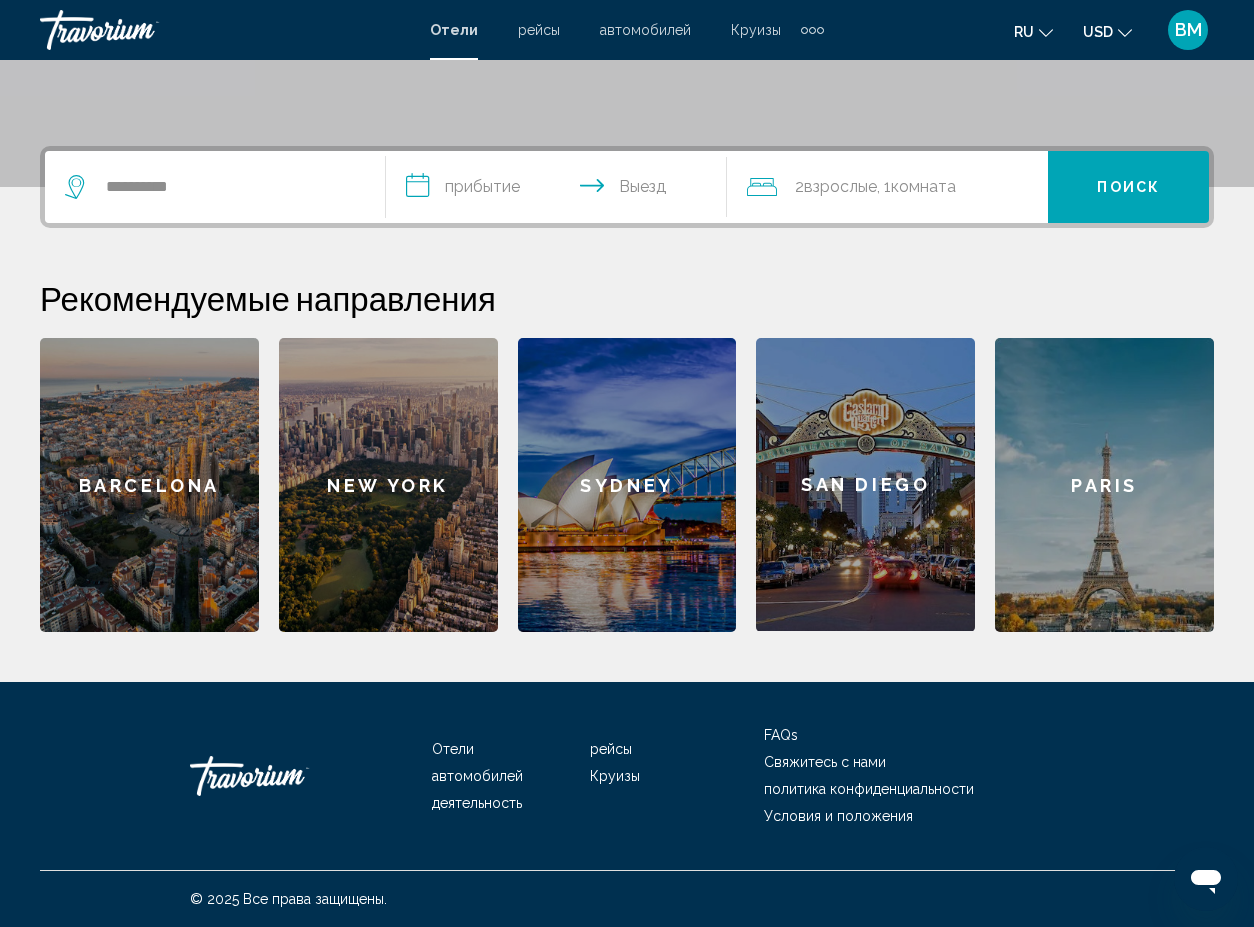 click on "**********" at bounding box center [560, 190] 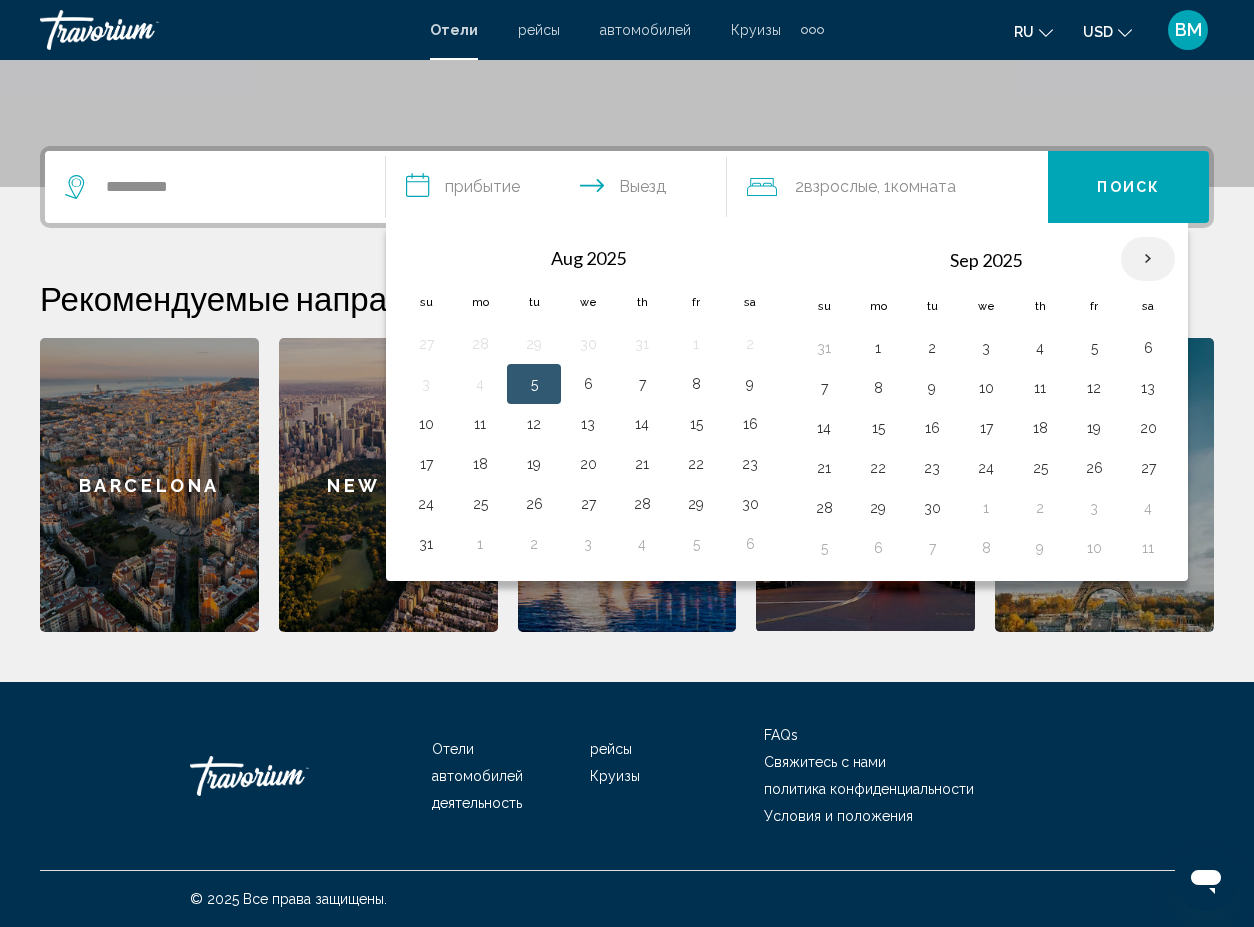 click at bounding box center [1148, 259] 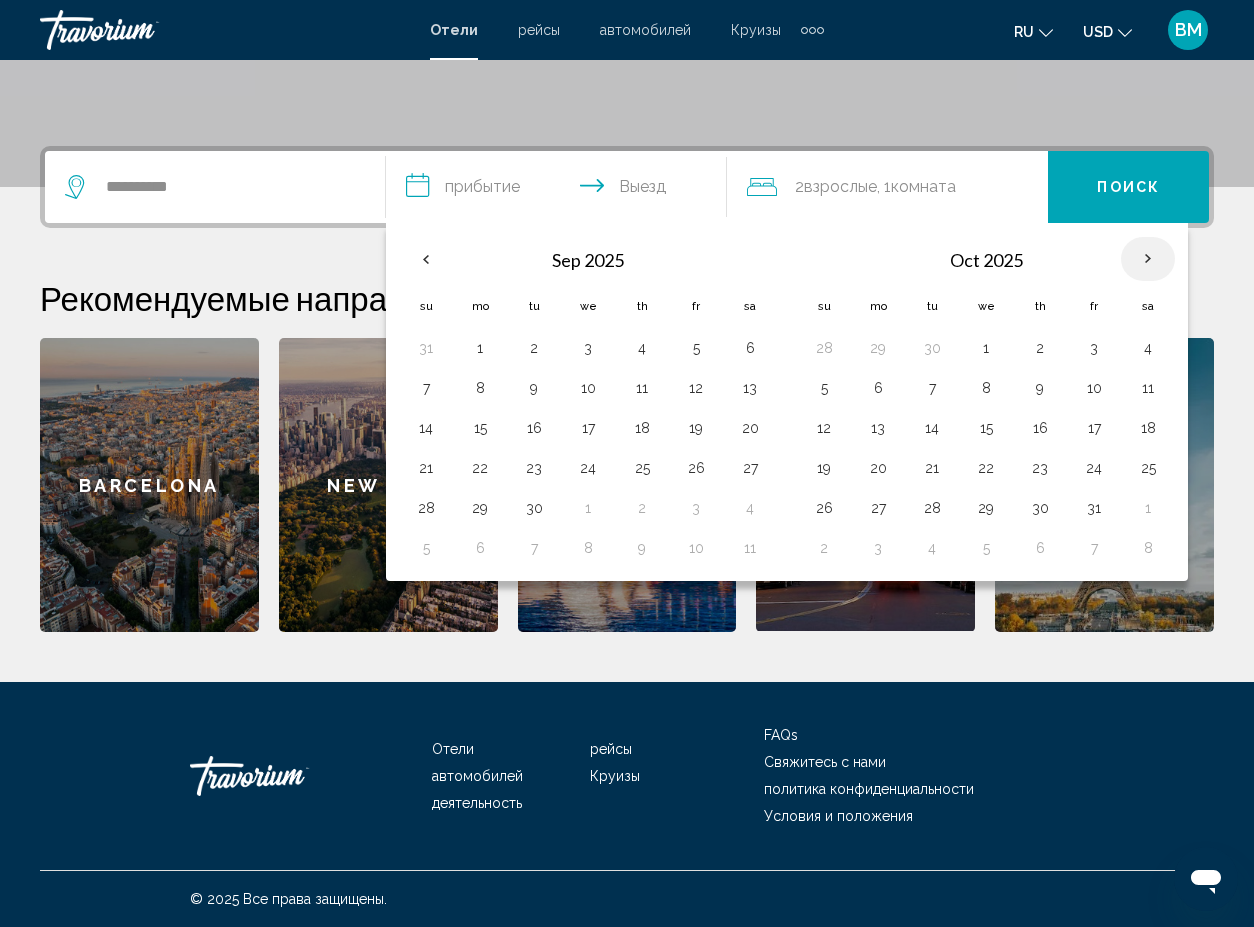 click at bounding box center (1148, 259) 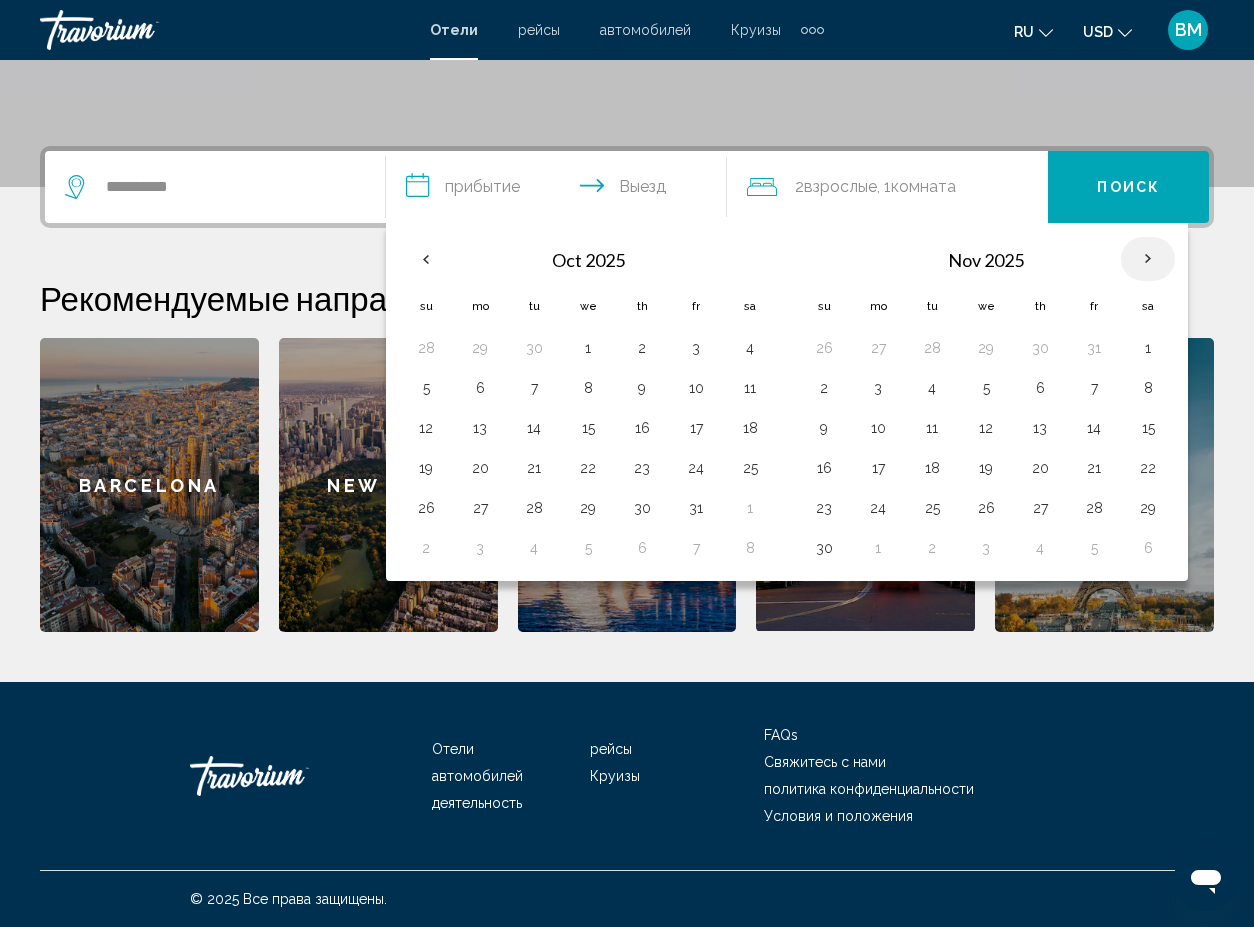 click at bounding box center [1148, 259] 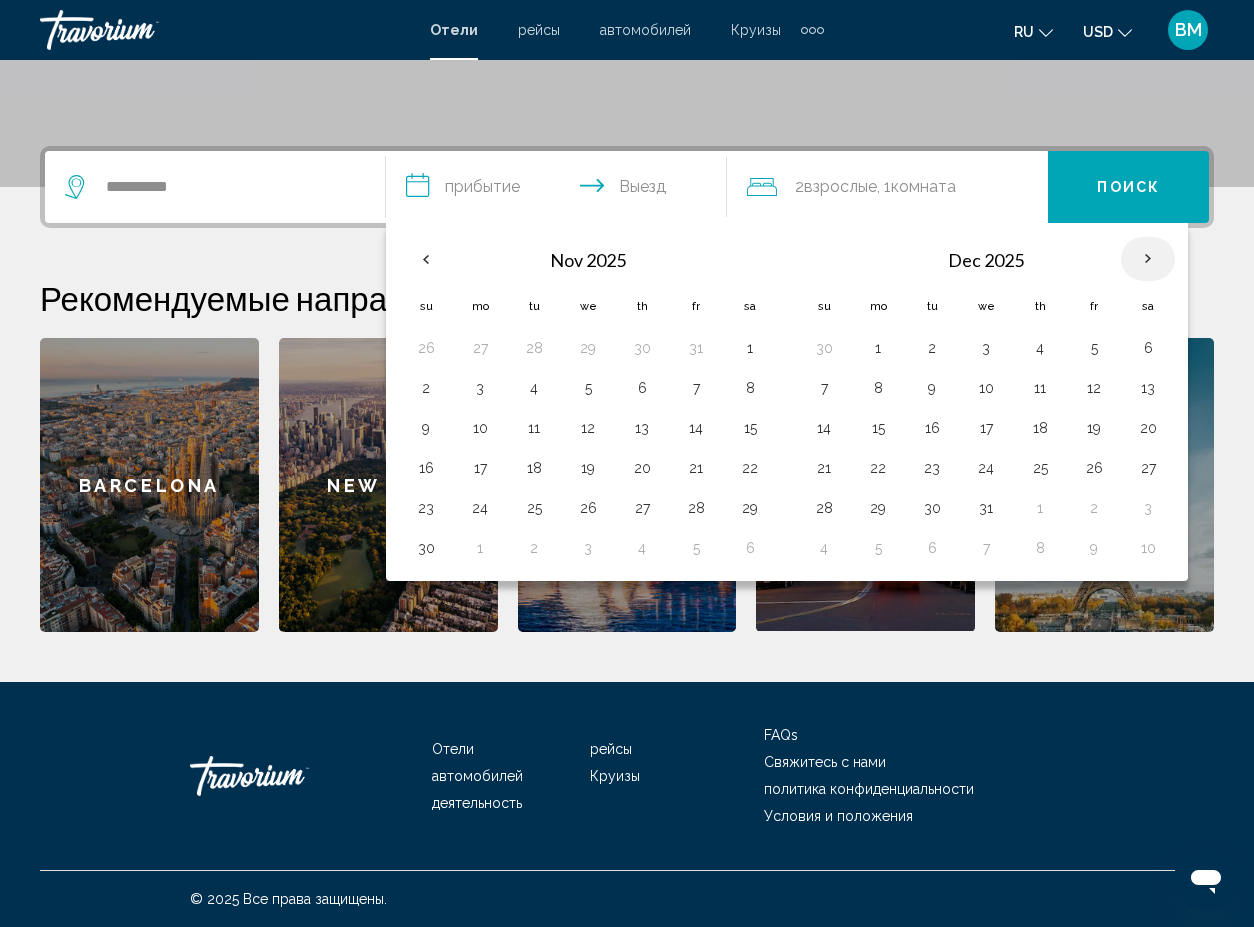 click at bounding box center [1148, 259] 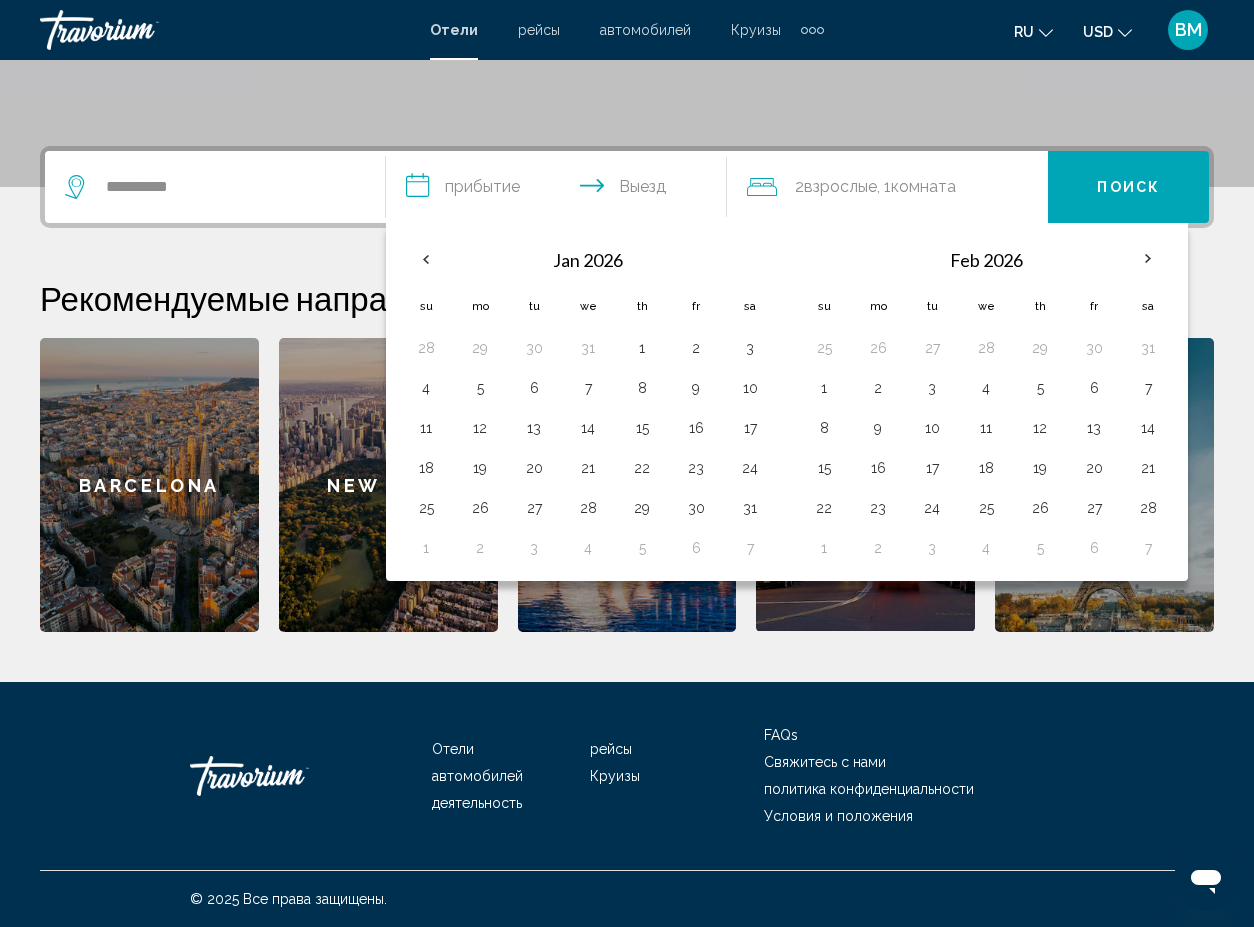 click on "Feb  2026" at bounding box center (986, 260) 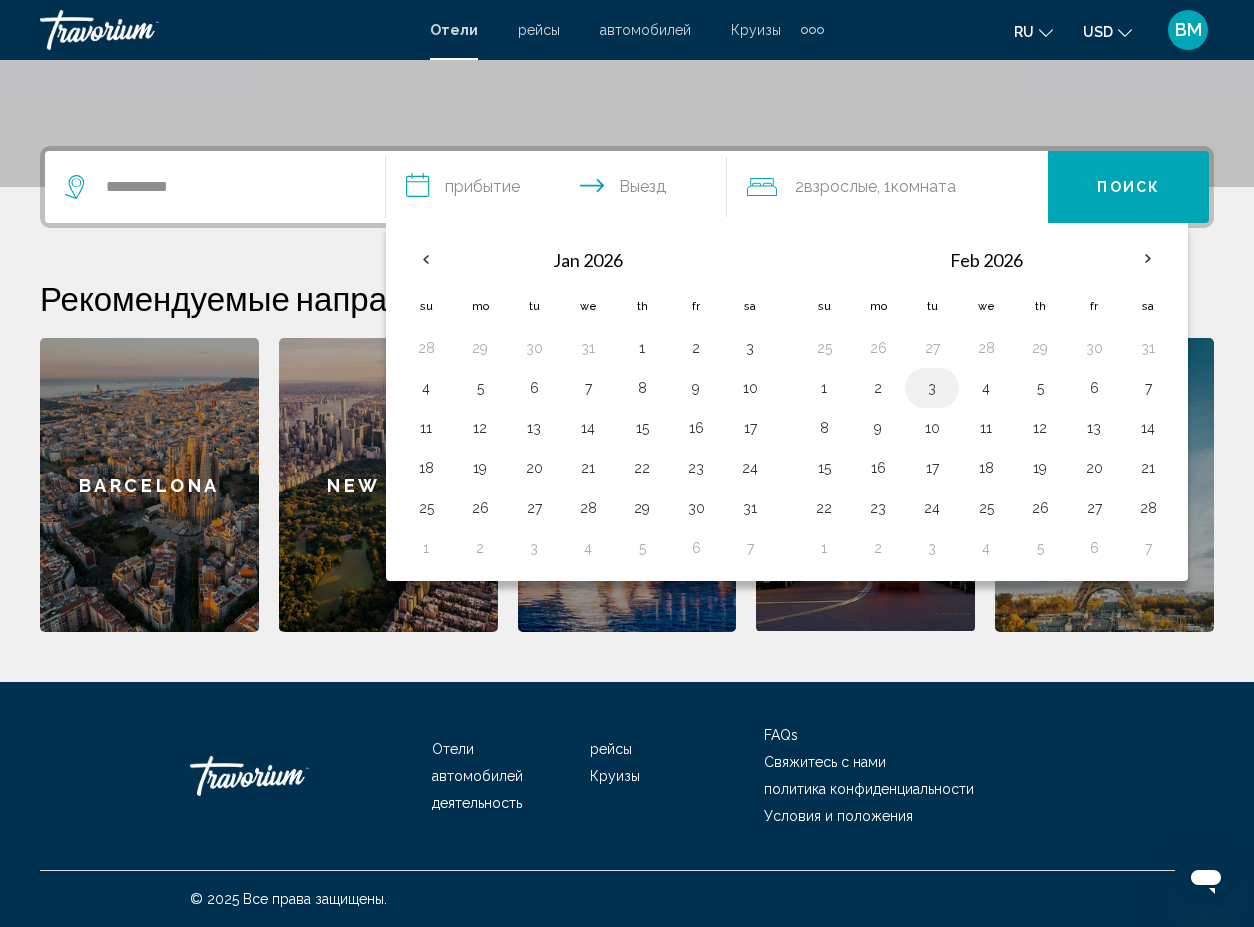 click on "3" at bounding box center (932, 388) 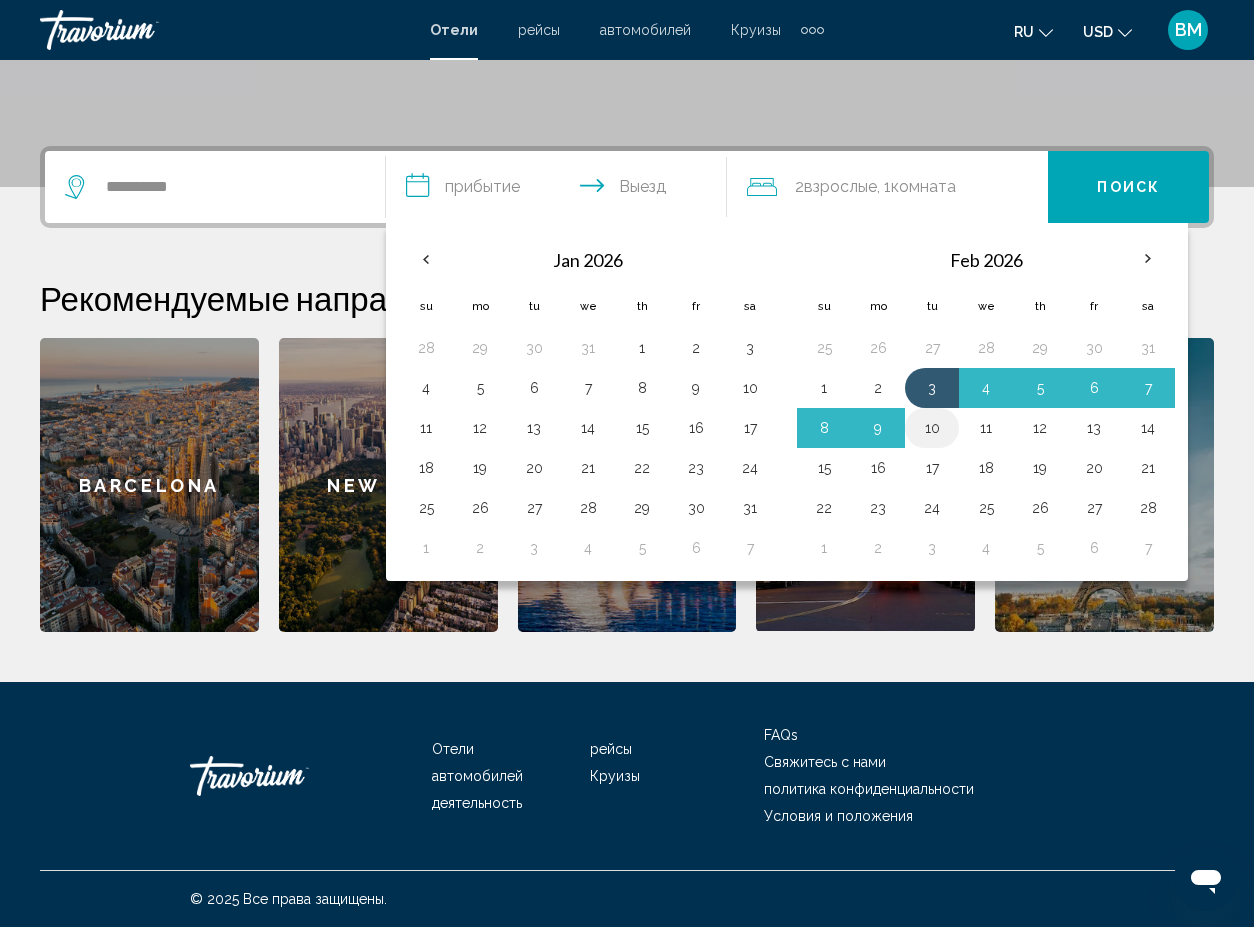 click on "10" at bounding box center [932, 428] 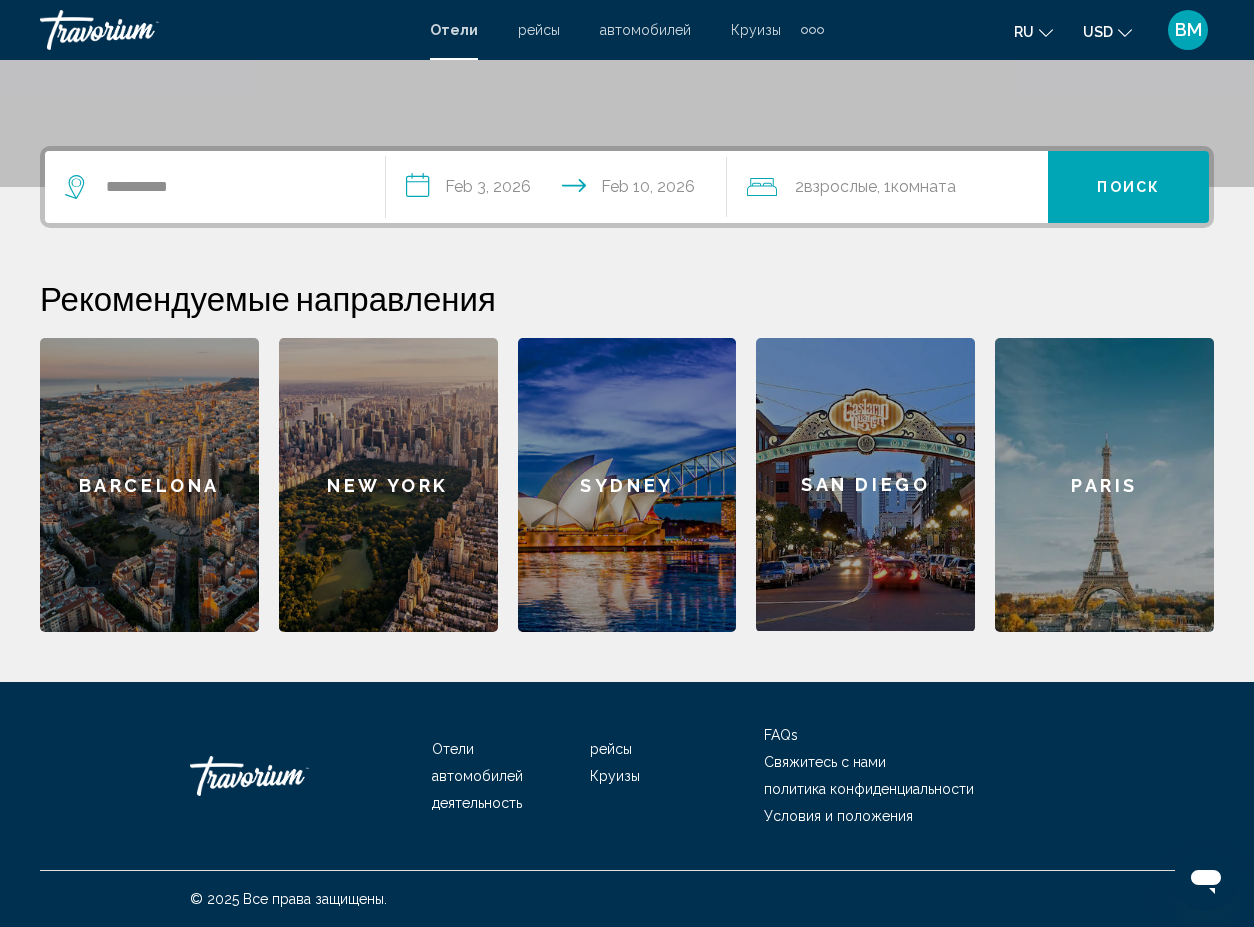 click on "**********" at bounding box center (560, 190) 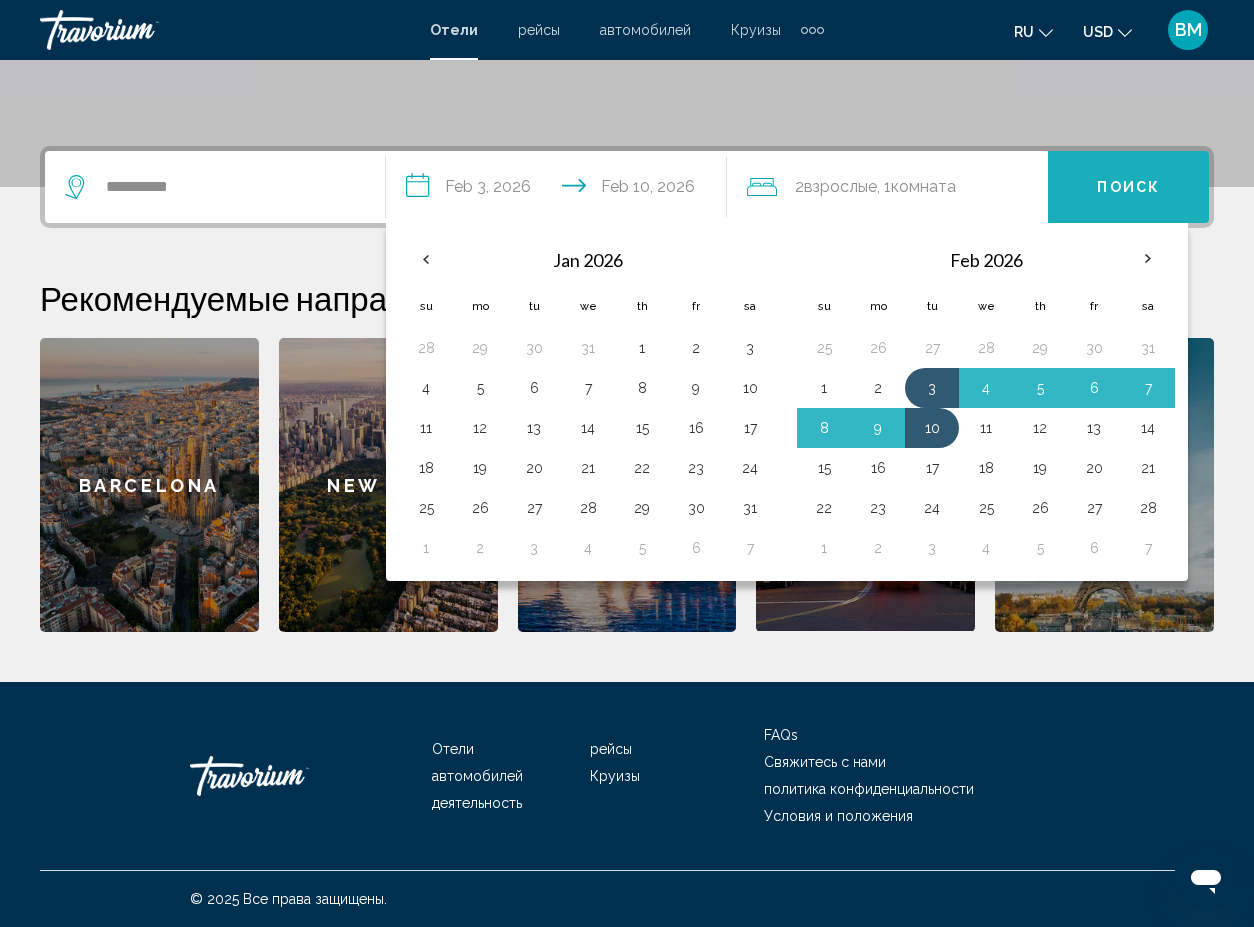 click on "Поиск" at bounding box center (1128, 188) 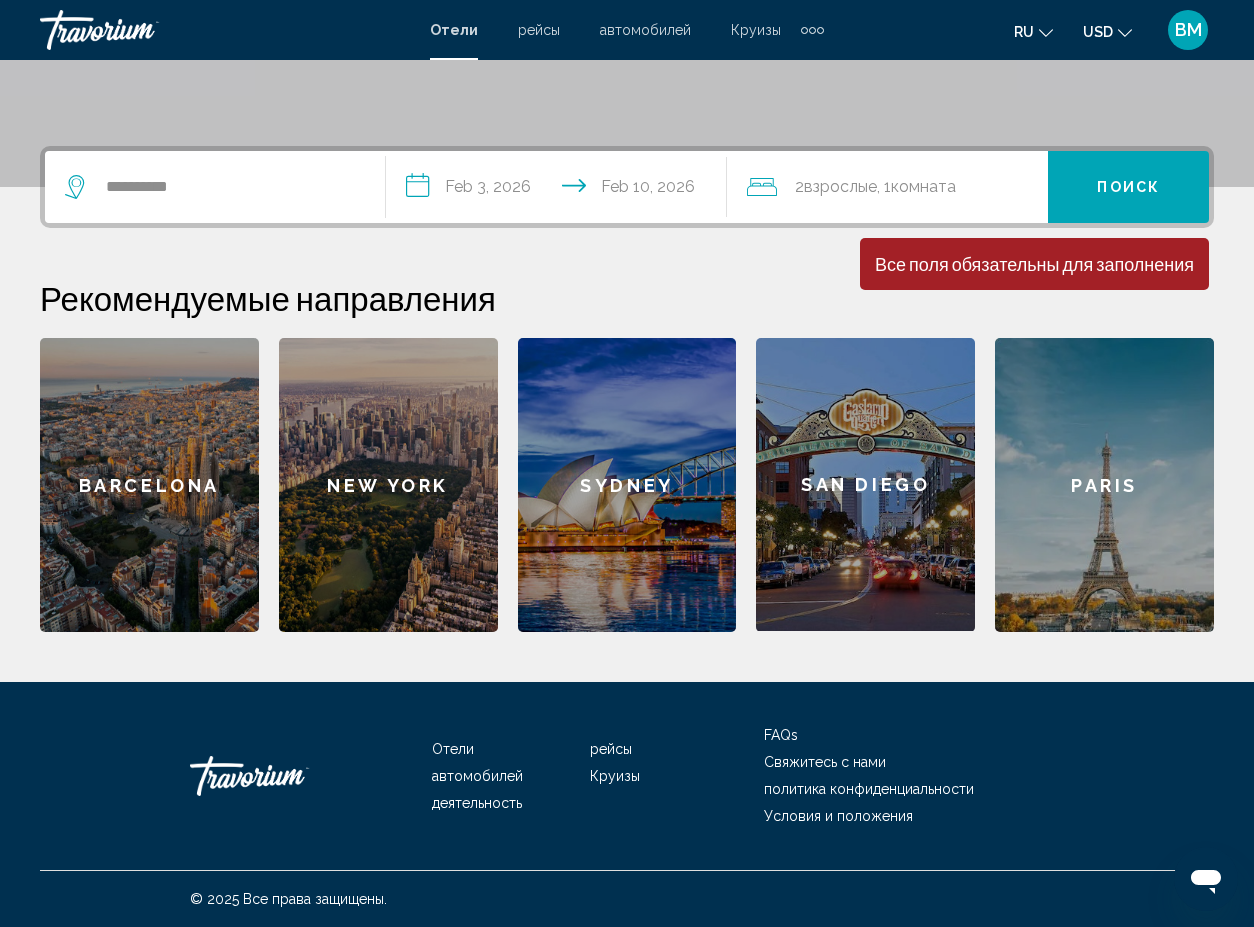 click on "Минимальная продолжительность пребывания 1 день Все поля обязательны для заполнения Children ages are required" at bounding box center [1034, 264] 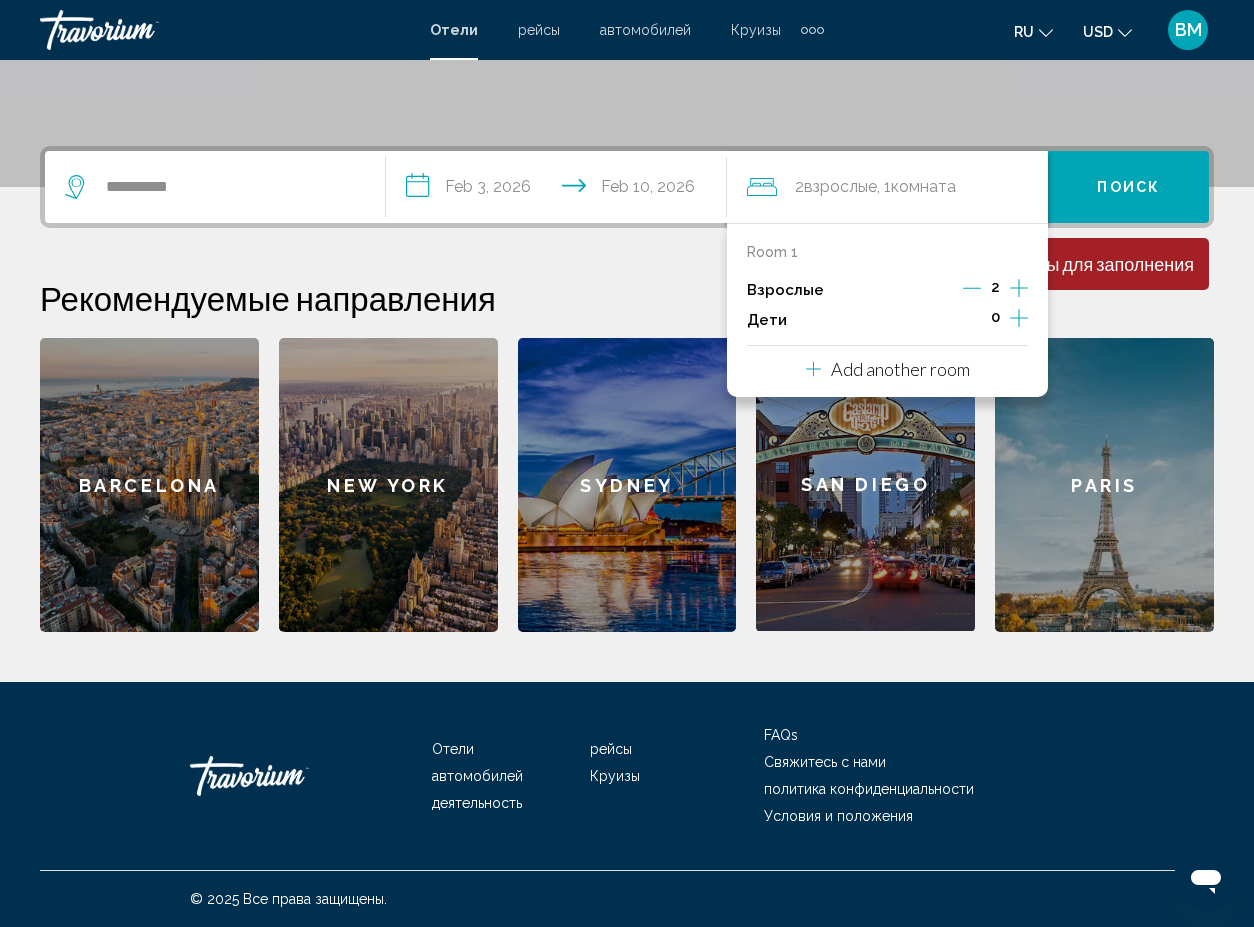click 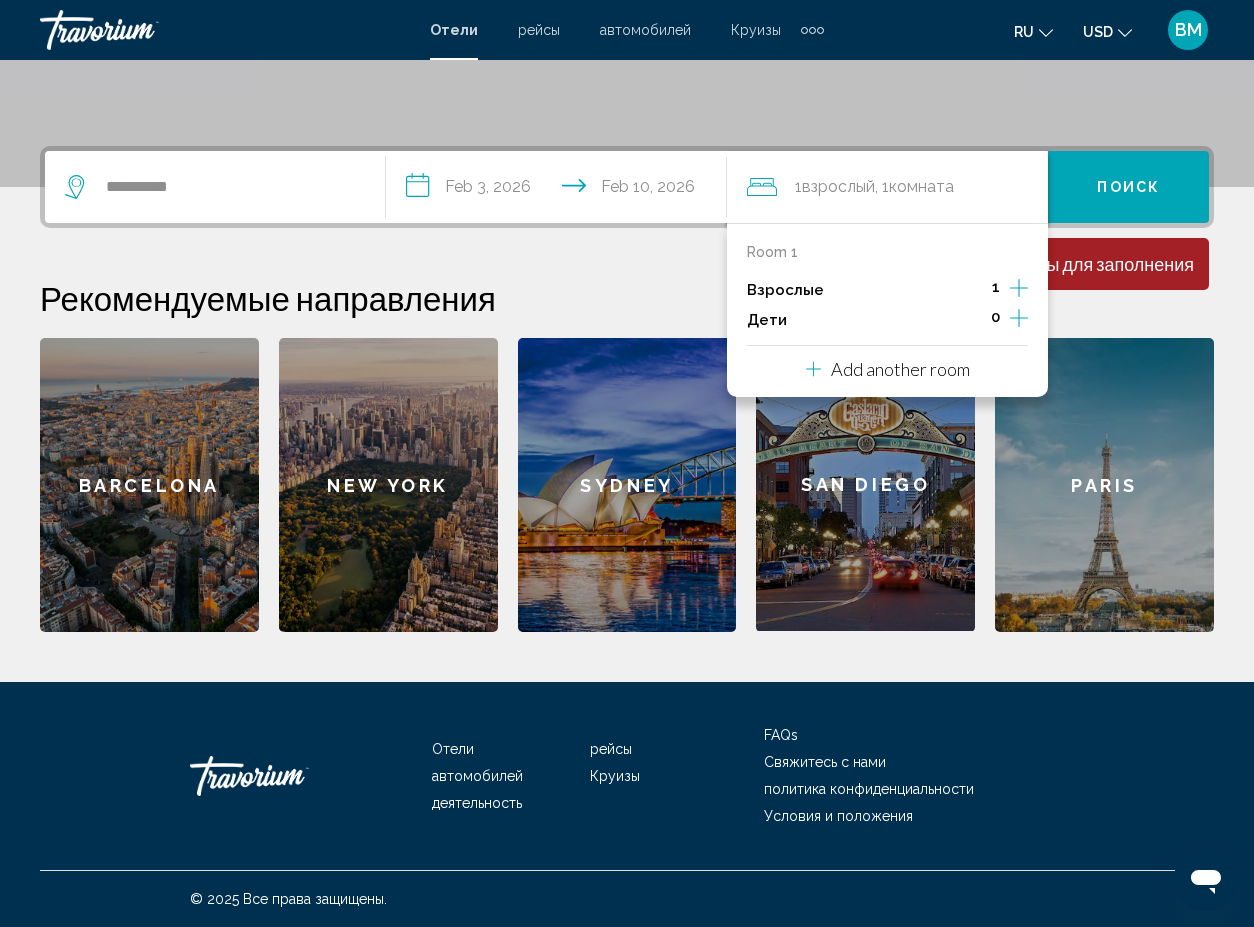 click 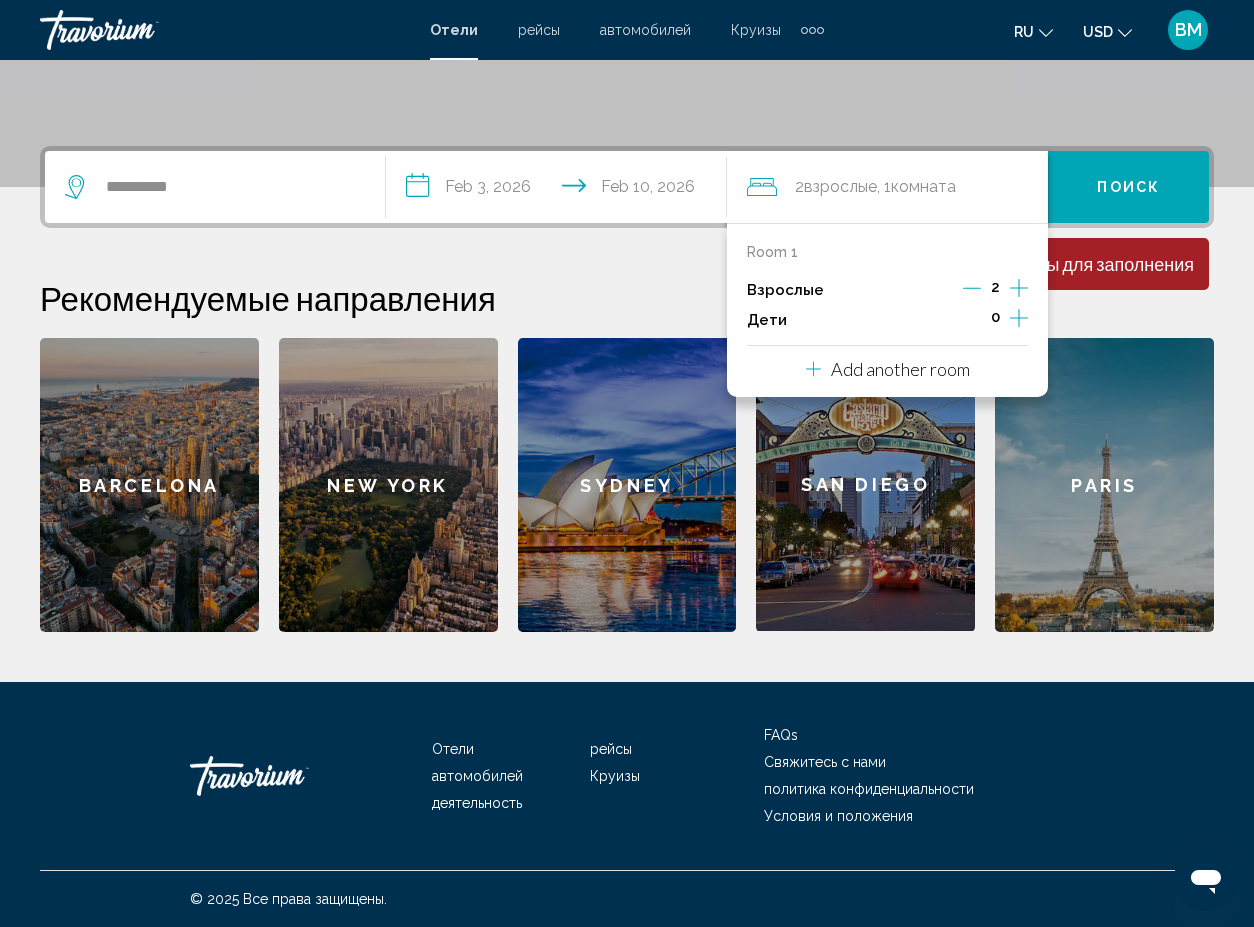 click 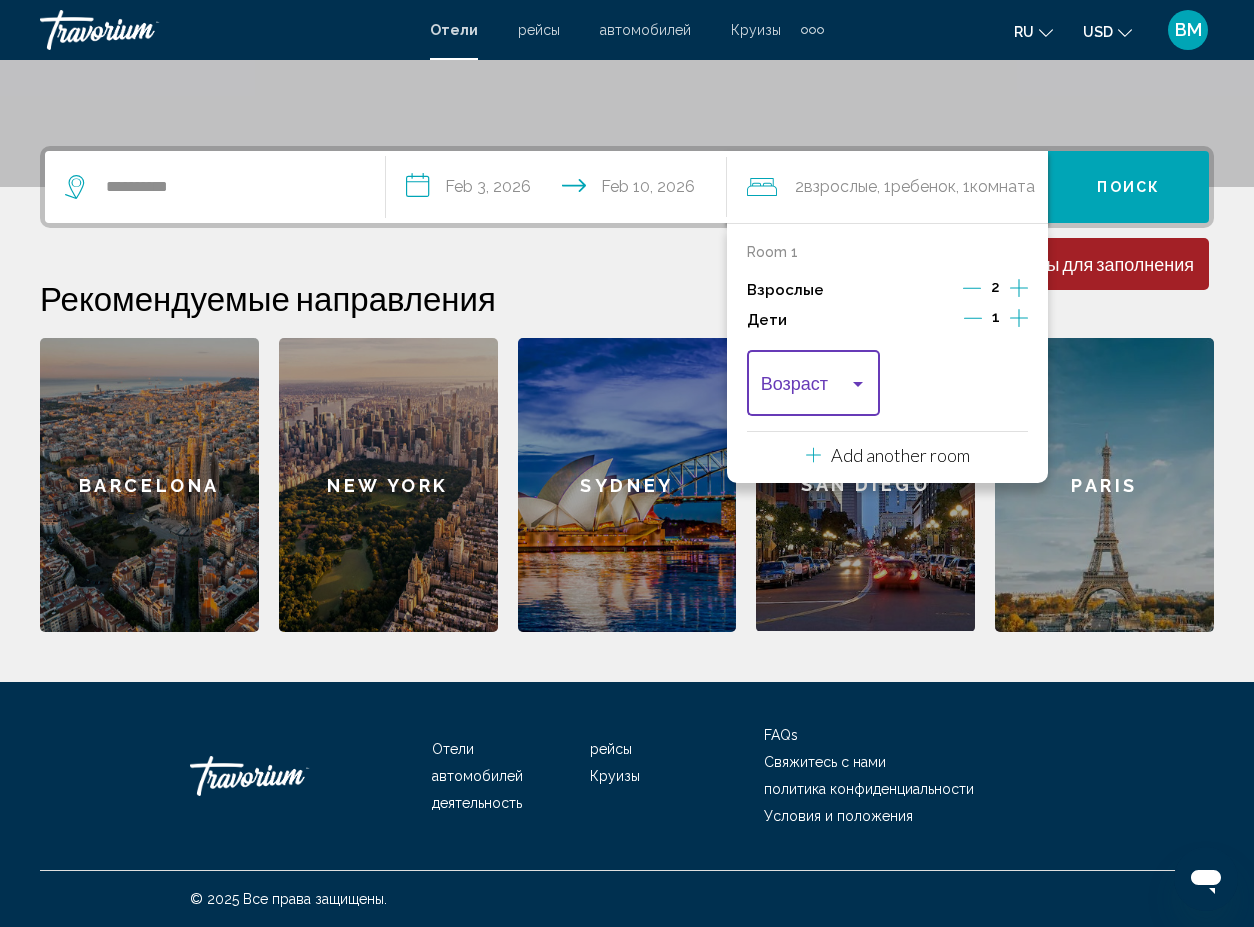 click at bounding box center [805, 388] 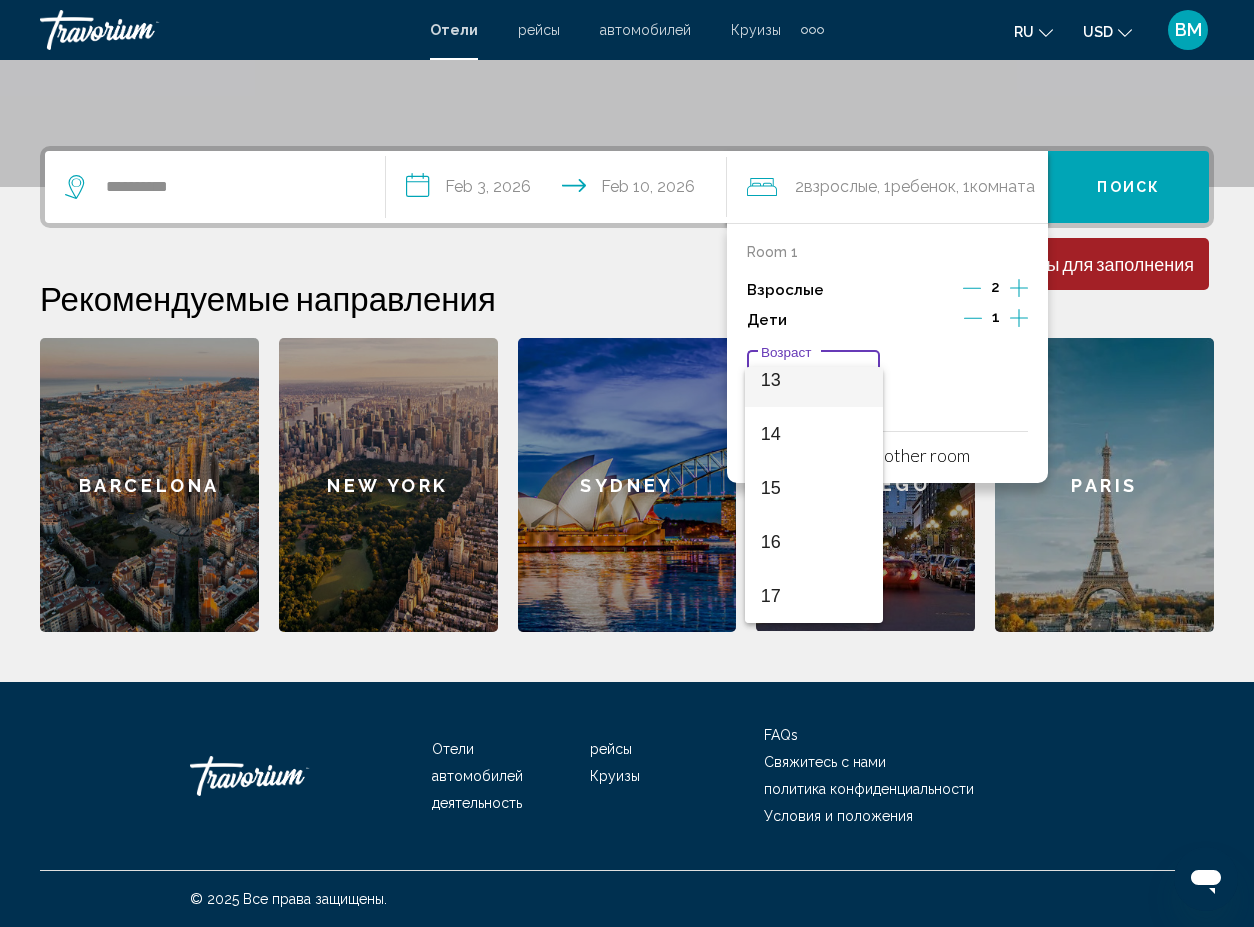 scroll, scrollTop: 716, scrollLeft: 0, axis: vertical 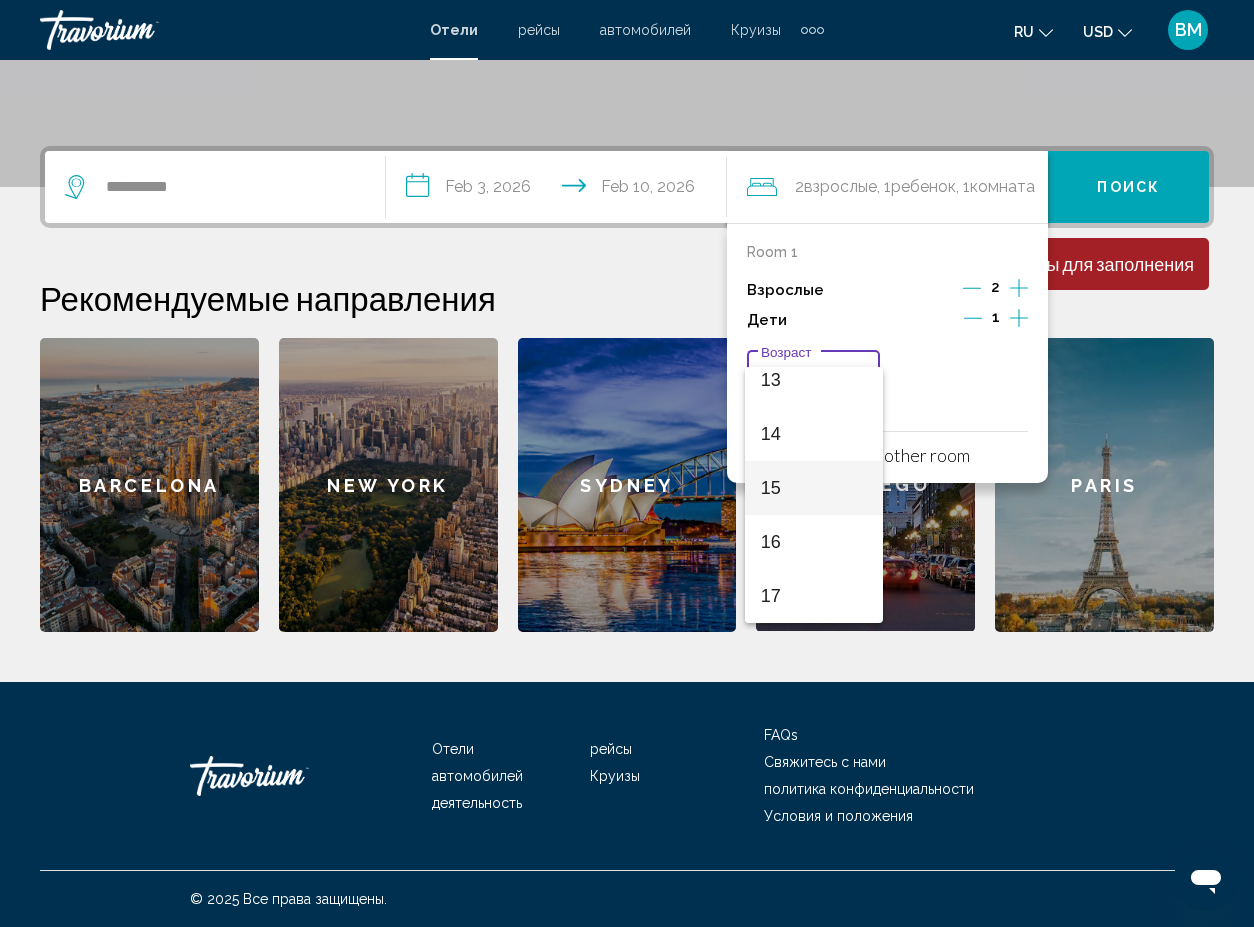 click on "15" at bounding box center (814, 488) 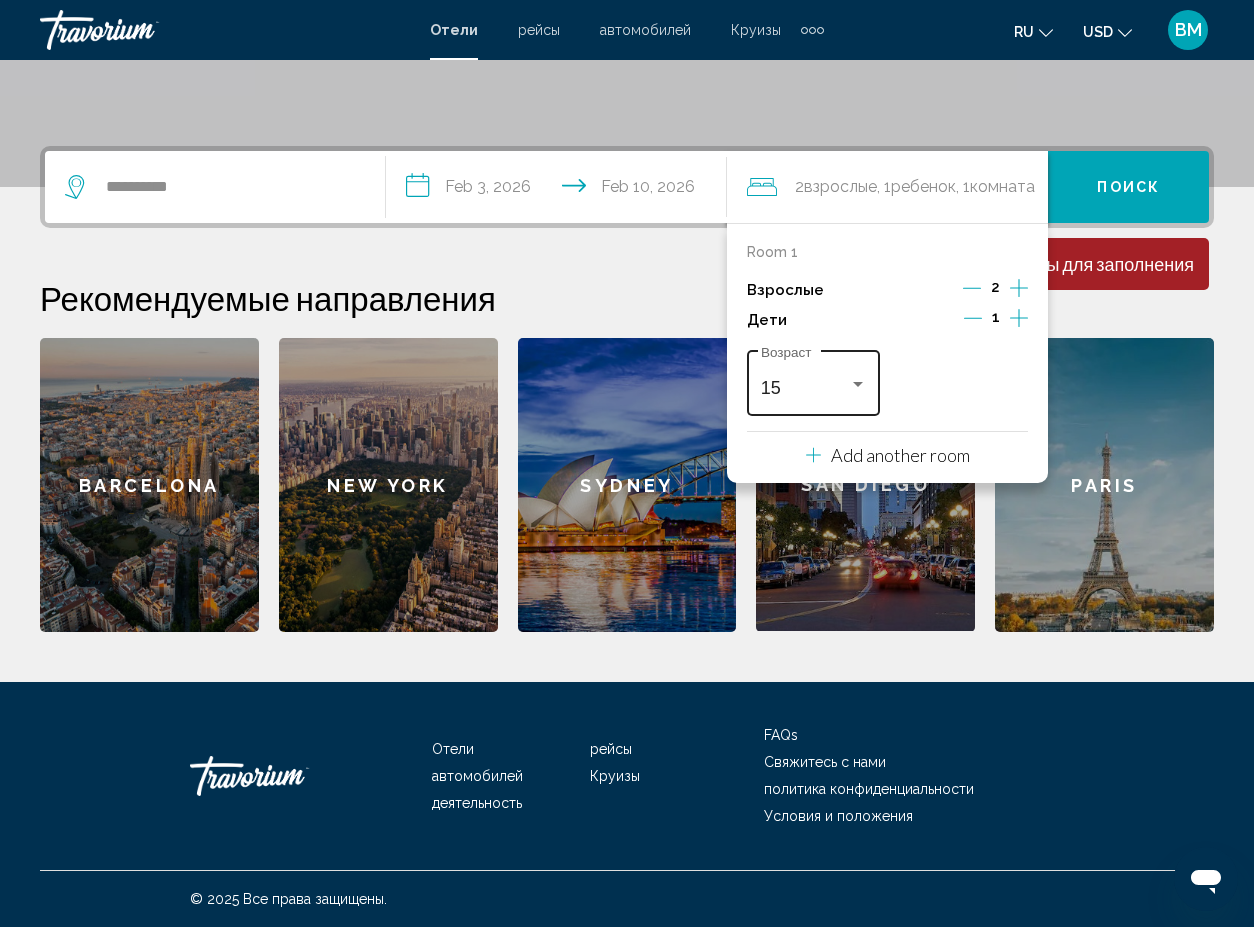 click on "15 Возраст" at bounding box center [813, 380] 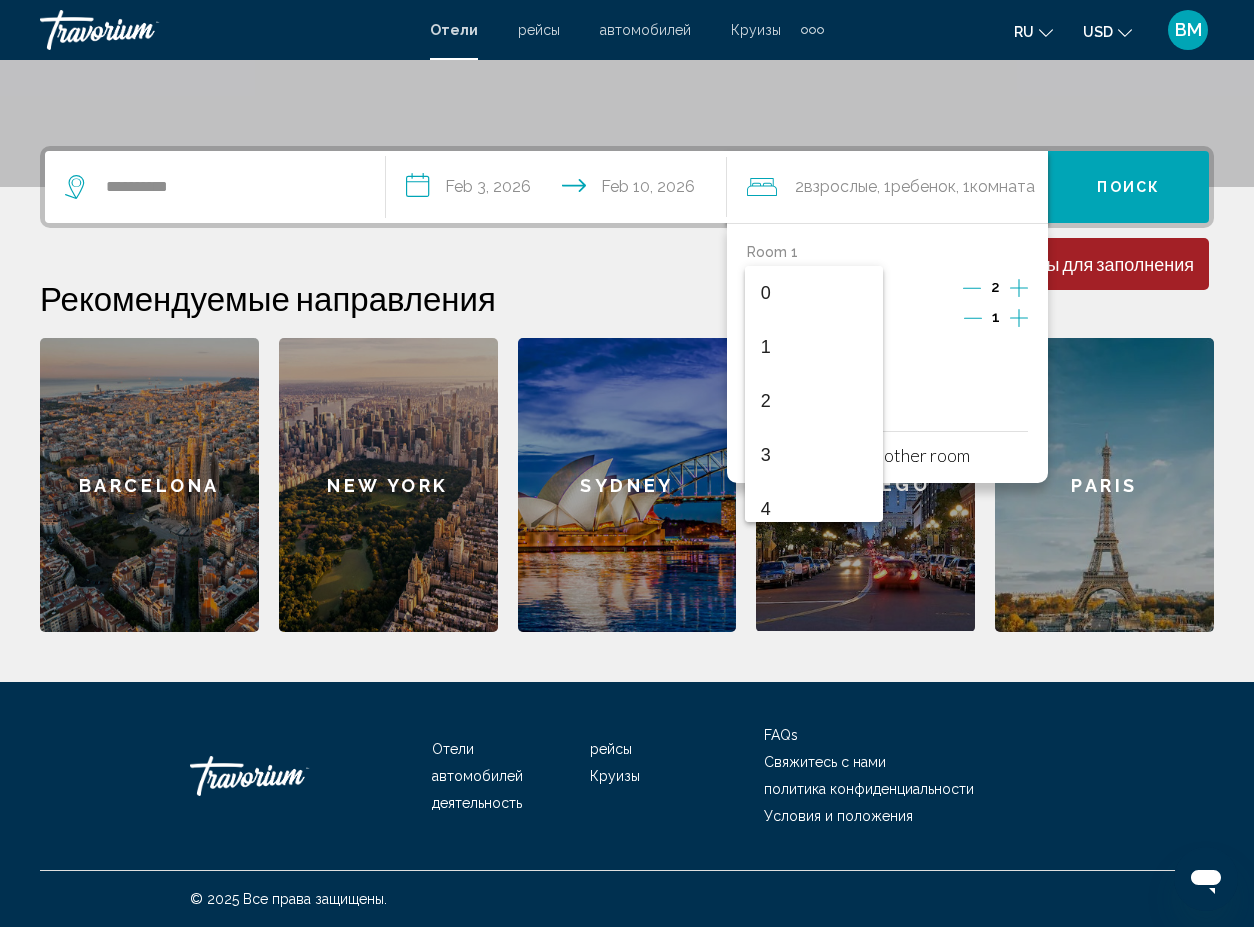 scroll, scrollTop: 0, scrollLeft: 0, axis: both 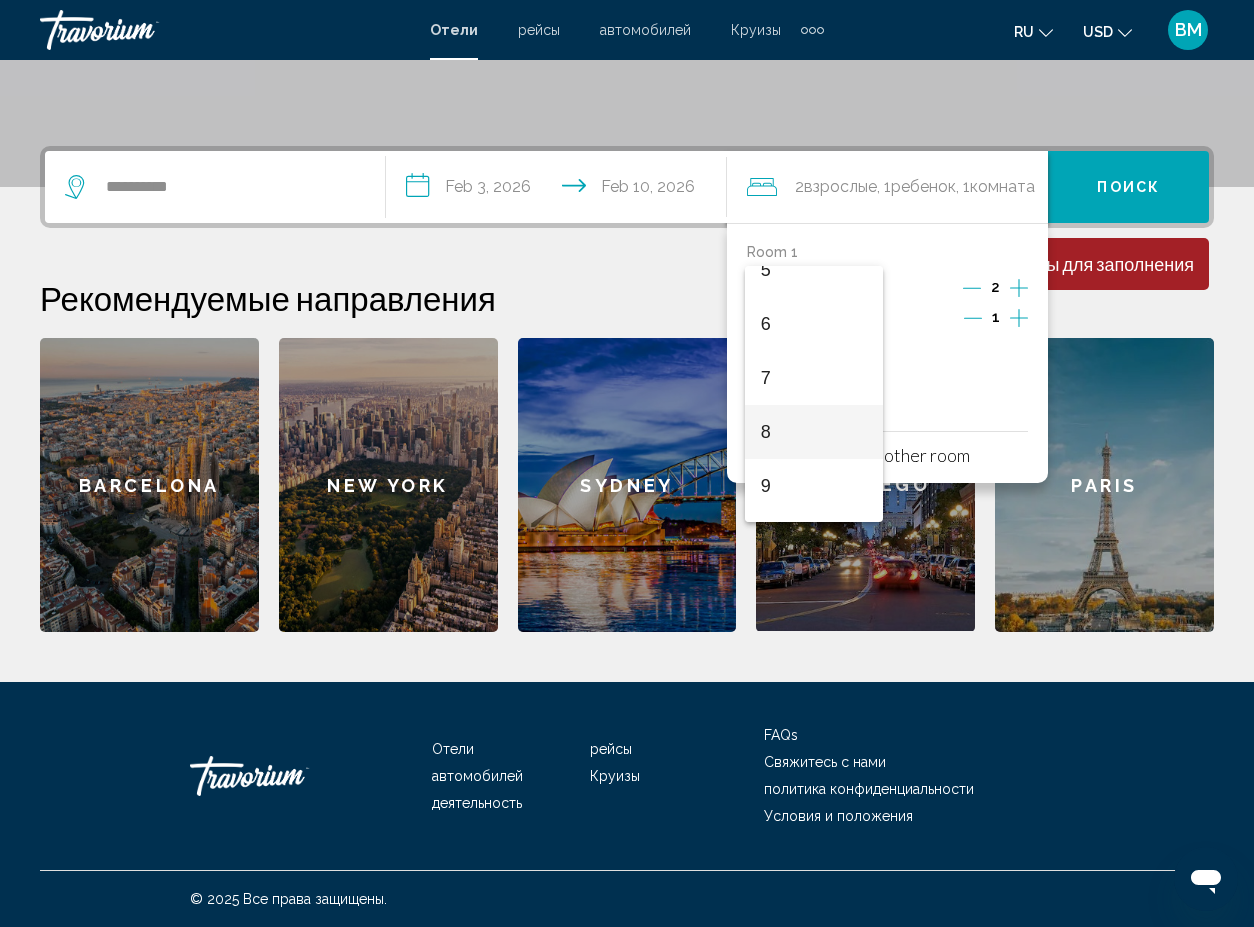 click on "8" at bounding box center [814, 432] 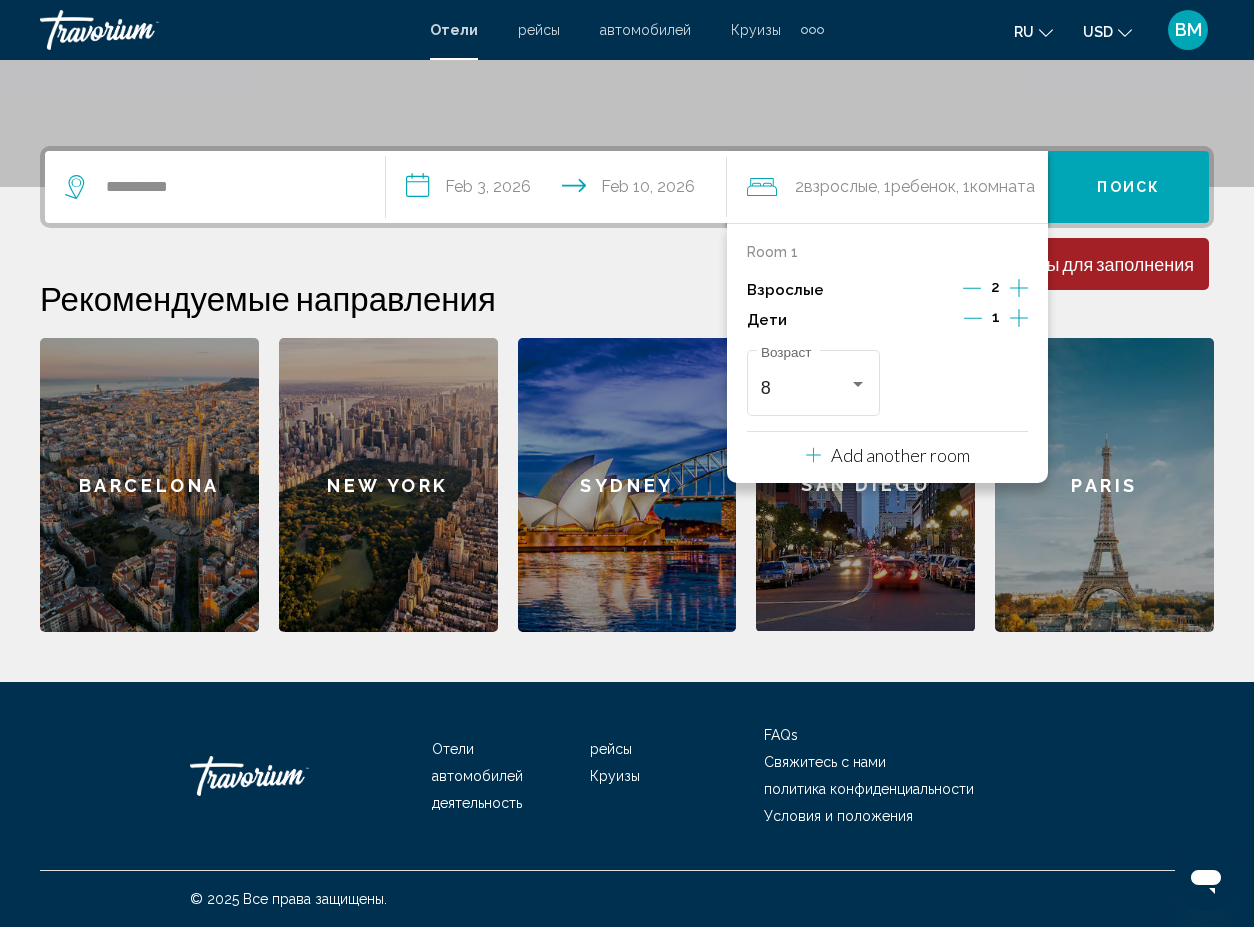 click on "Рекомендуемые направления  [CITY]   [CITY]   [CITY]   [CITY]   [CITY]
[CITY]   [CITY]   [CITY]   [CITY]   [CITY]" at bounding box center [627, 455] 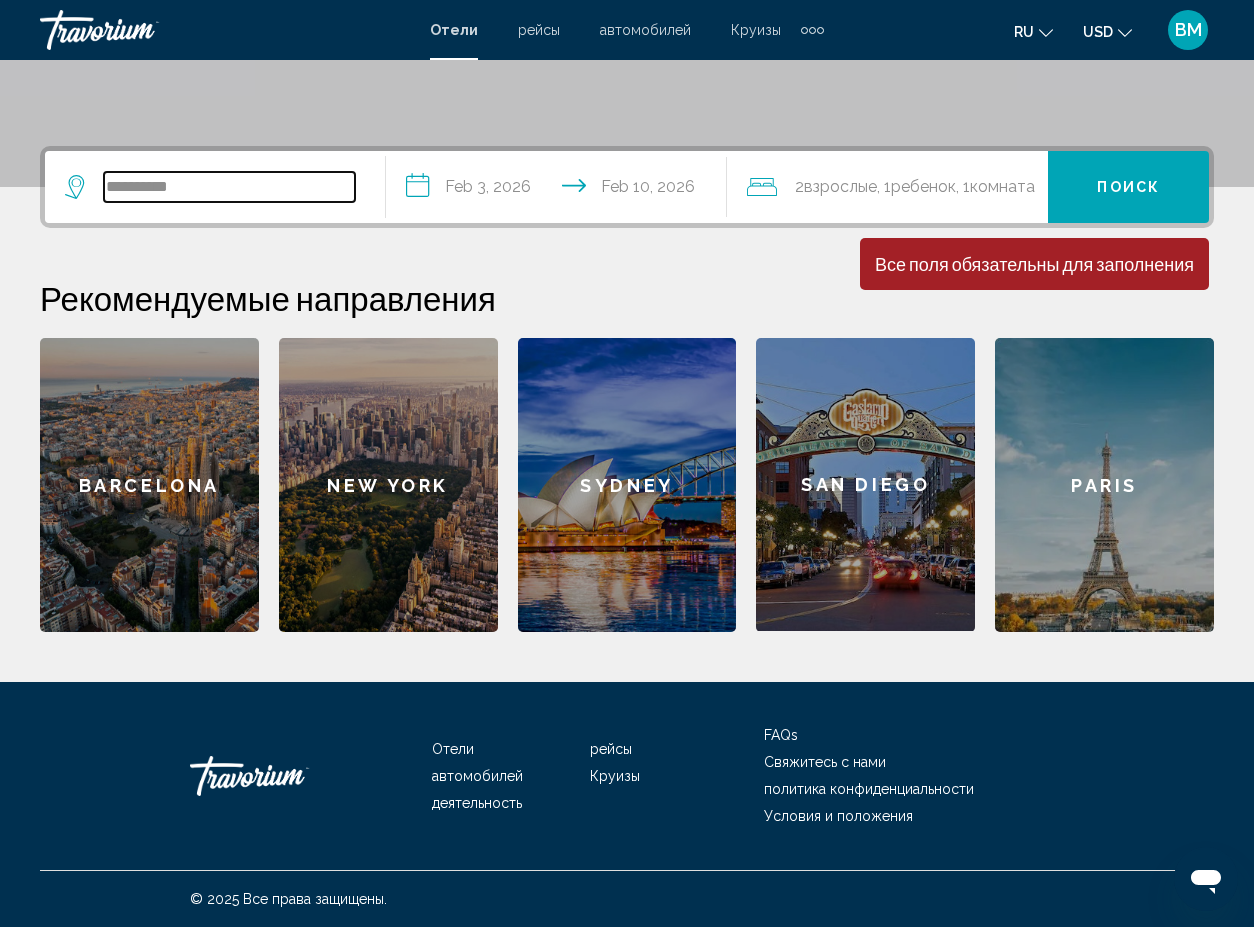 click on "*********" at bounding box center [229, 187] 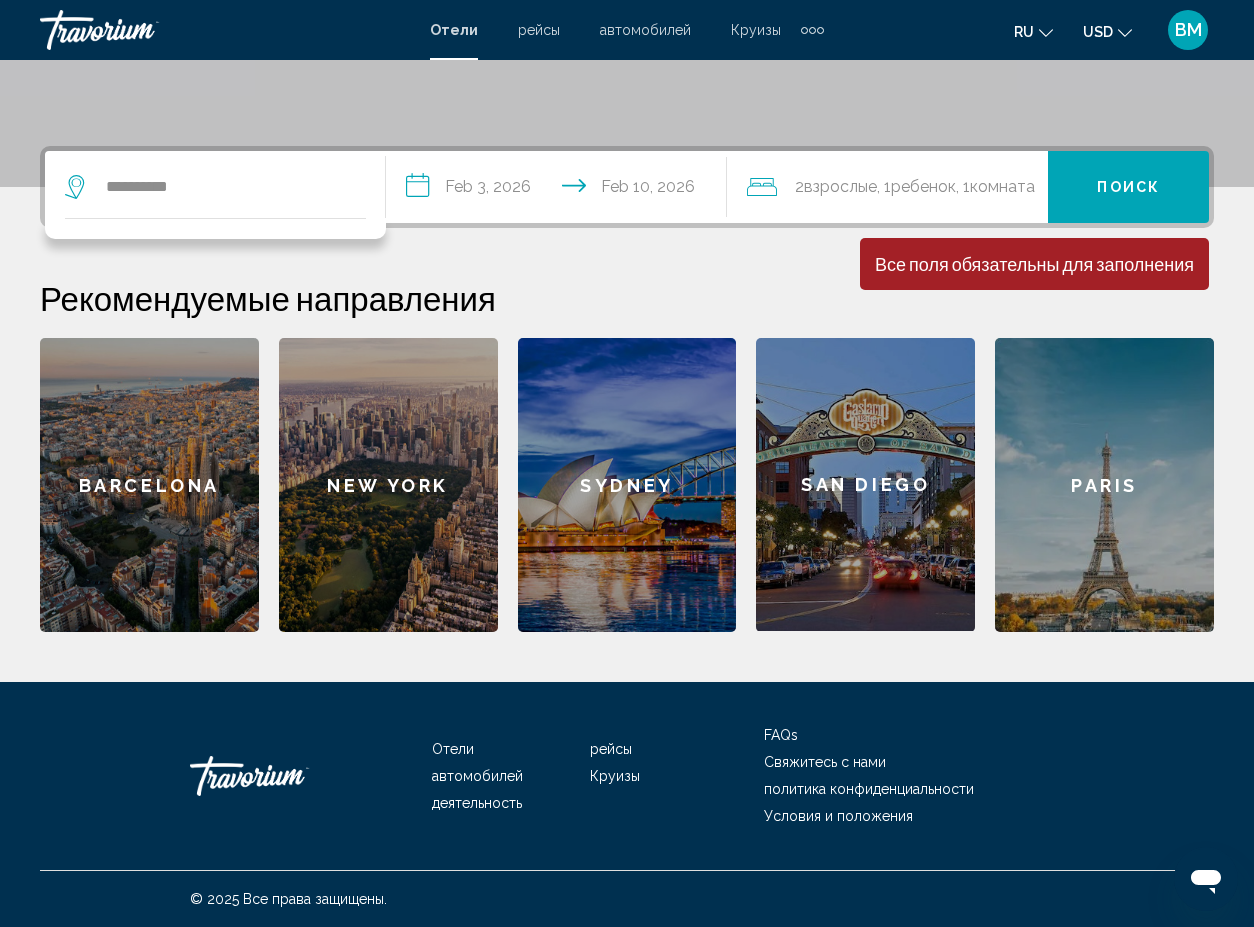 click on "Поиск" at bounding box center [1128, 188] 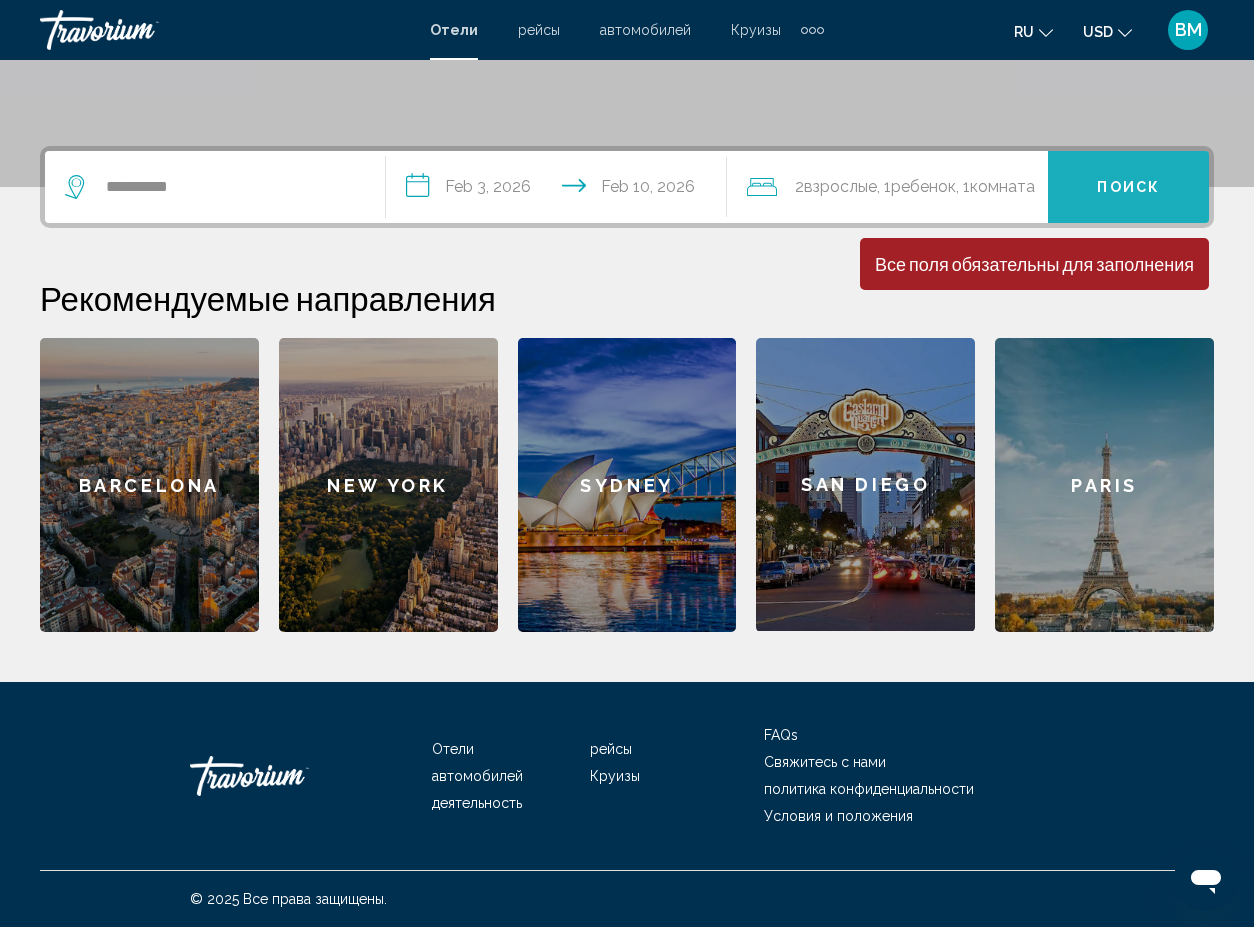 click on "Поиск" at bounding box center [1128, 188] 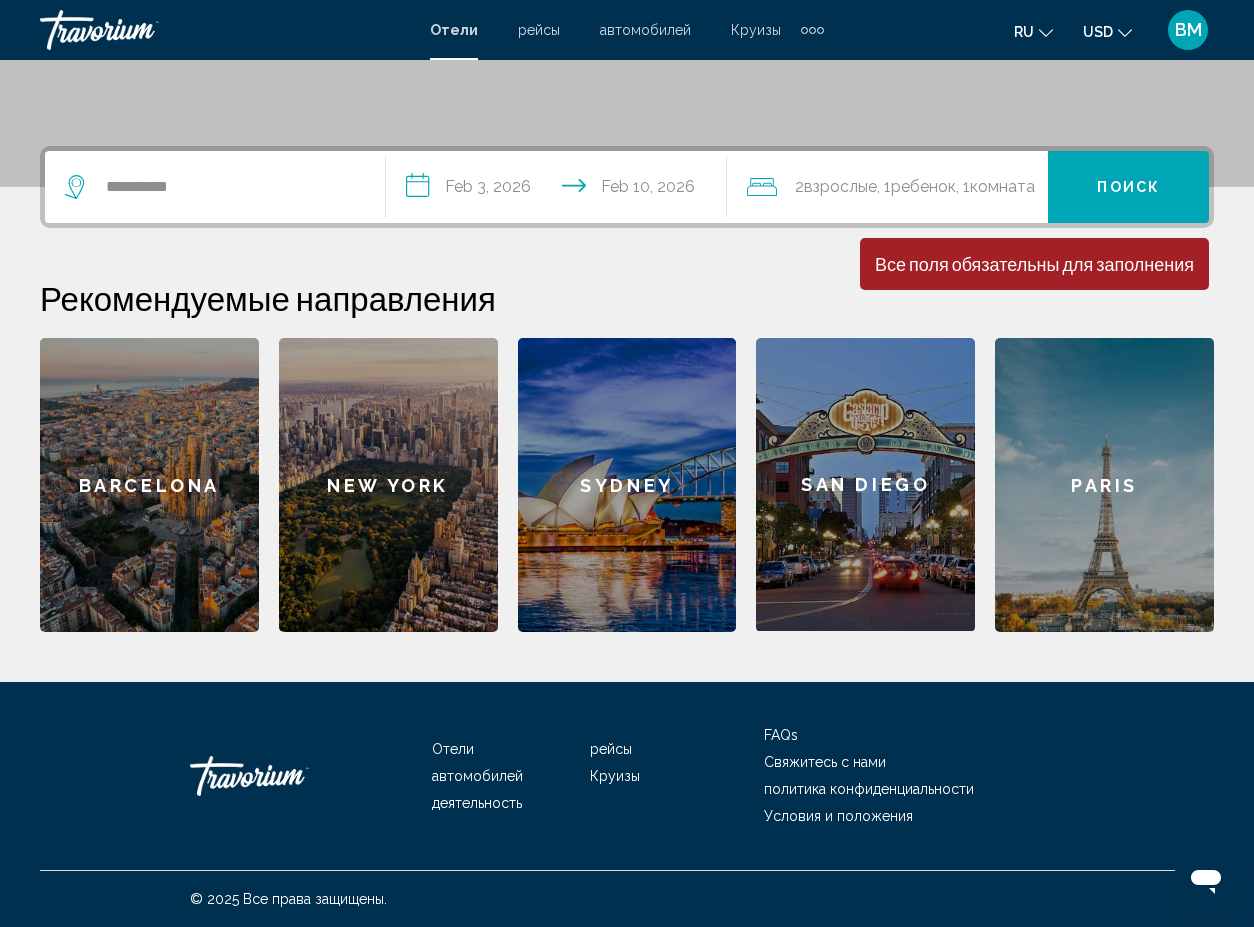 click on "Поиск" at bounding box center [1128, 188] 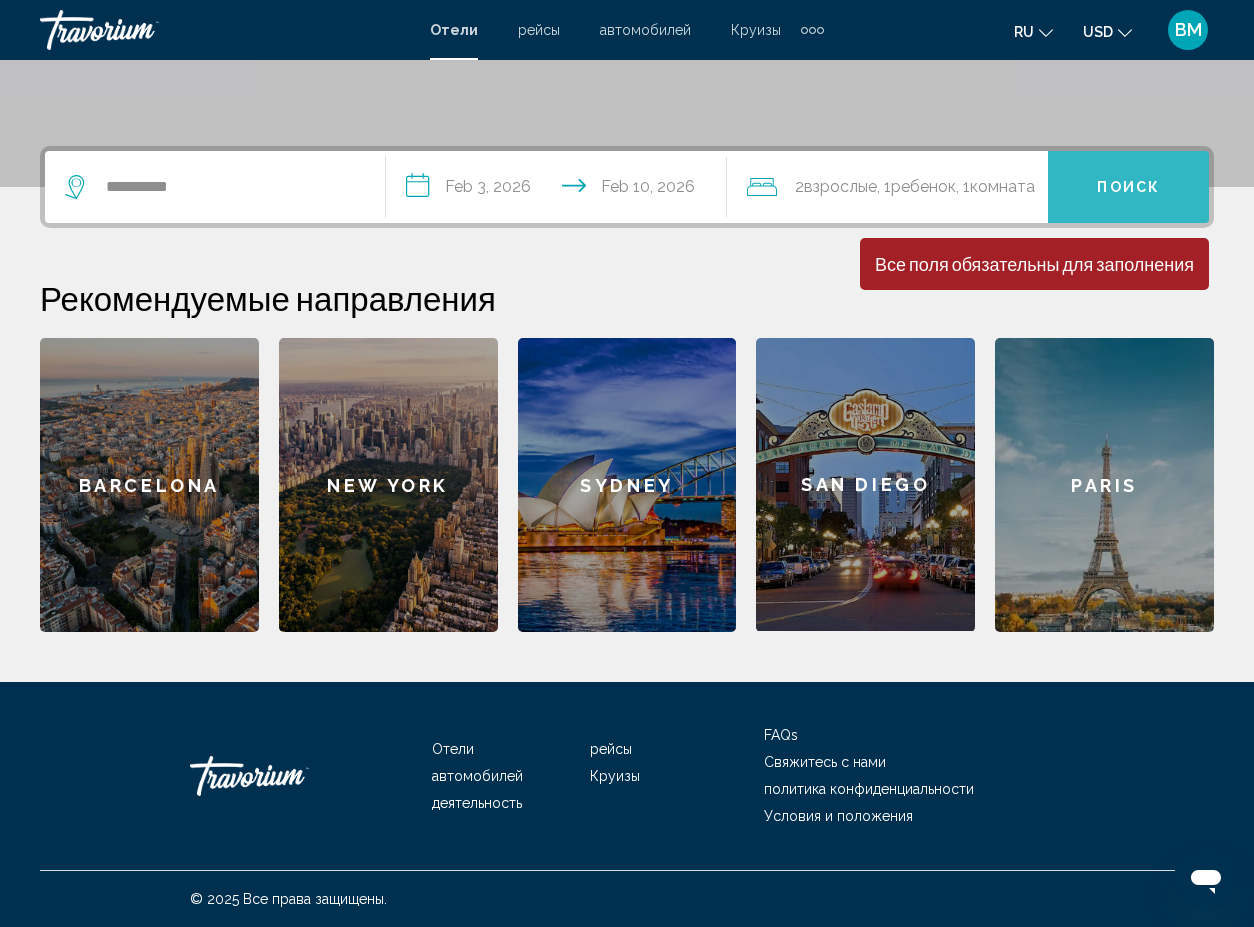 click on "Поиск" at bounding box center [1128, 188] 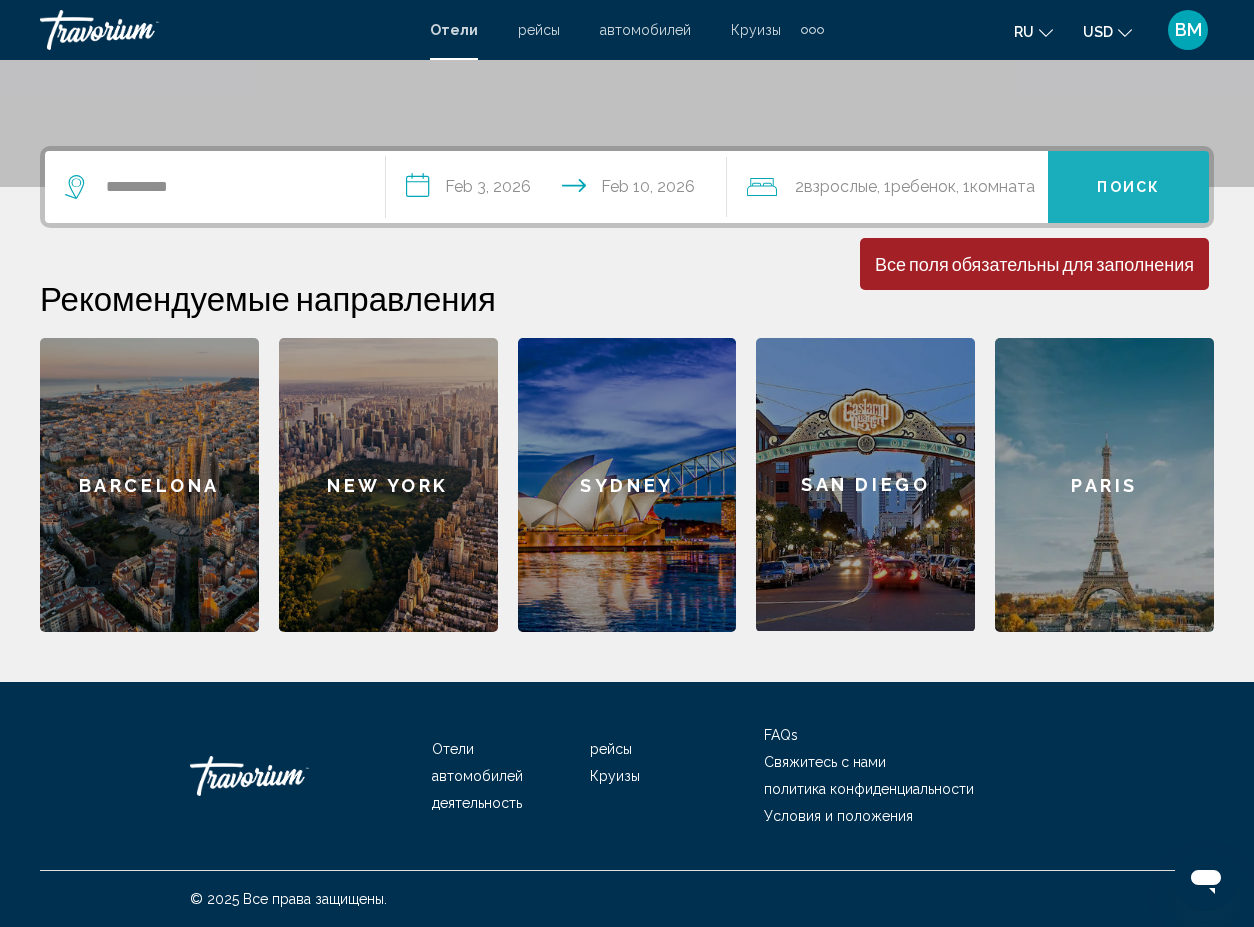 click on "Поиск" at bounding box center [1128, 188] 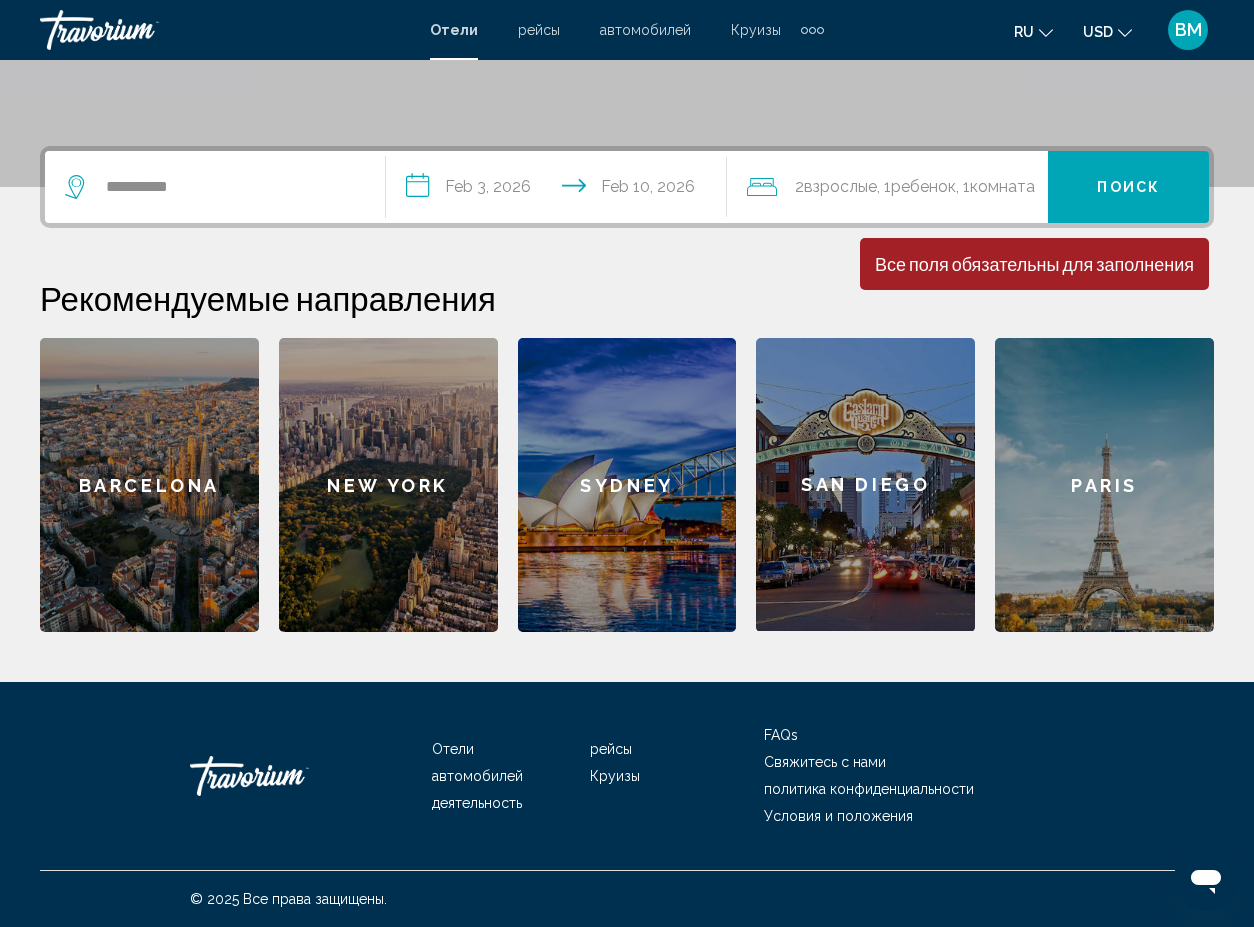 click on "Все поля обязательны для заполнения" at bounding box center [1034, 264] 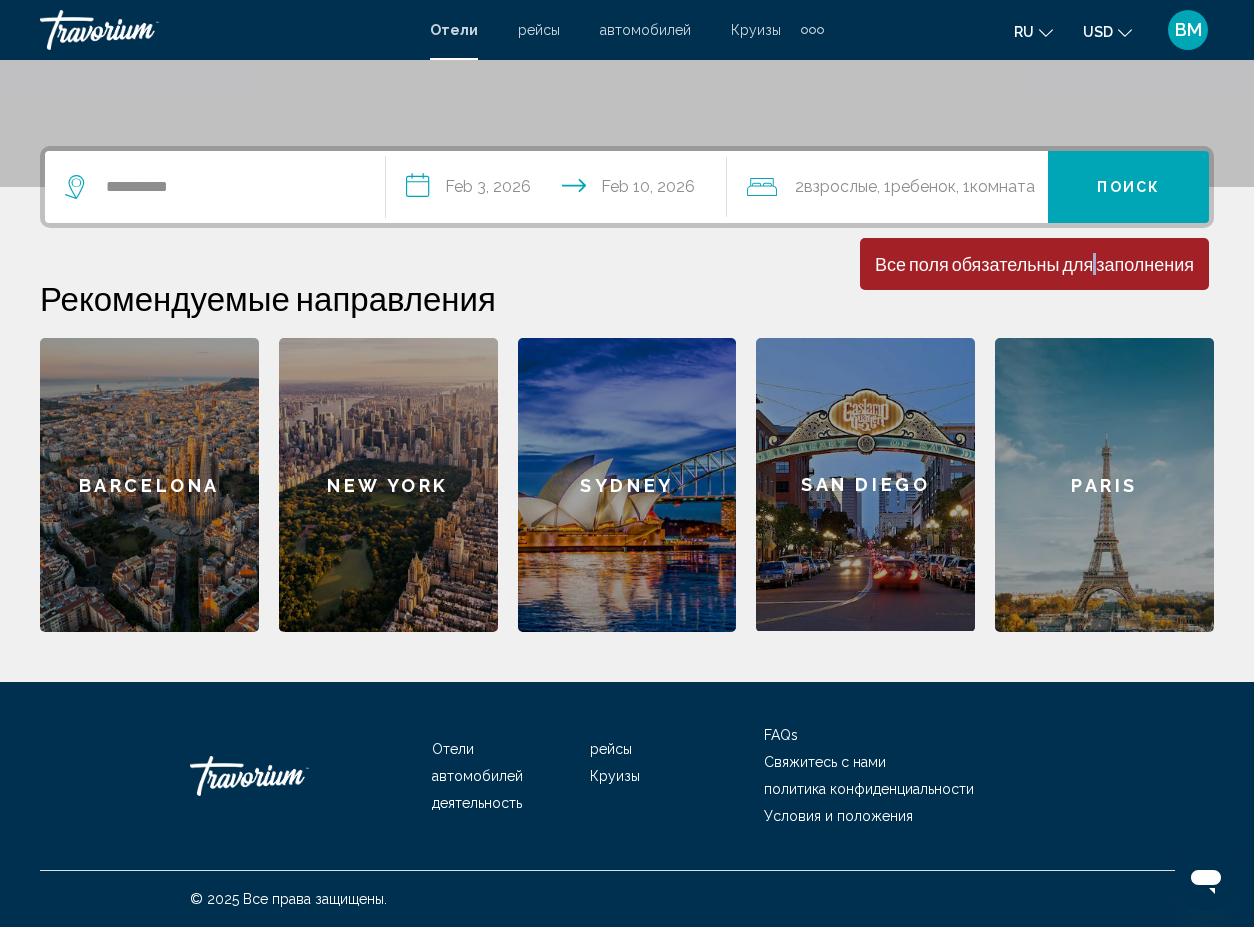click on "Все поля обязательны для заполнения" at bounding box center [1034, 264] 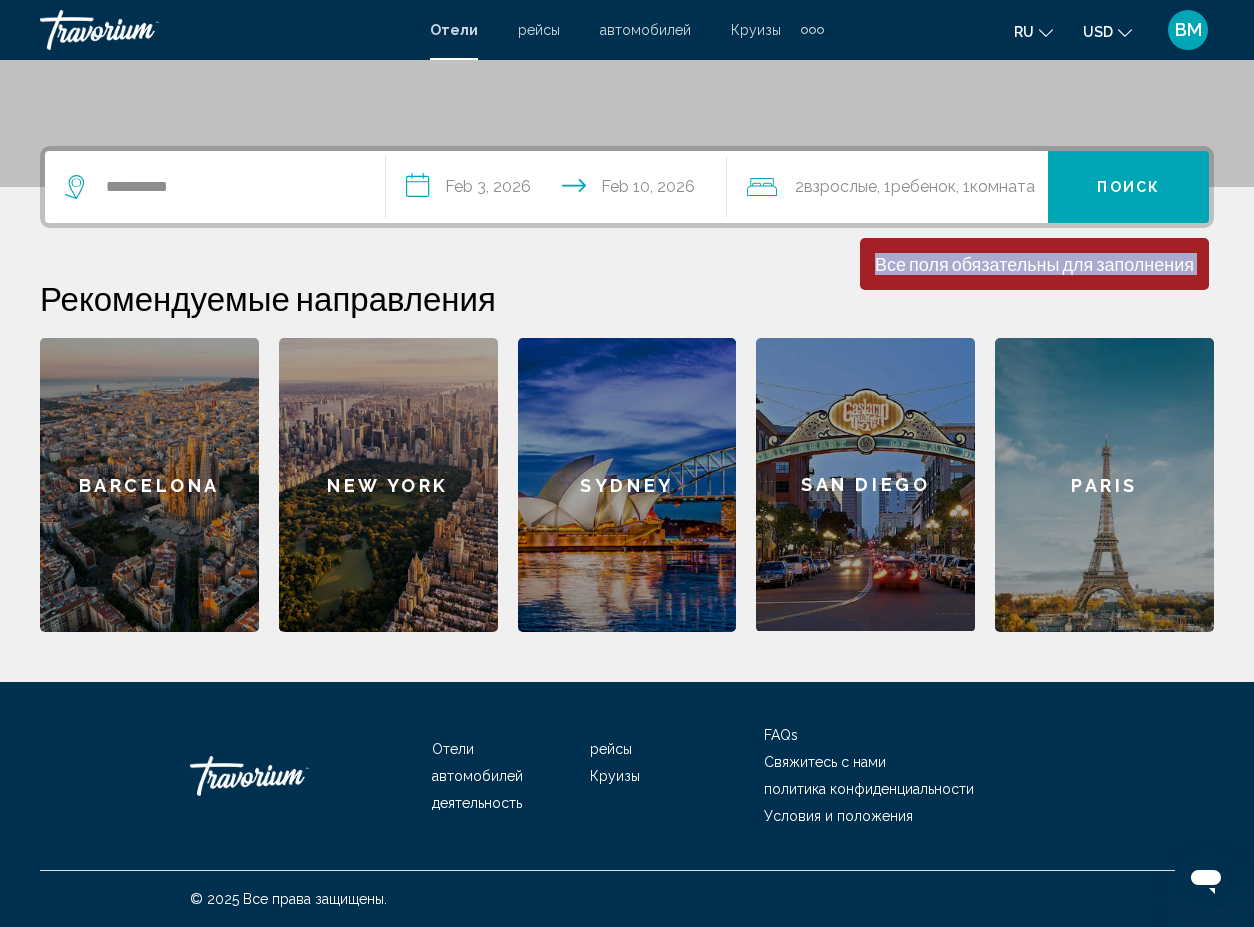 click on "Все поля обязательны для заполнения" at bounding box center [1034, 264] 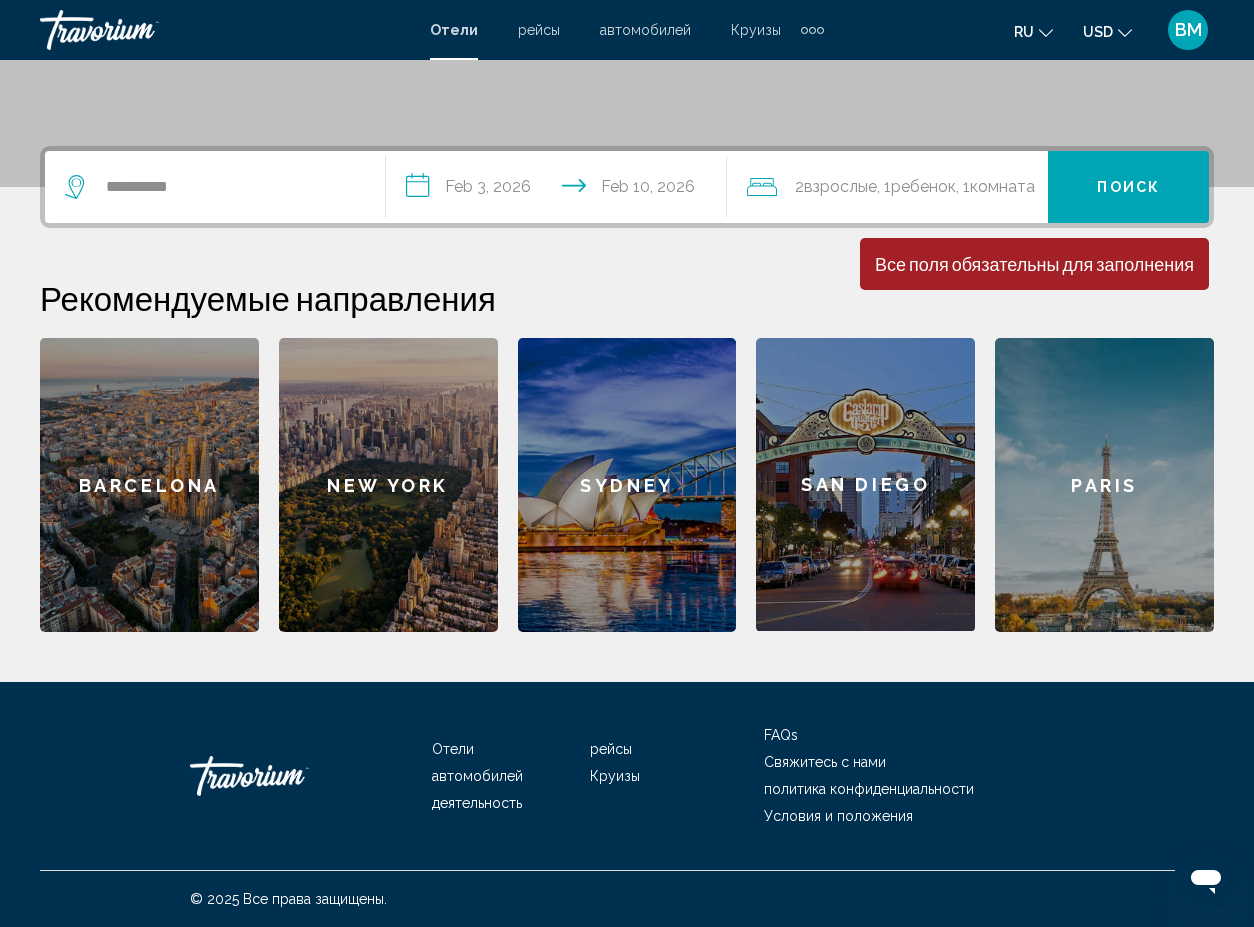 click on "**********" at bounding box center (627, 389) 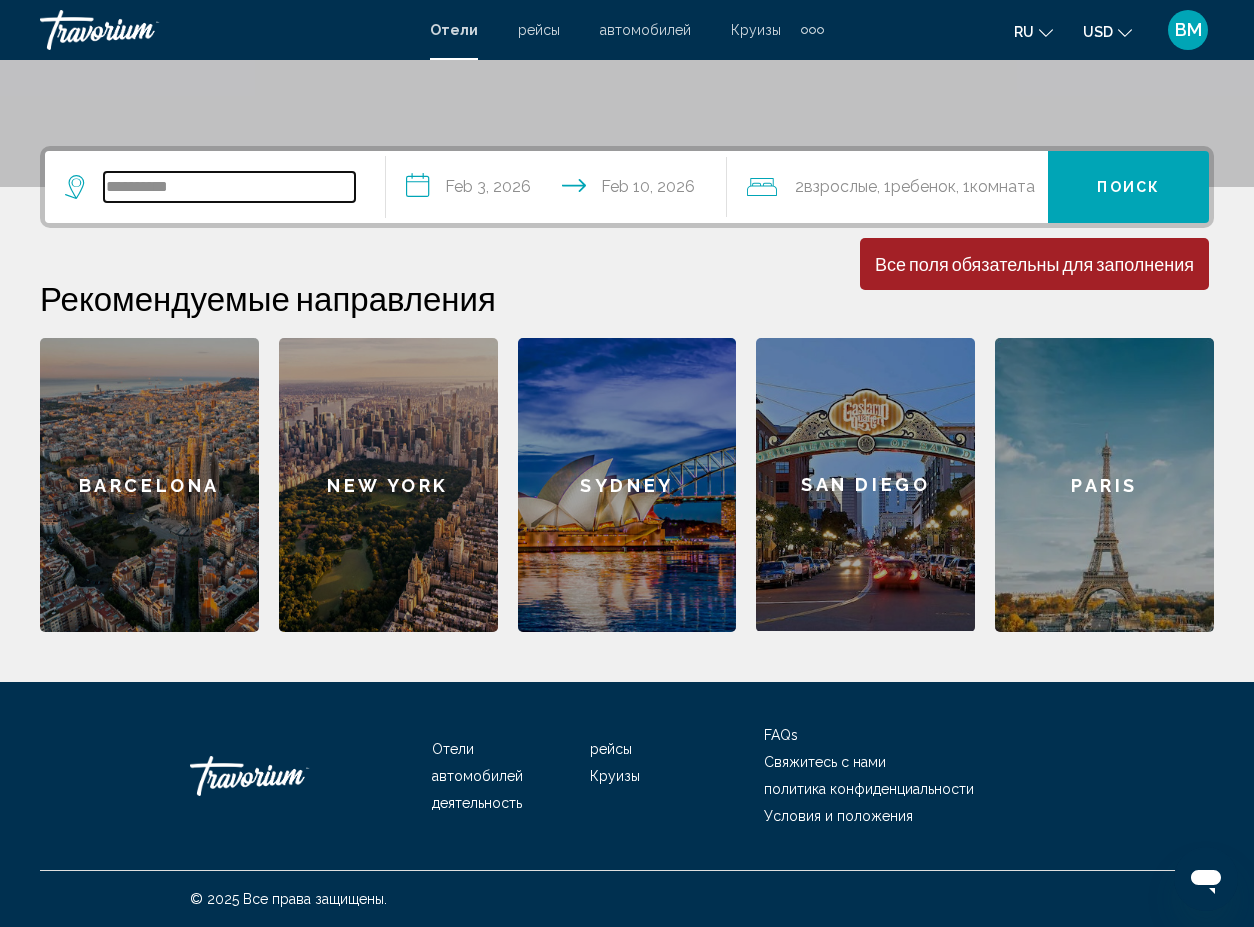 click on "*********" at bounding box center [229, 187] 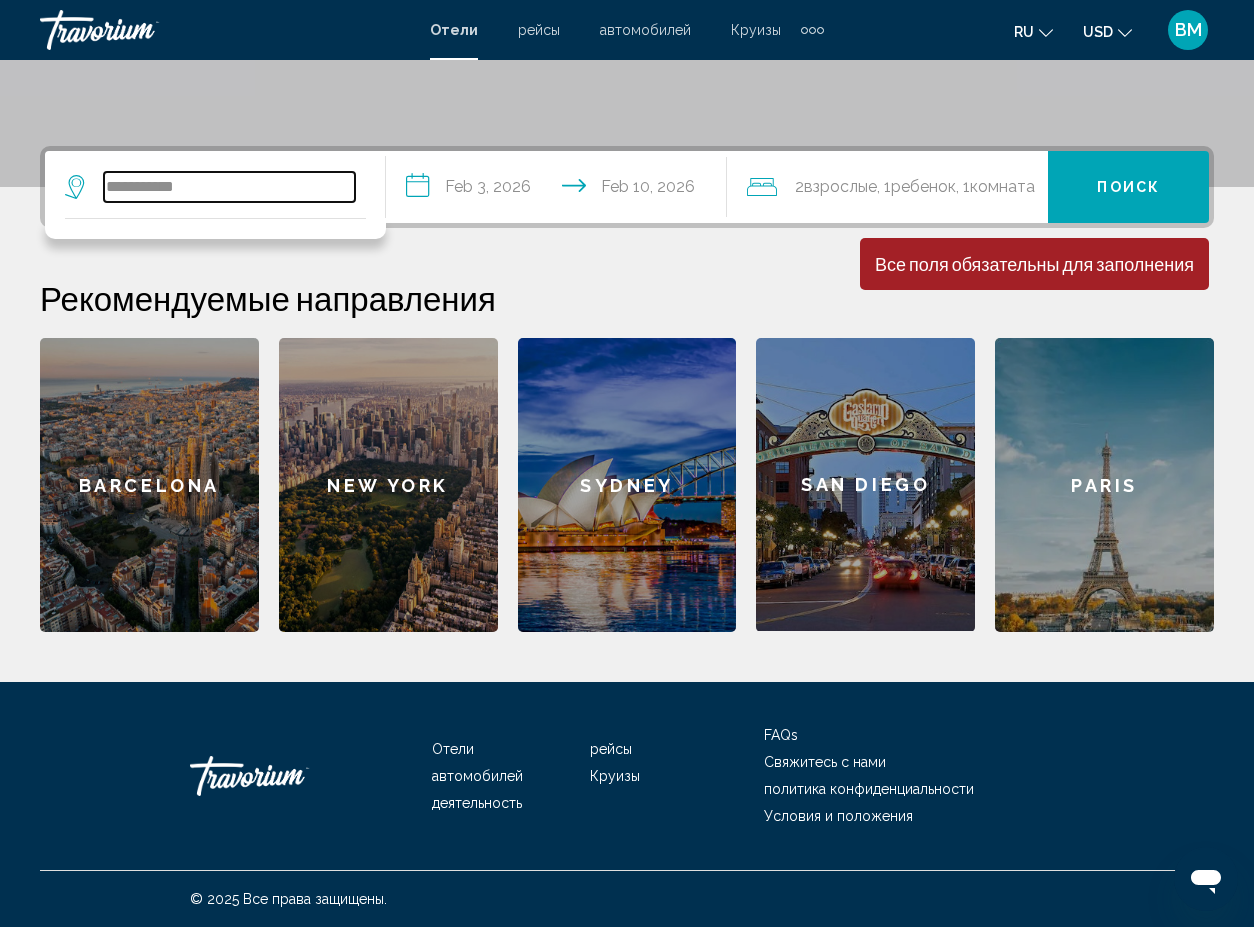 type on "*********" 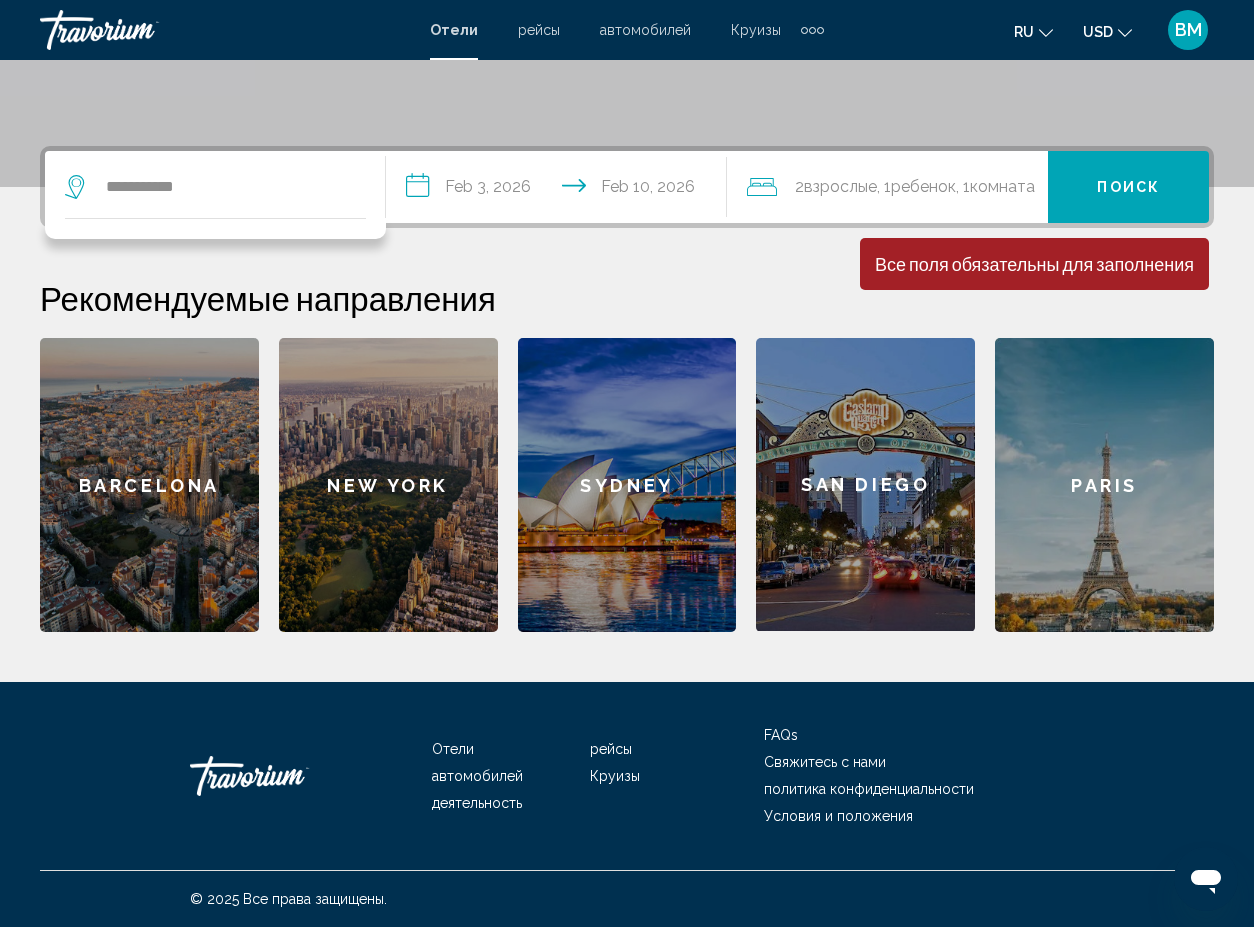 click at bounding box center (215, 228) 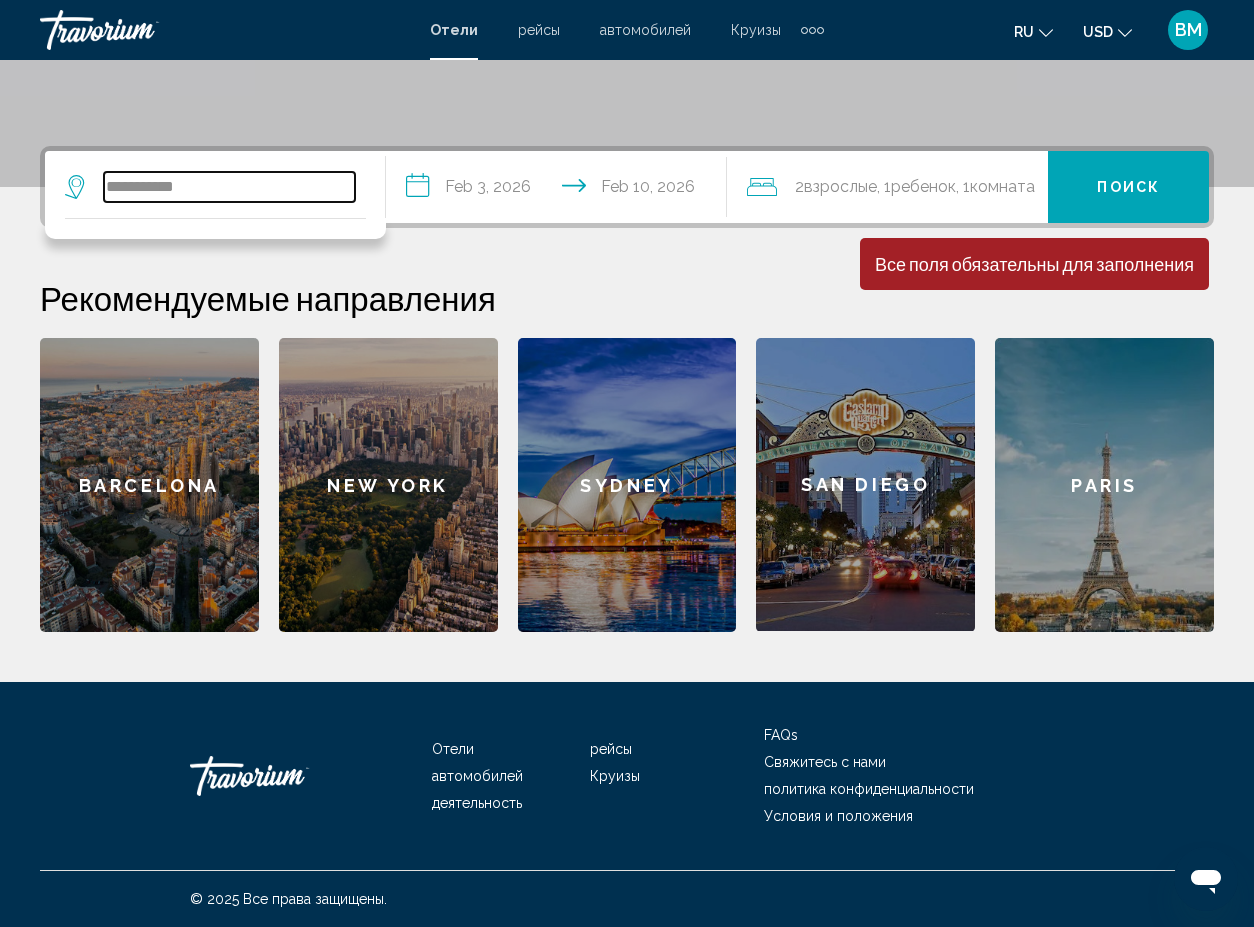 click on "*********" at bounding box center (229, 187) 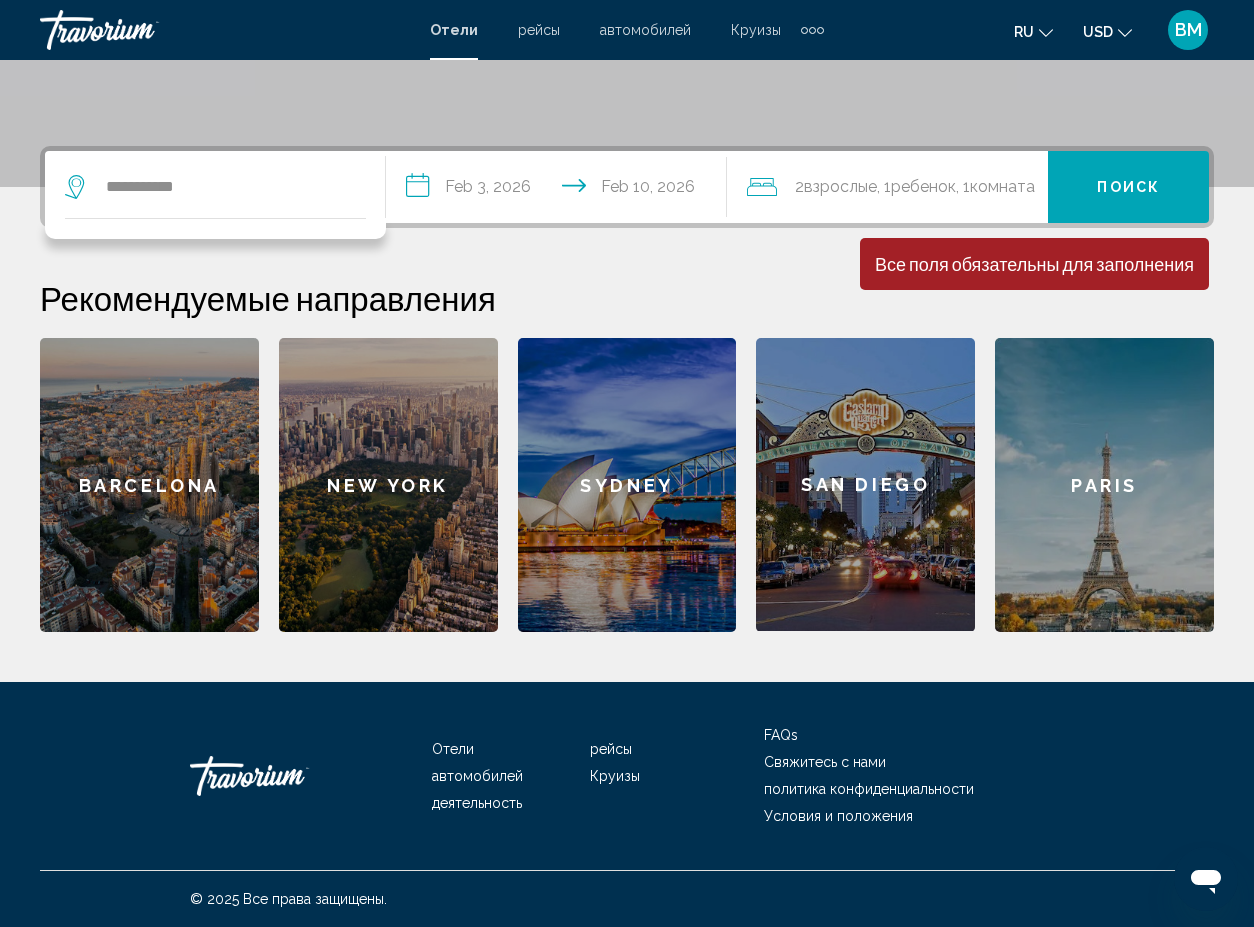 click on "**********" at bounding box center (627, 389) 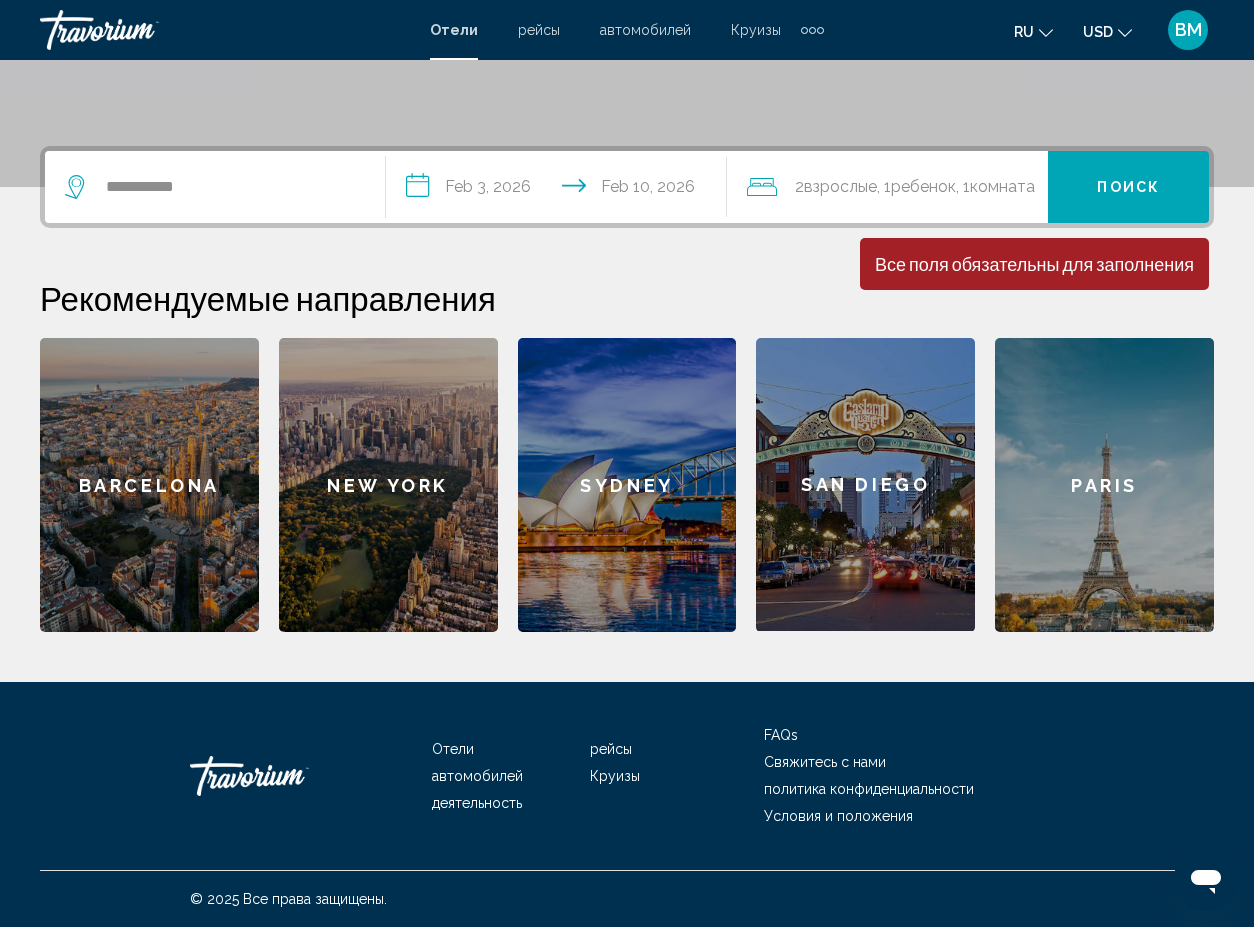 click on "Минимальная продолжительность пребывания 1 день Все поля обязательны для заполнения Children ages are required" at bounding box center [1034, 264] 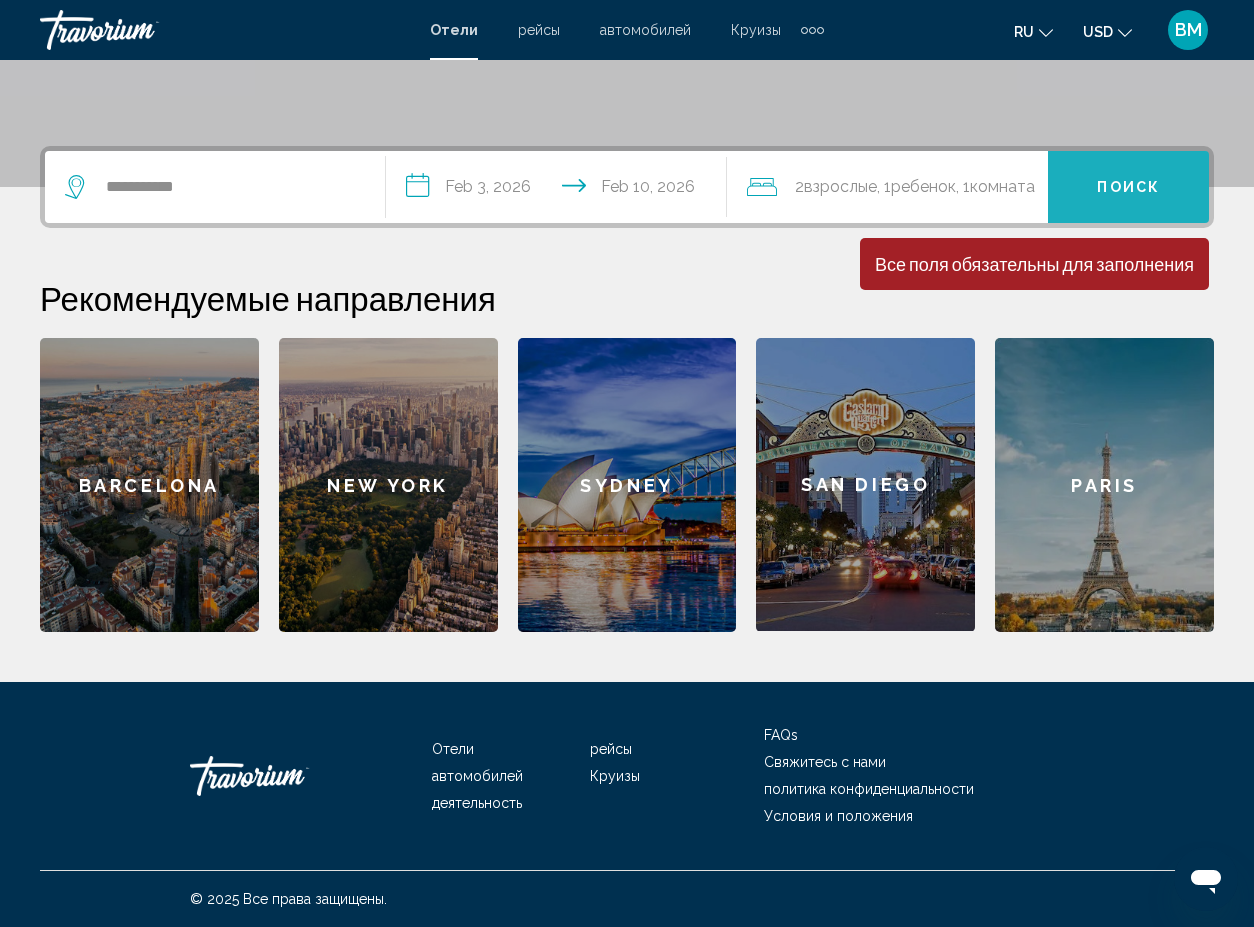 click on "Поиск" at bounding box center [1128, 187] 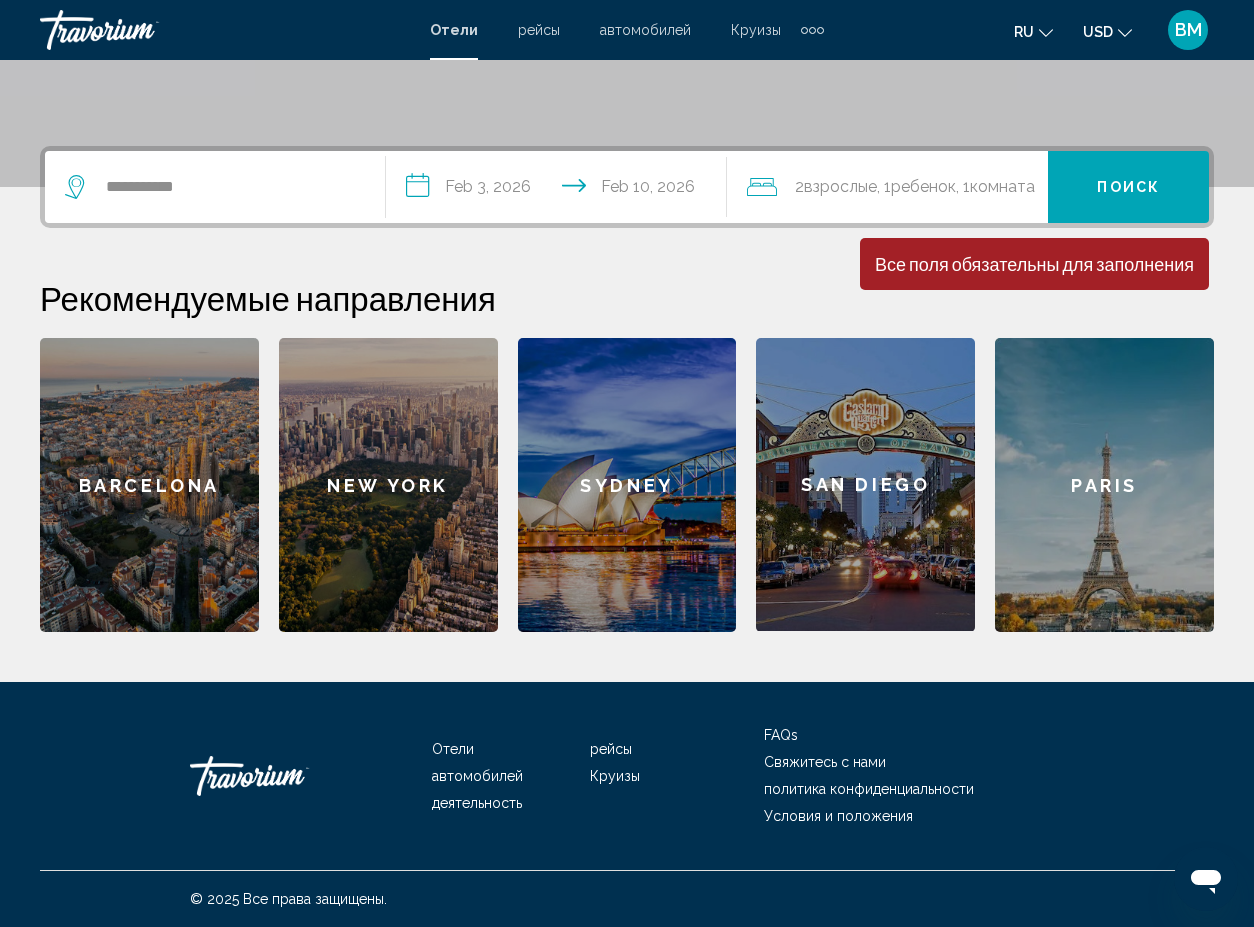 click on "Поиск" at bounding box center [1128, 187] 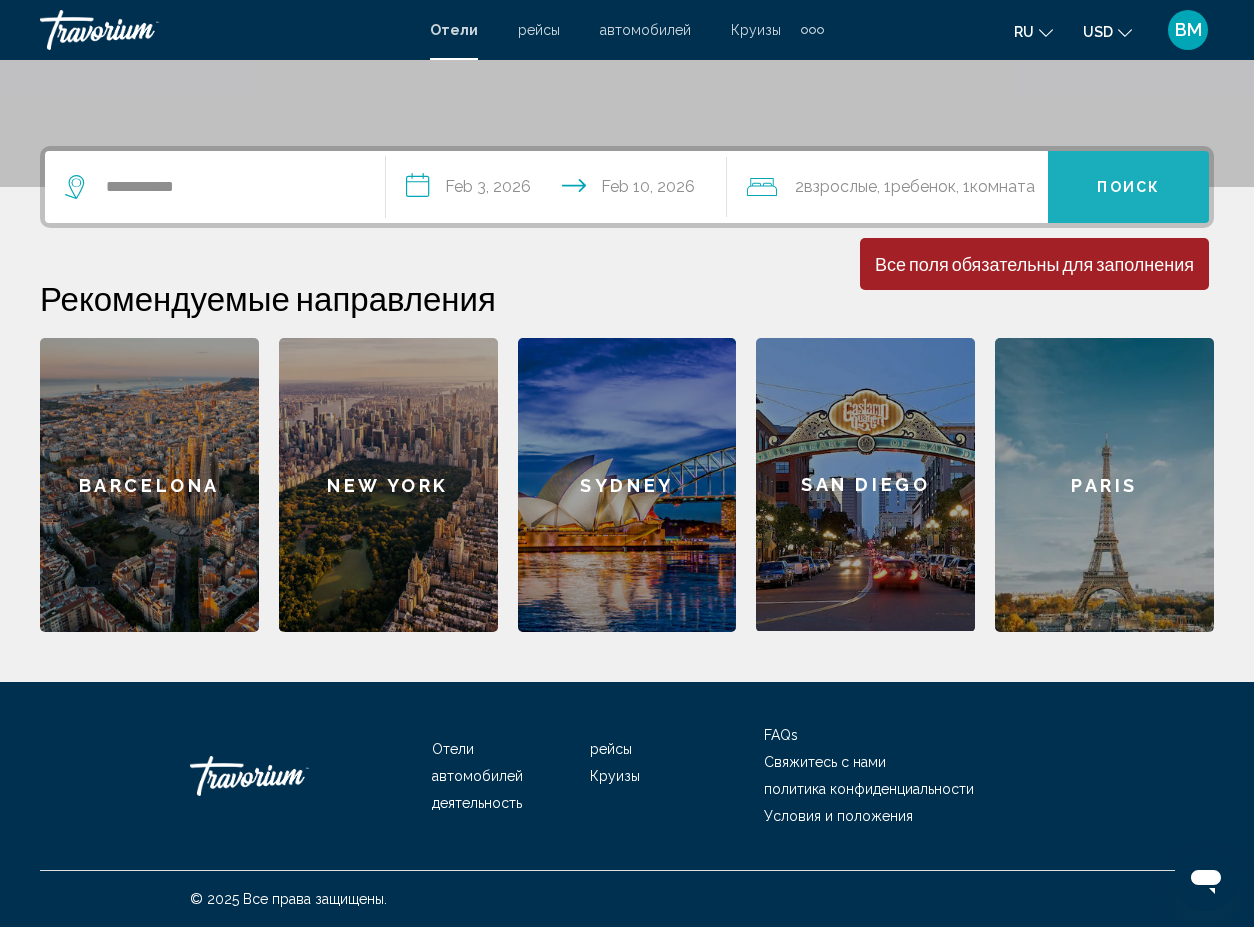 click on "Поиск" at bounding box center [1128, 187] 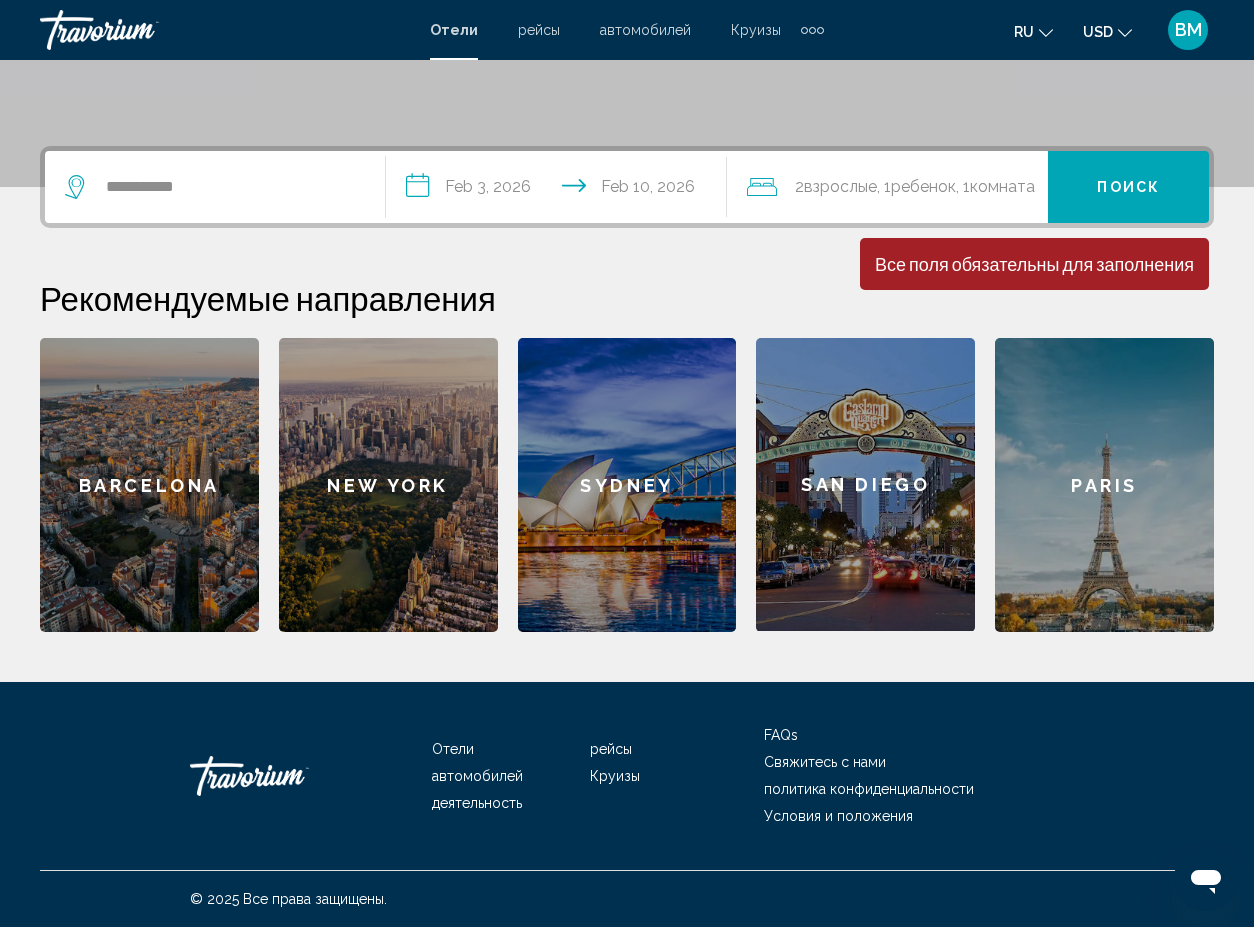 scroll, scrollTop: 413, scrollLeft: 0, axis: vertical 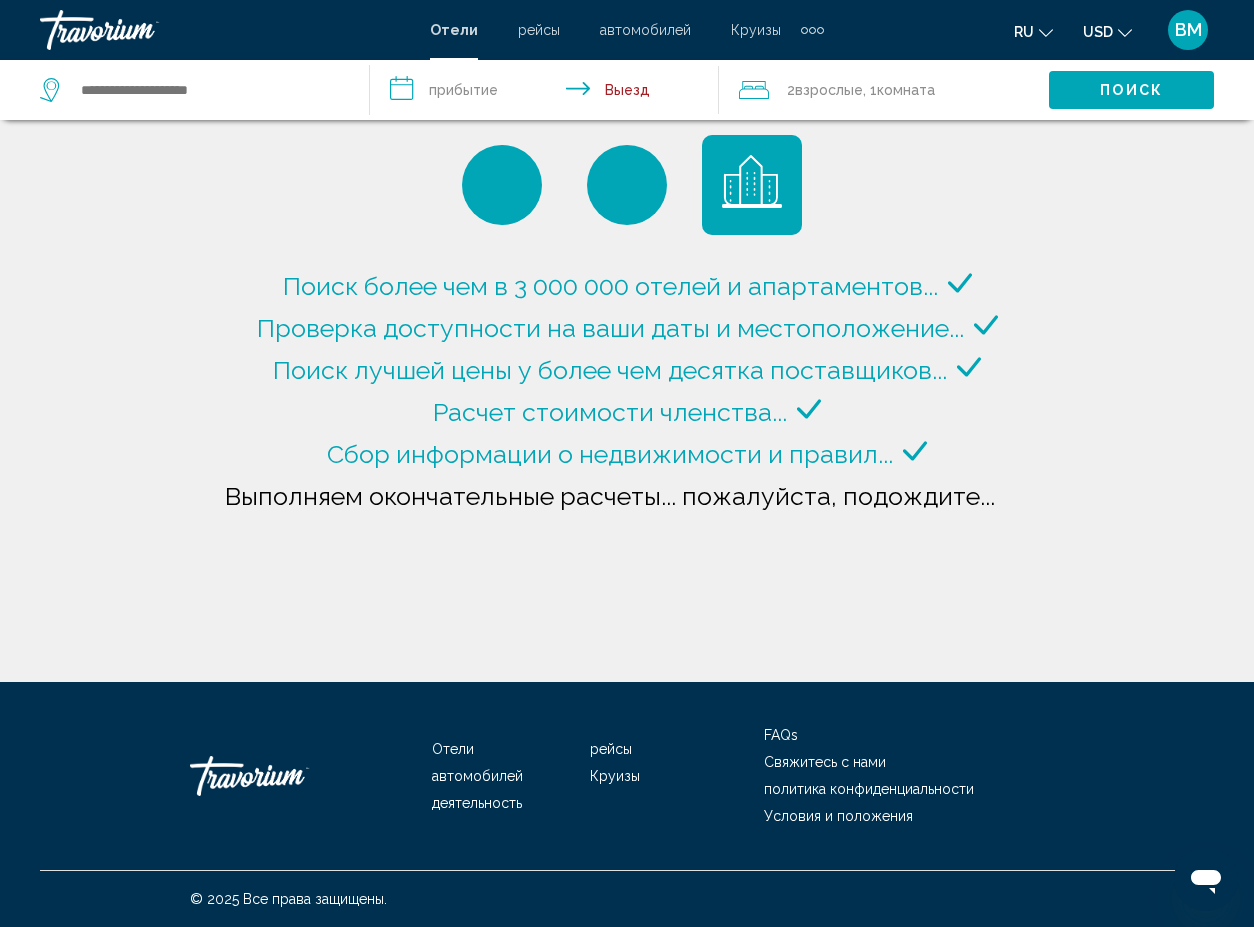 click on "BM" at bounding box center (1188, 30) 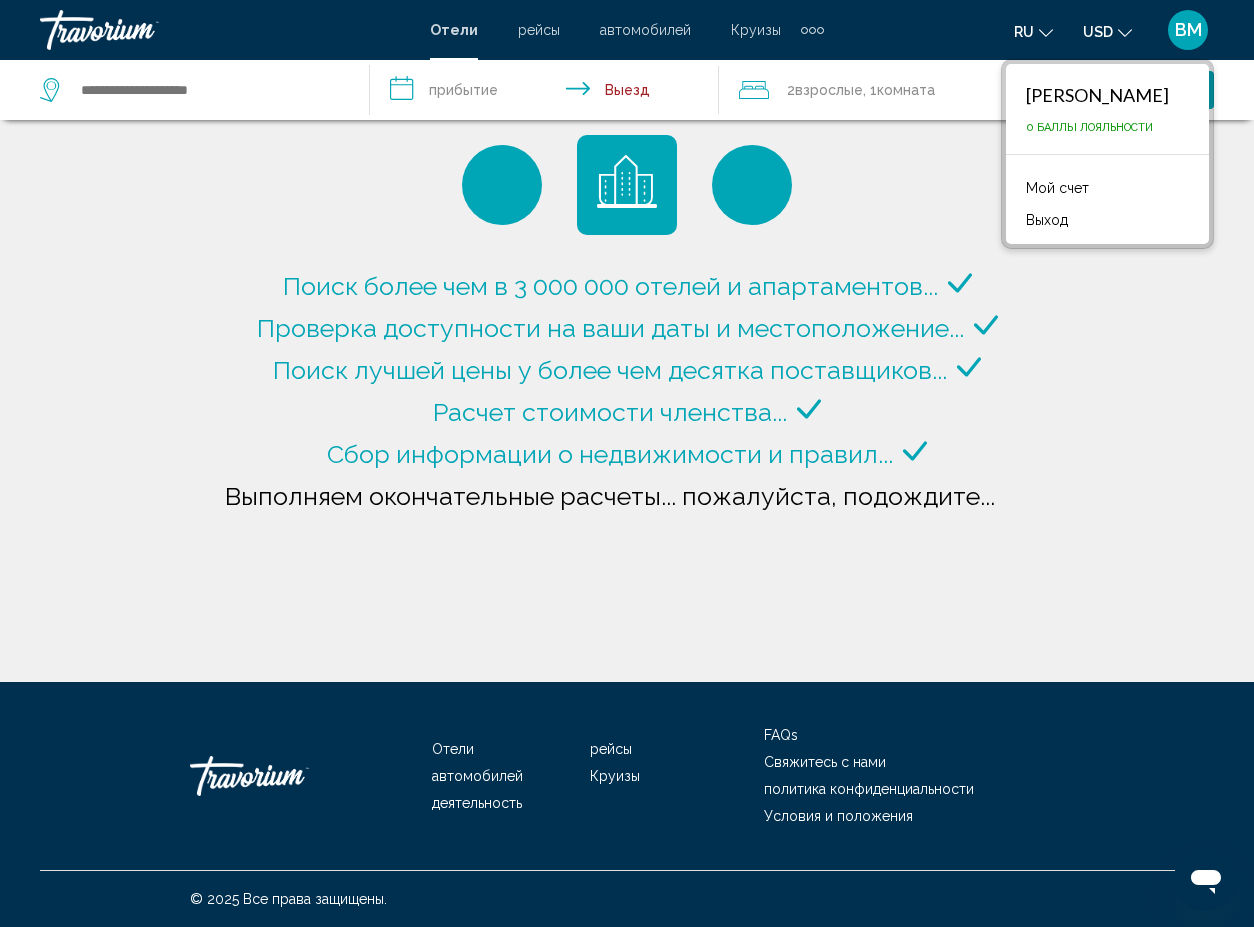 type on "**********" 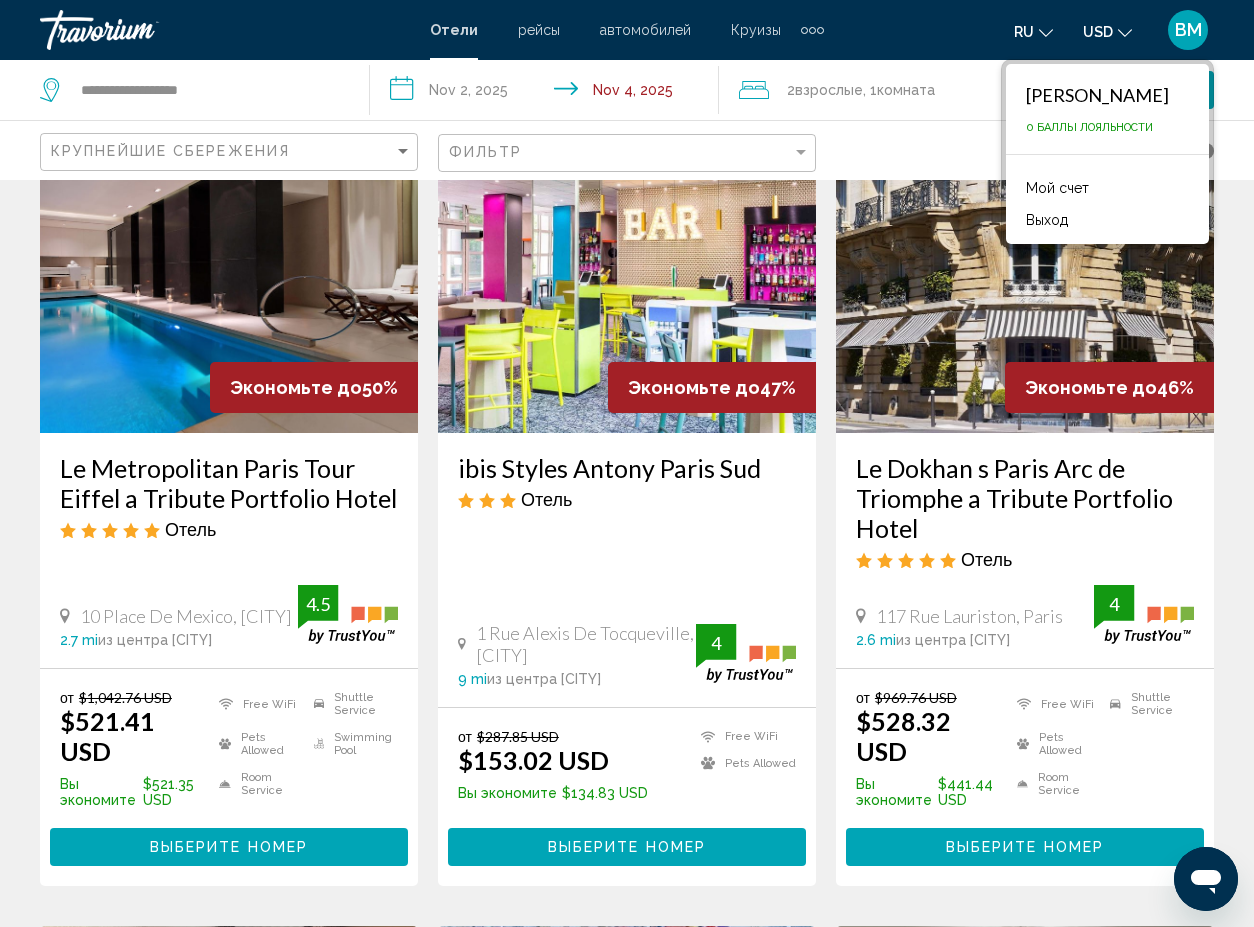 scroll, scrollTop: 141, scrollLeft: 0, axis: vertical 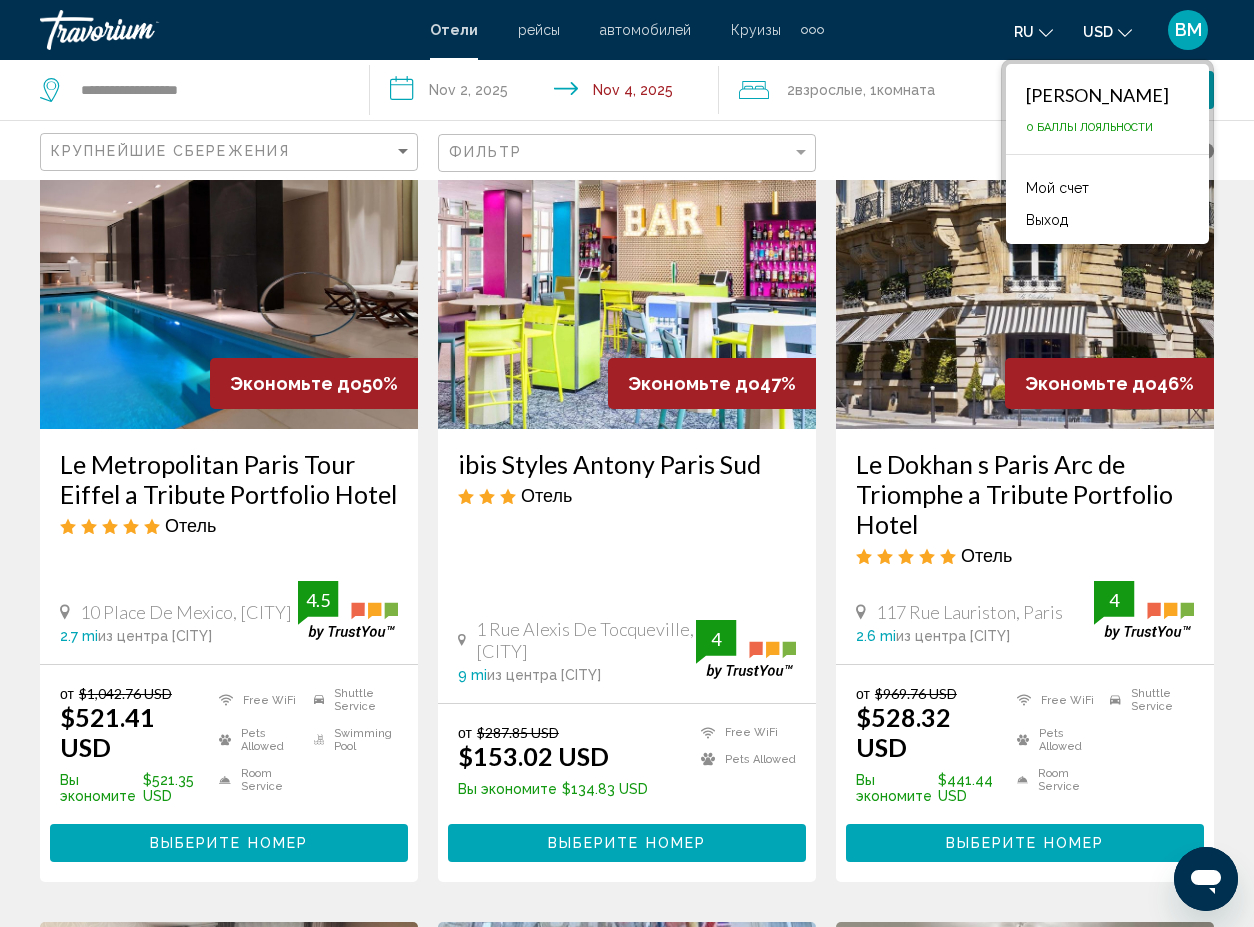 click on "Крупнейшие сбережения Фильтр карта" 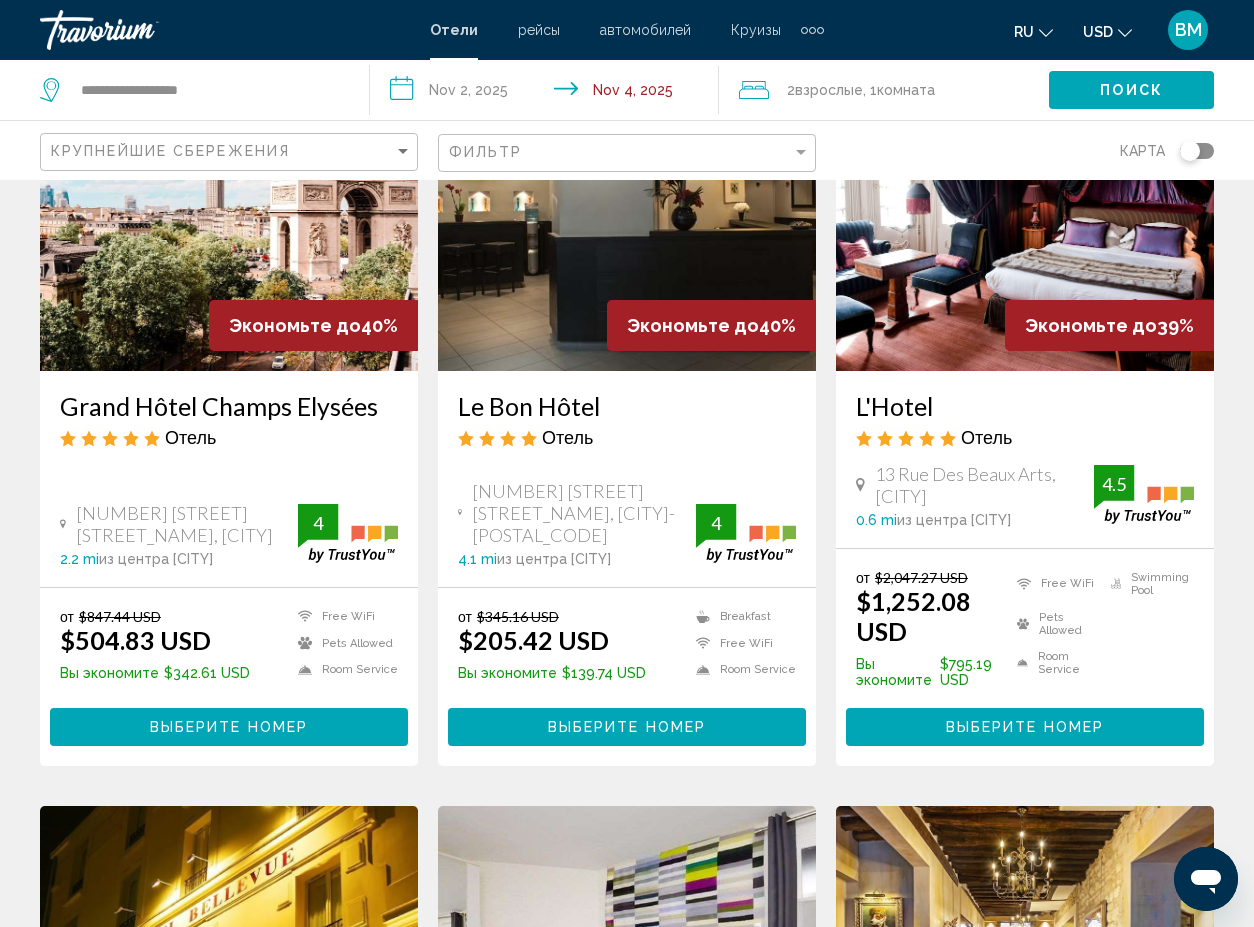 scroll, scrollTop: 1797, scrollLeft: 0, axis: vertical 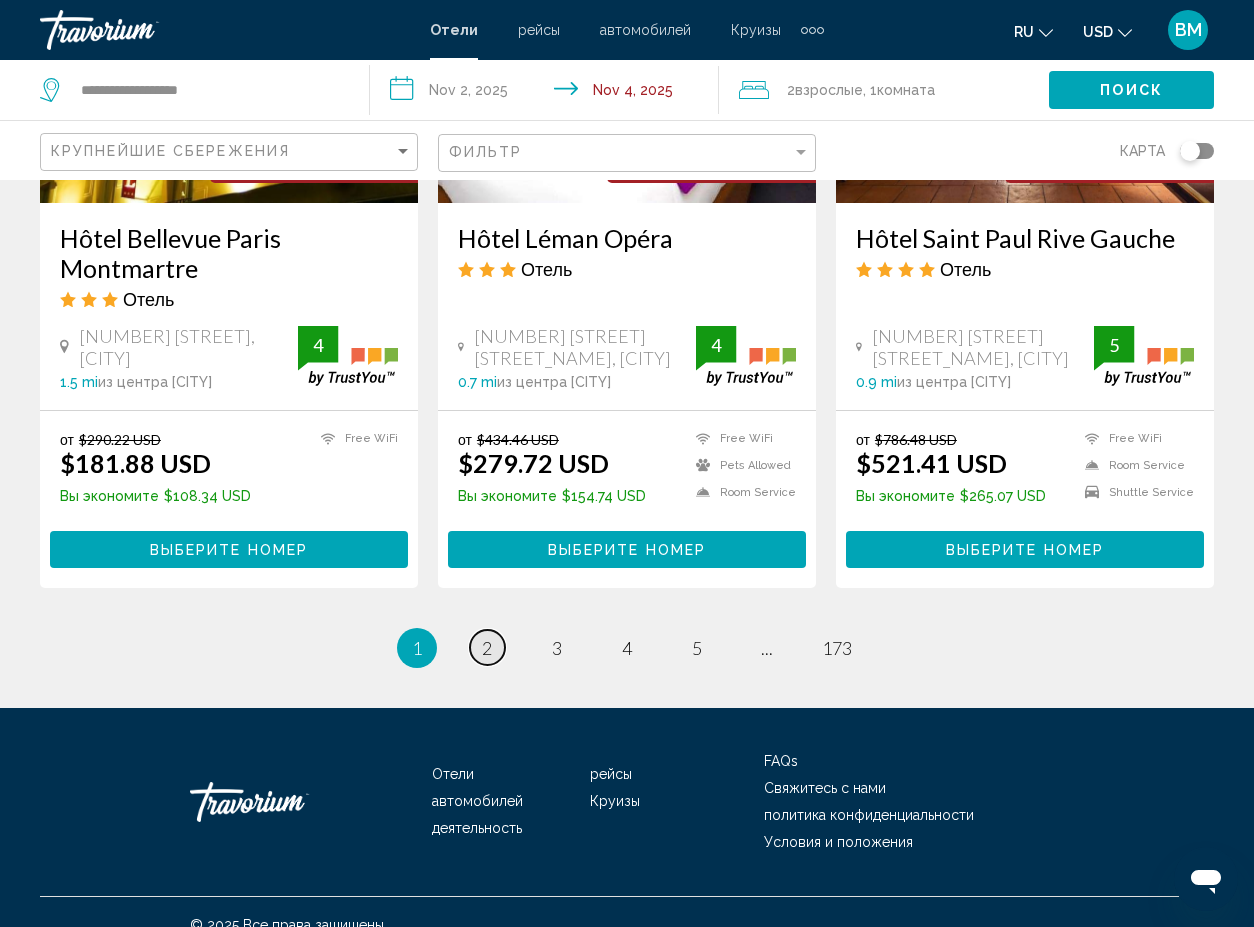click on "page  2" at bounding box center (487, 647) 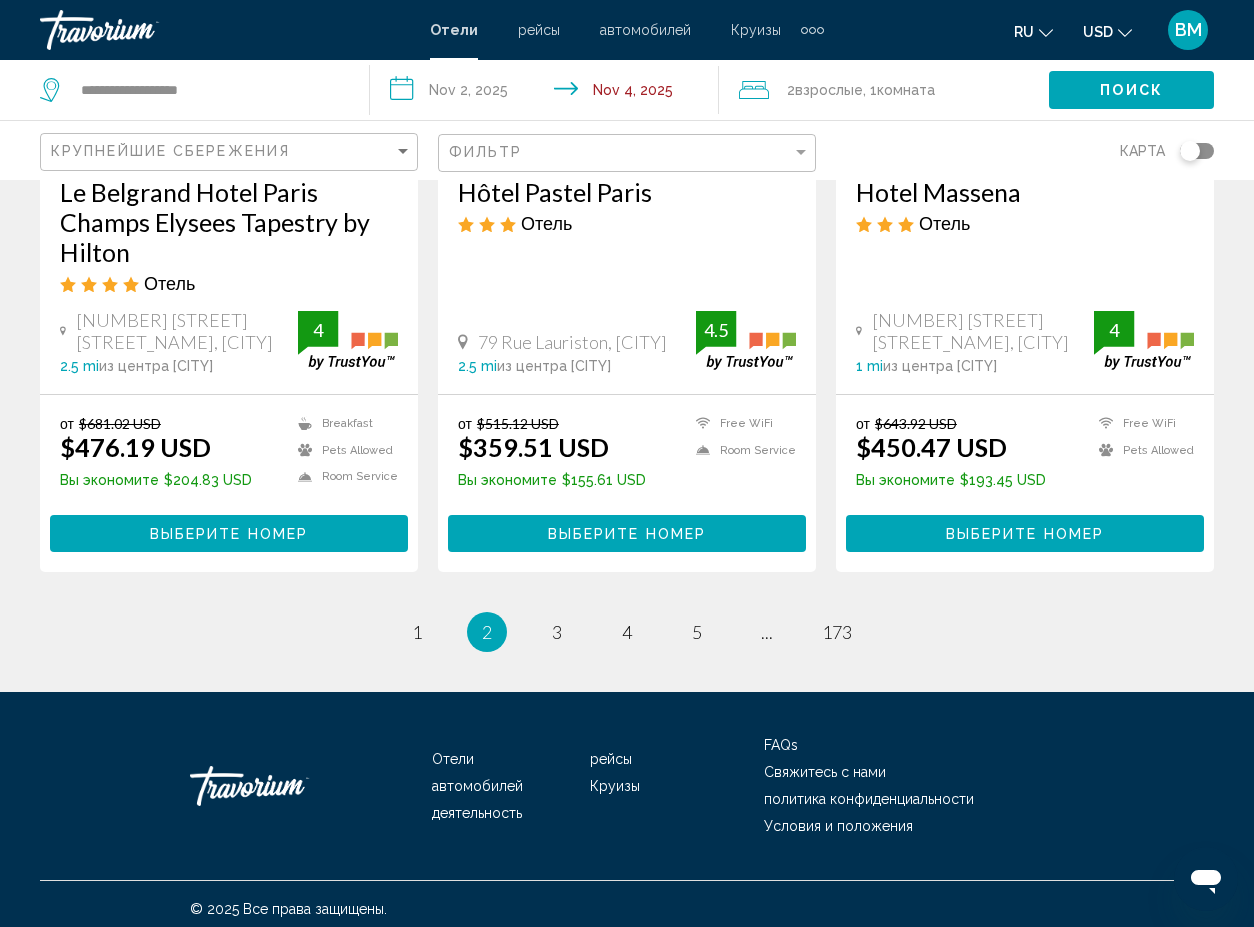 scroll, scrollTop: 2682, scrollLeft: 0, axis: vertical 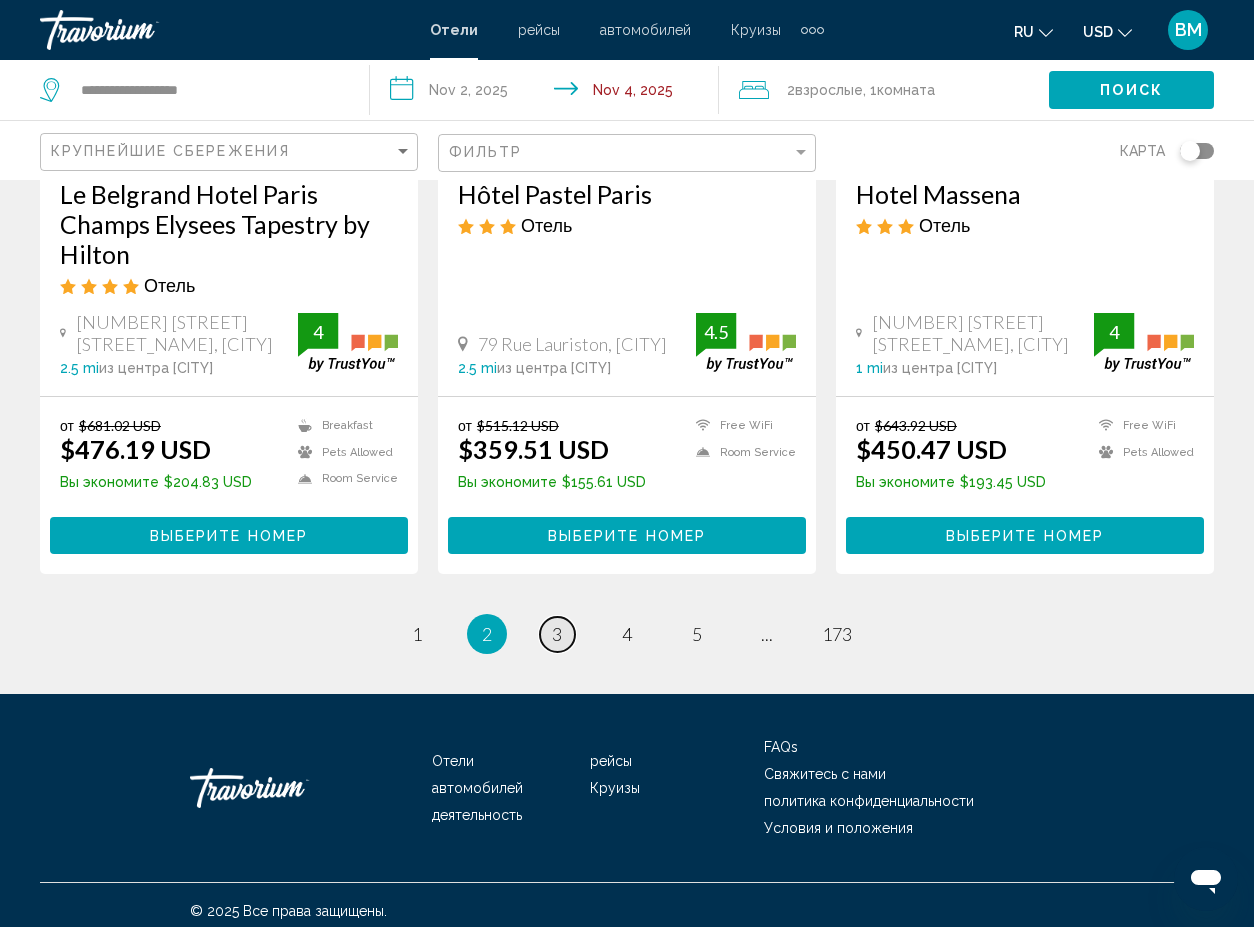 click on "3" at bounding box center [557, 634] 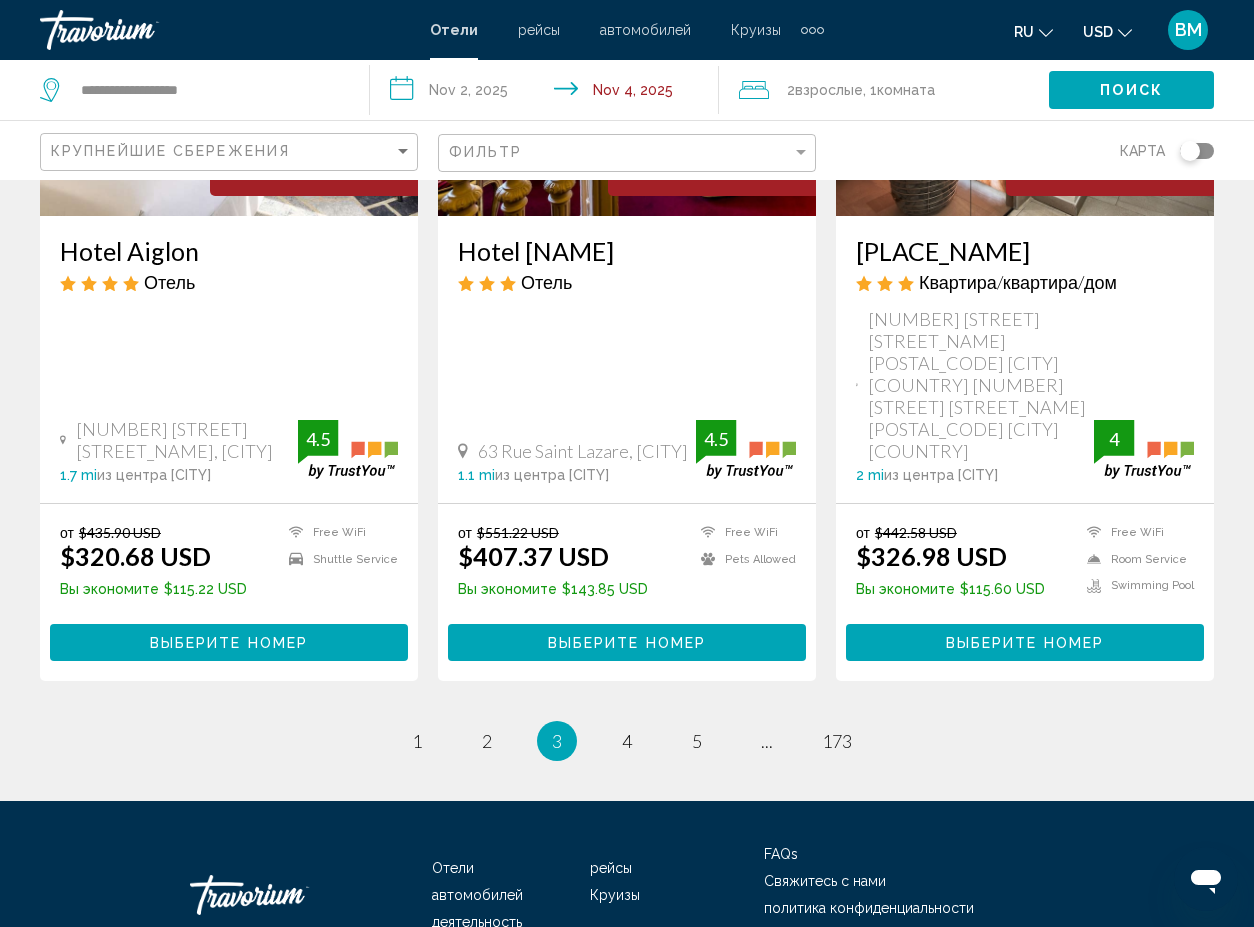scroll, scrollTop: 2590, scrollLeft: 0, axis: vertical 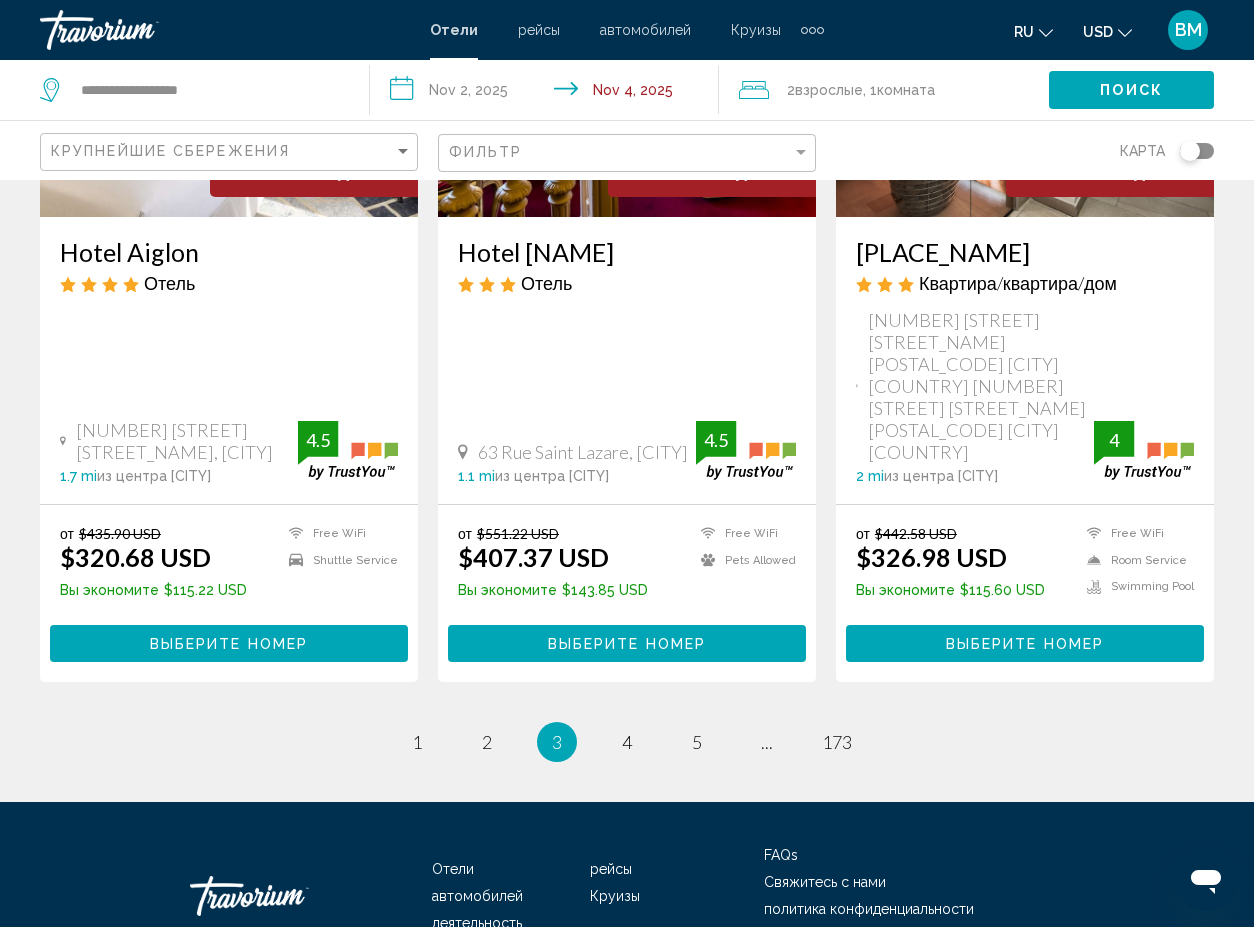 click on "рейсы" at bounding box center [539, 30] 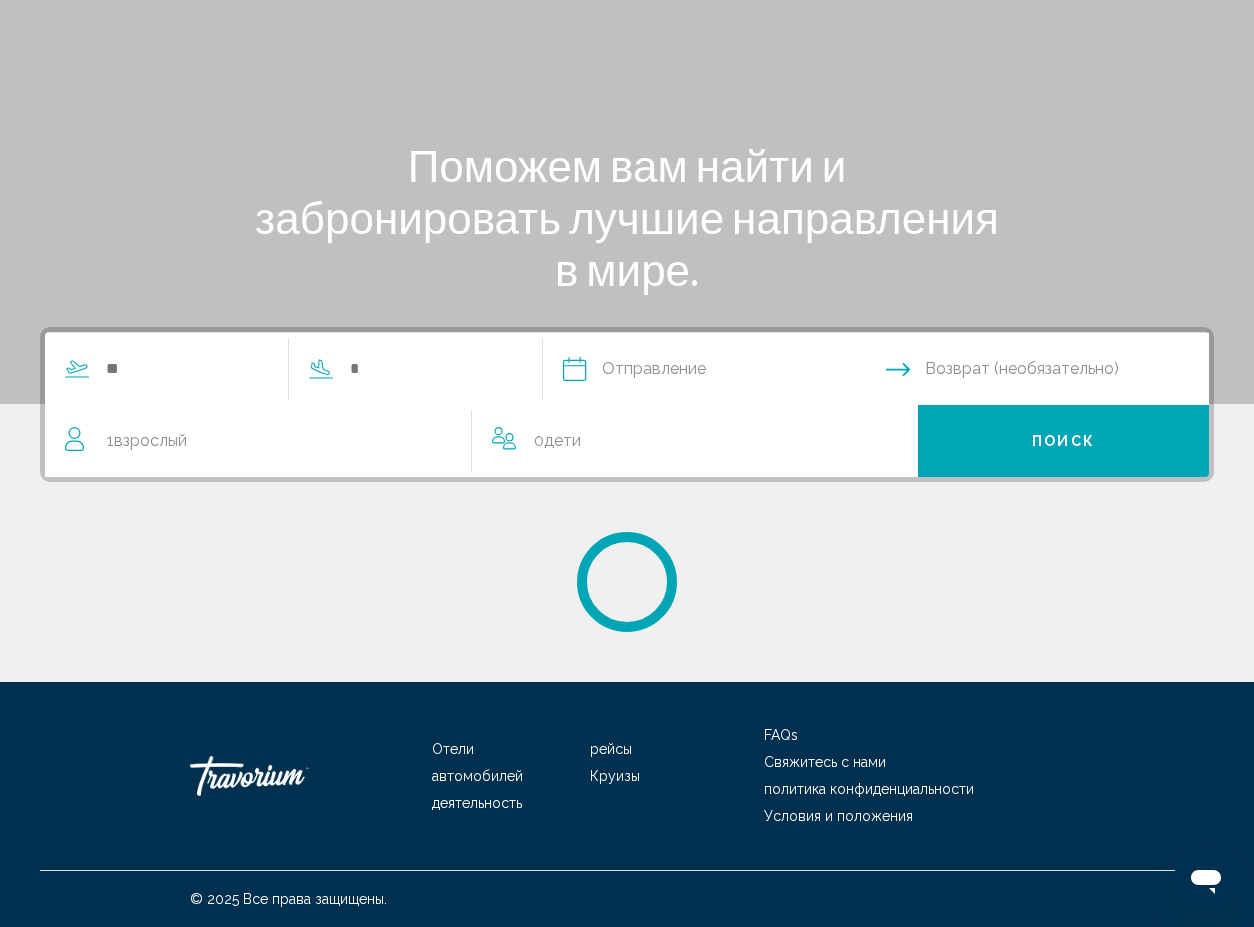scroll, scrollTop: 0, scrollLeft: 0, axis: both 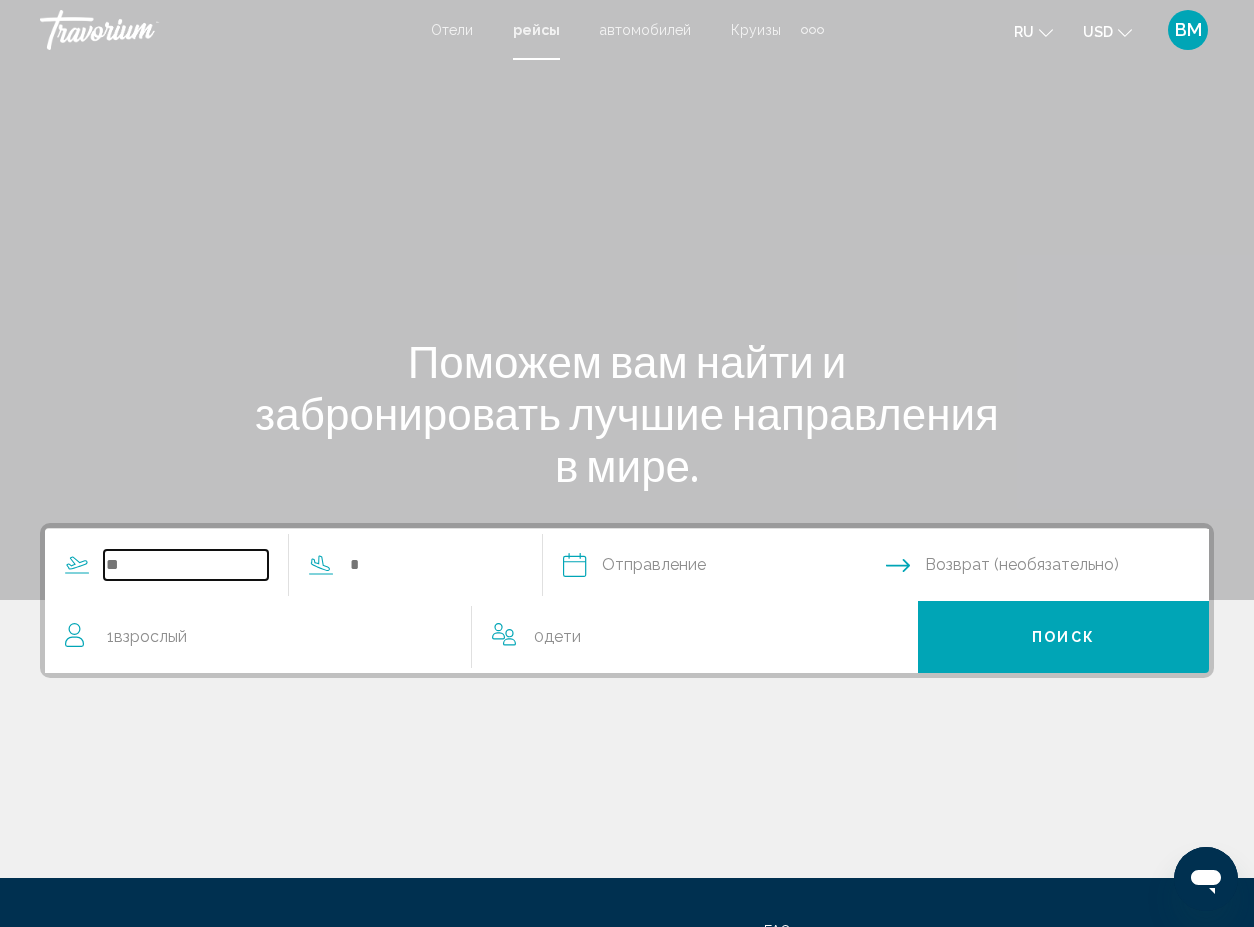 click at bounding box center [186, 565] 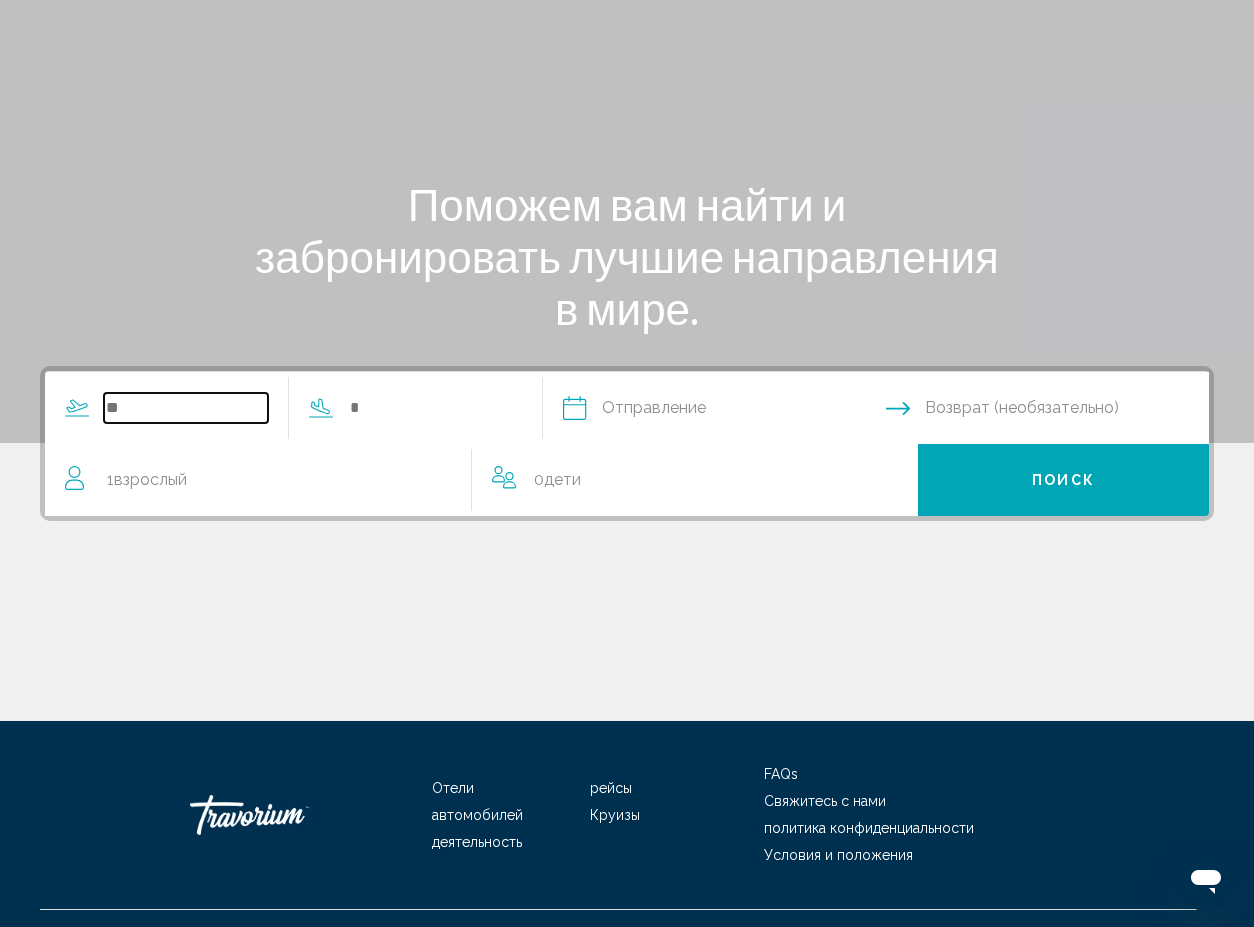 scroll, scrollTop: 196, scrollLeft: 0, axis: vertical 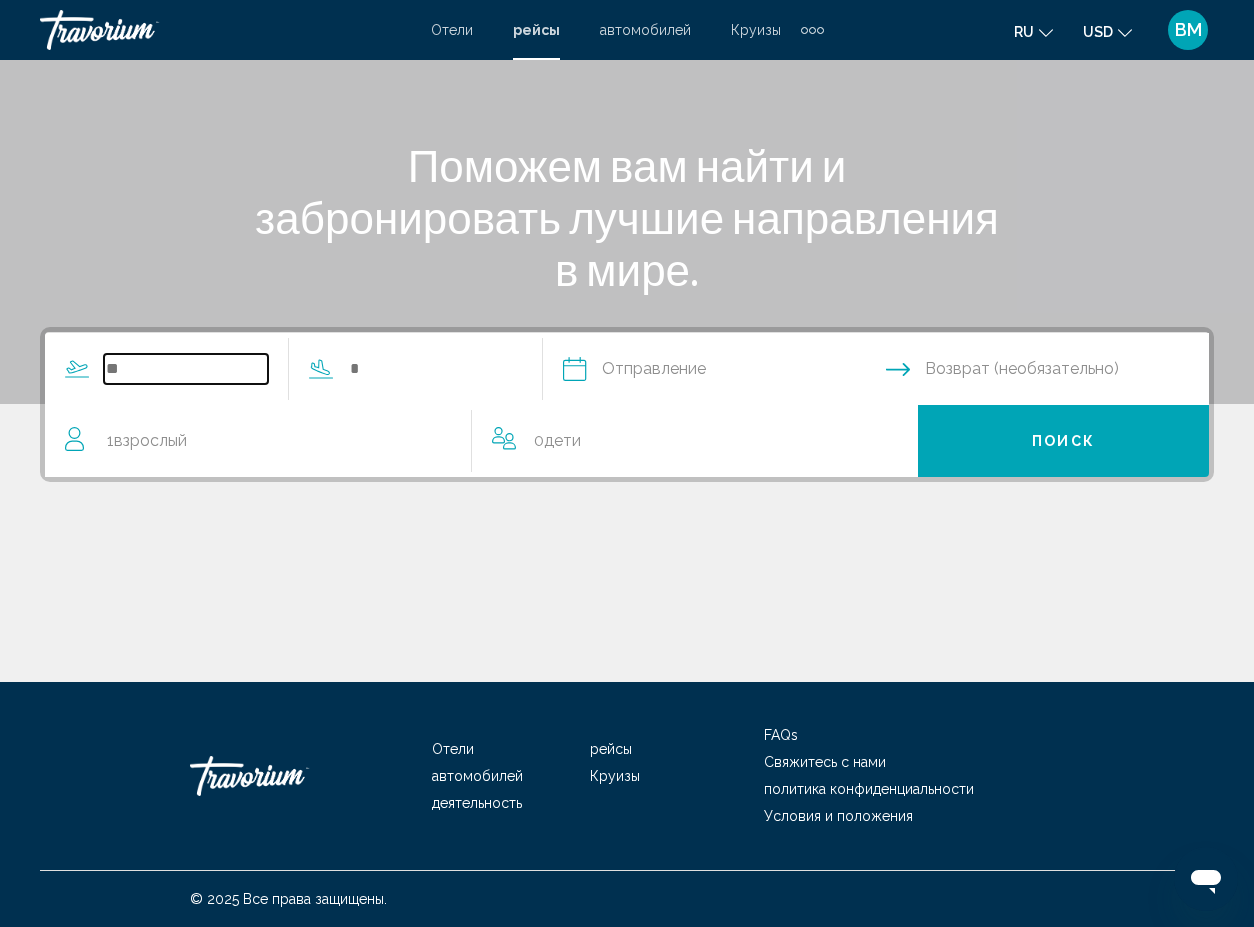 click at bounding box center (186, 369) 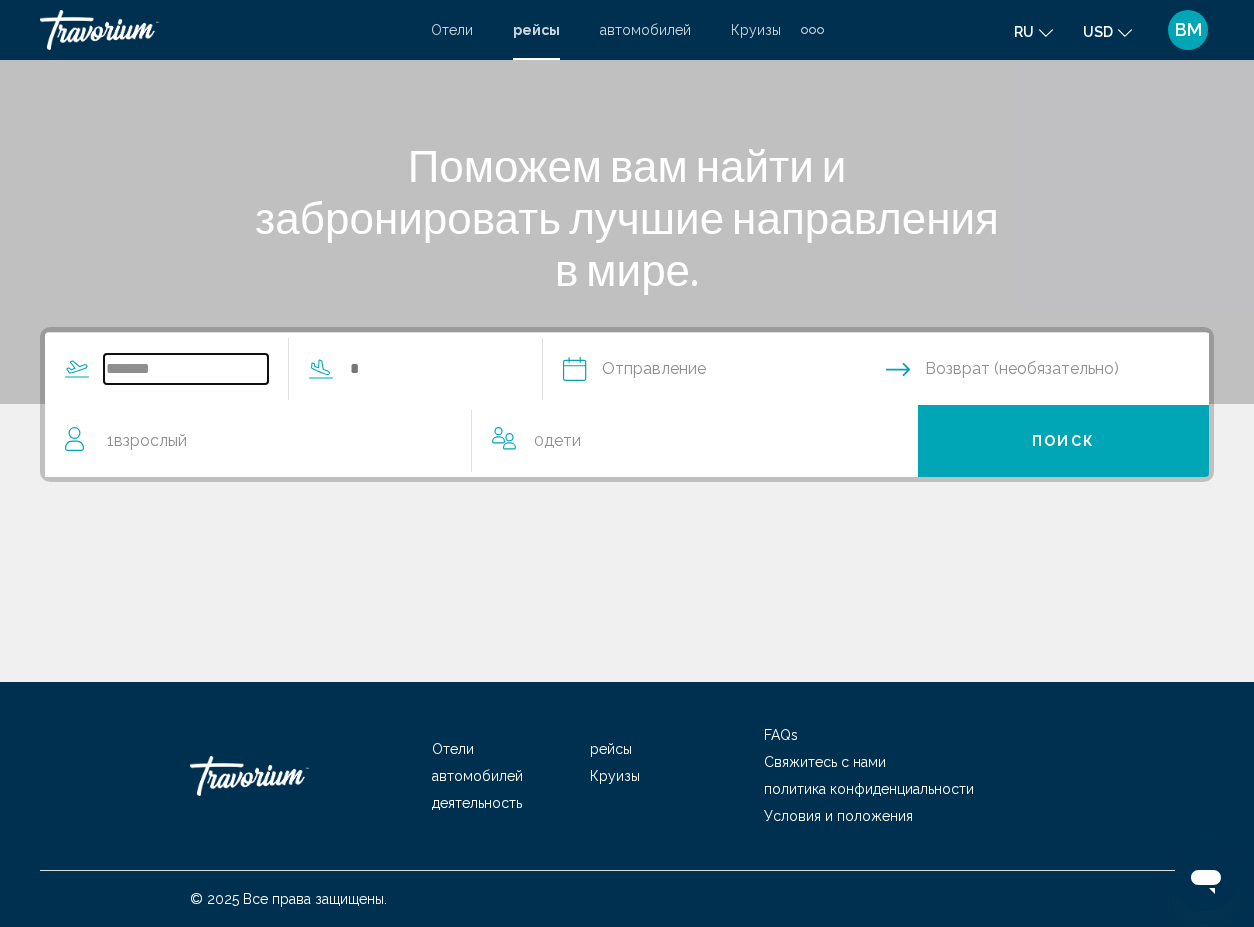 type on "*******" 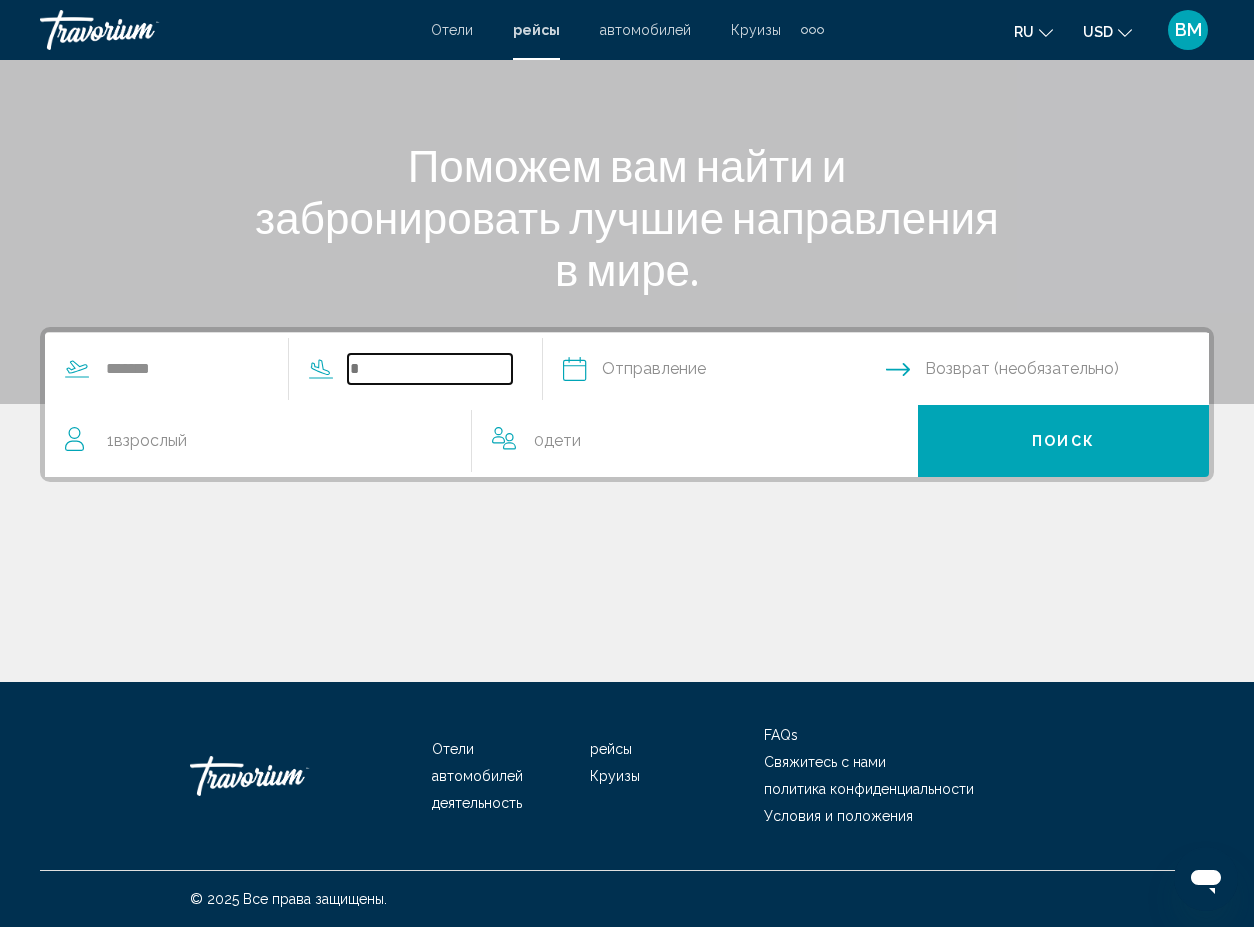click at bounding box center [430, 369] 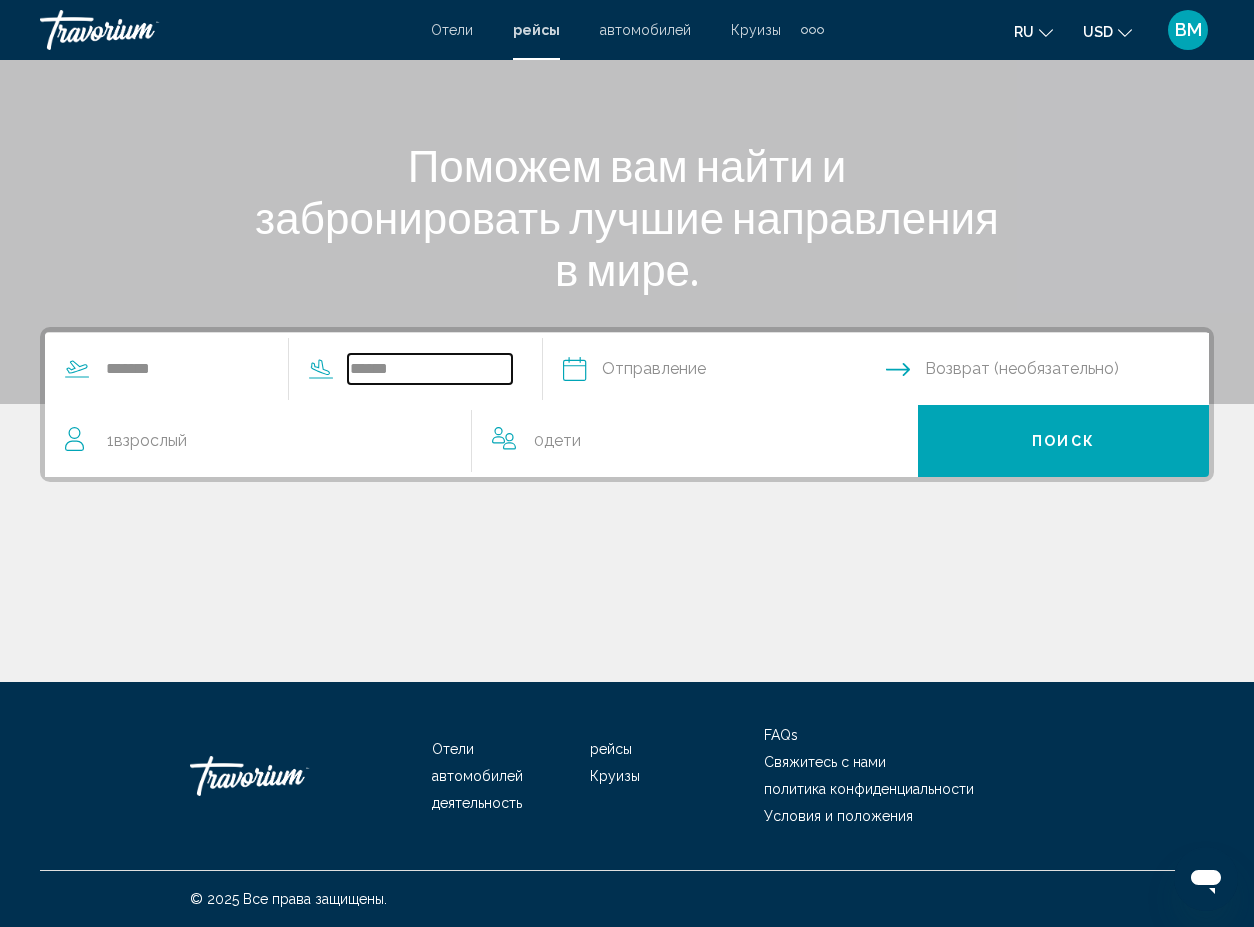type on "*****" 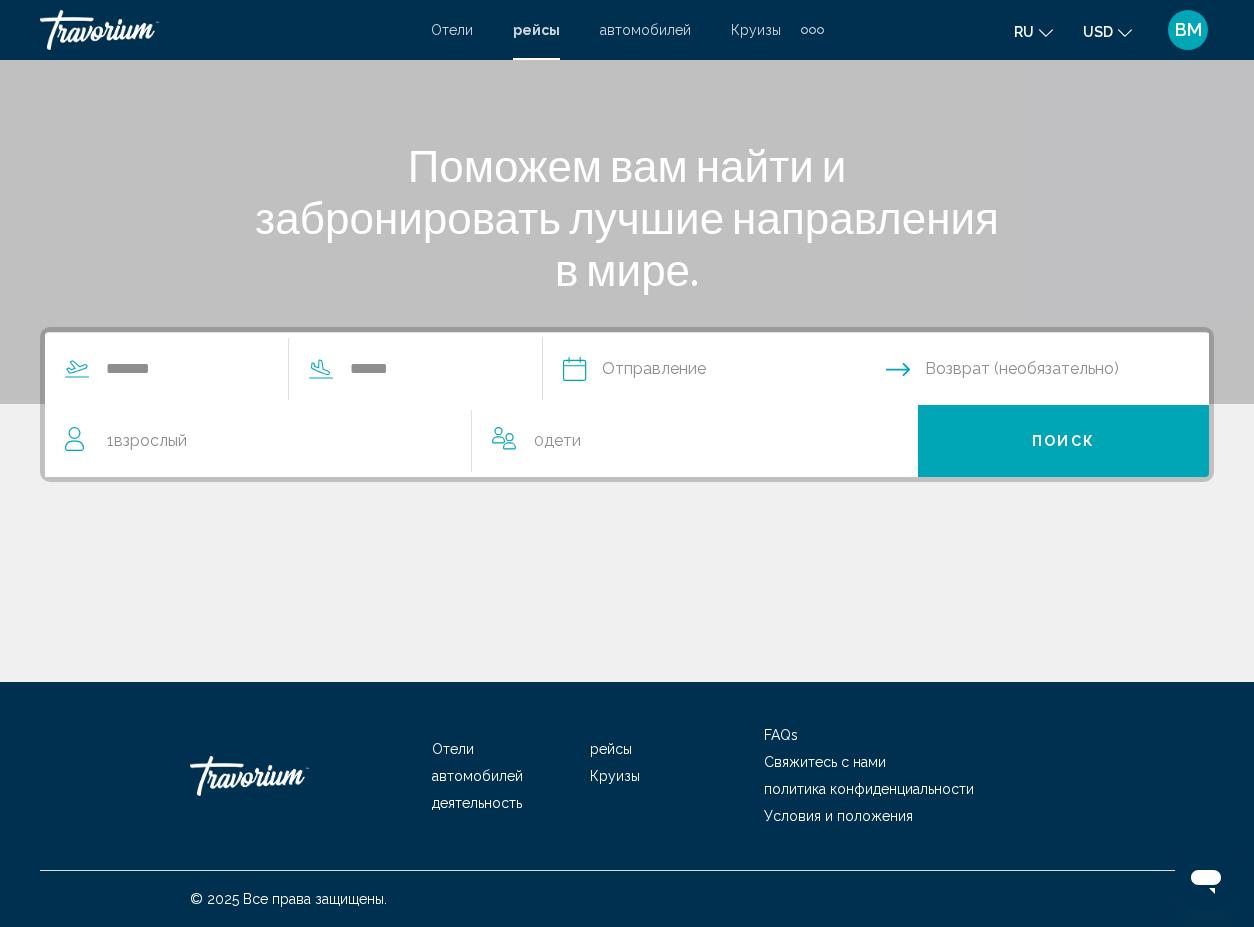 click at bounding box center [723, 372] 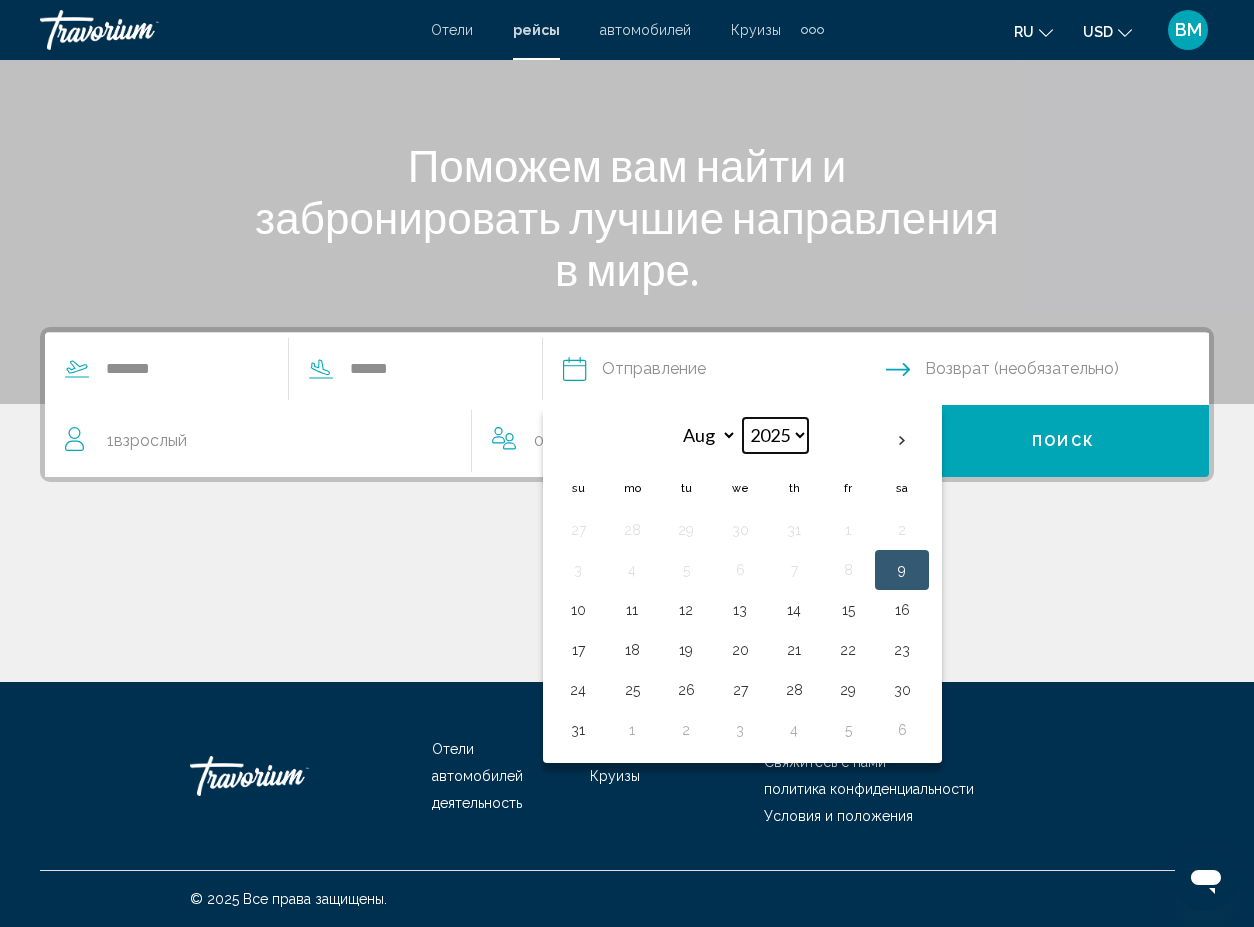 select on "****" 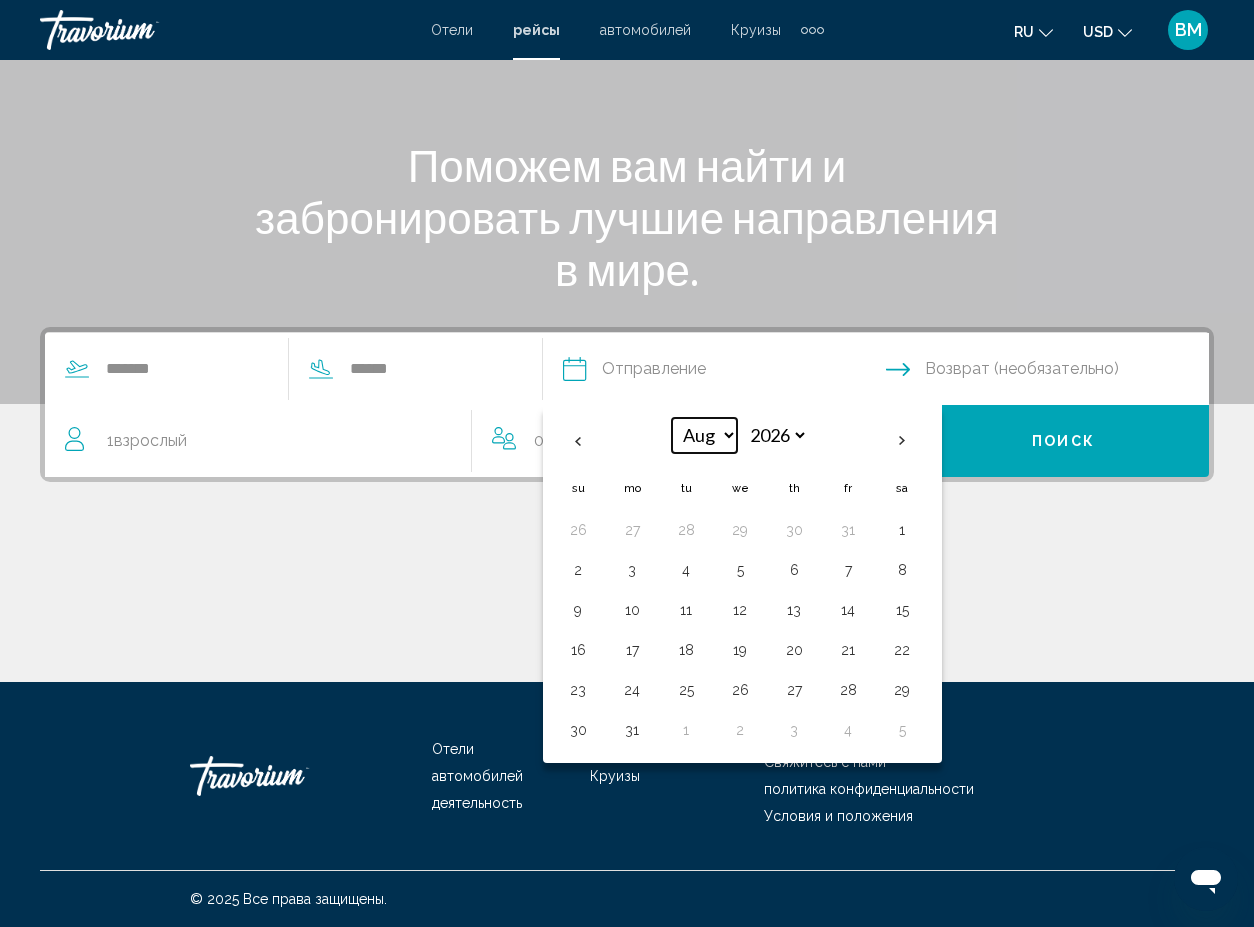 select on "*" 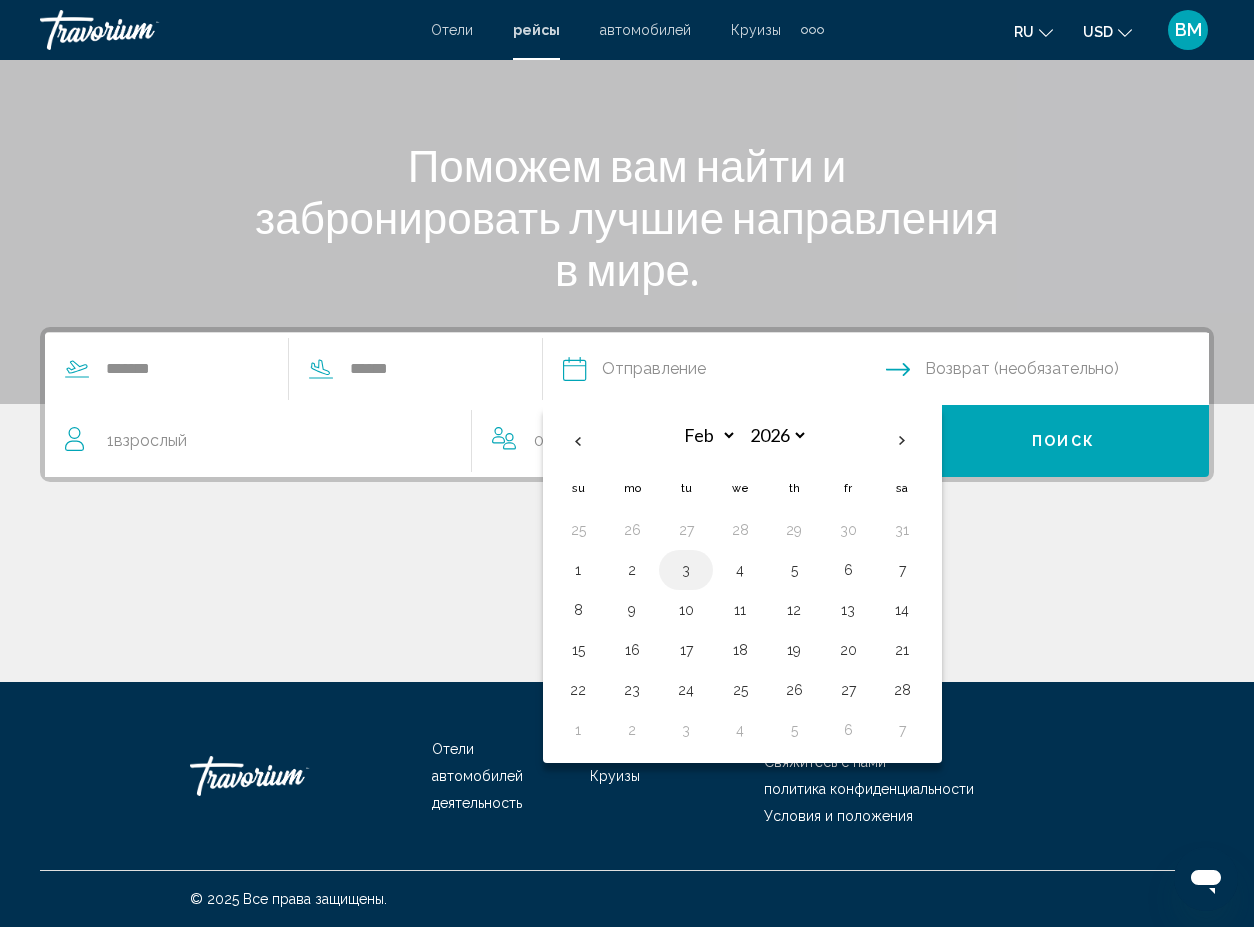 click on "3" at bounding box center (686, 570) 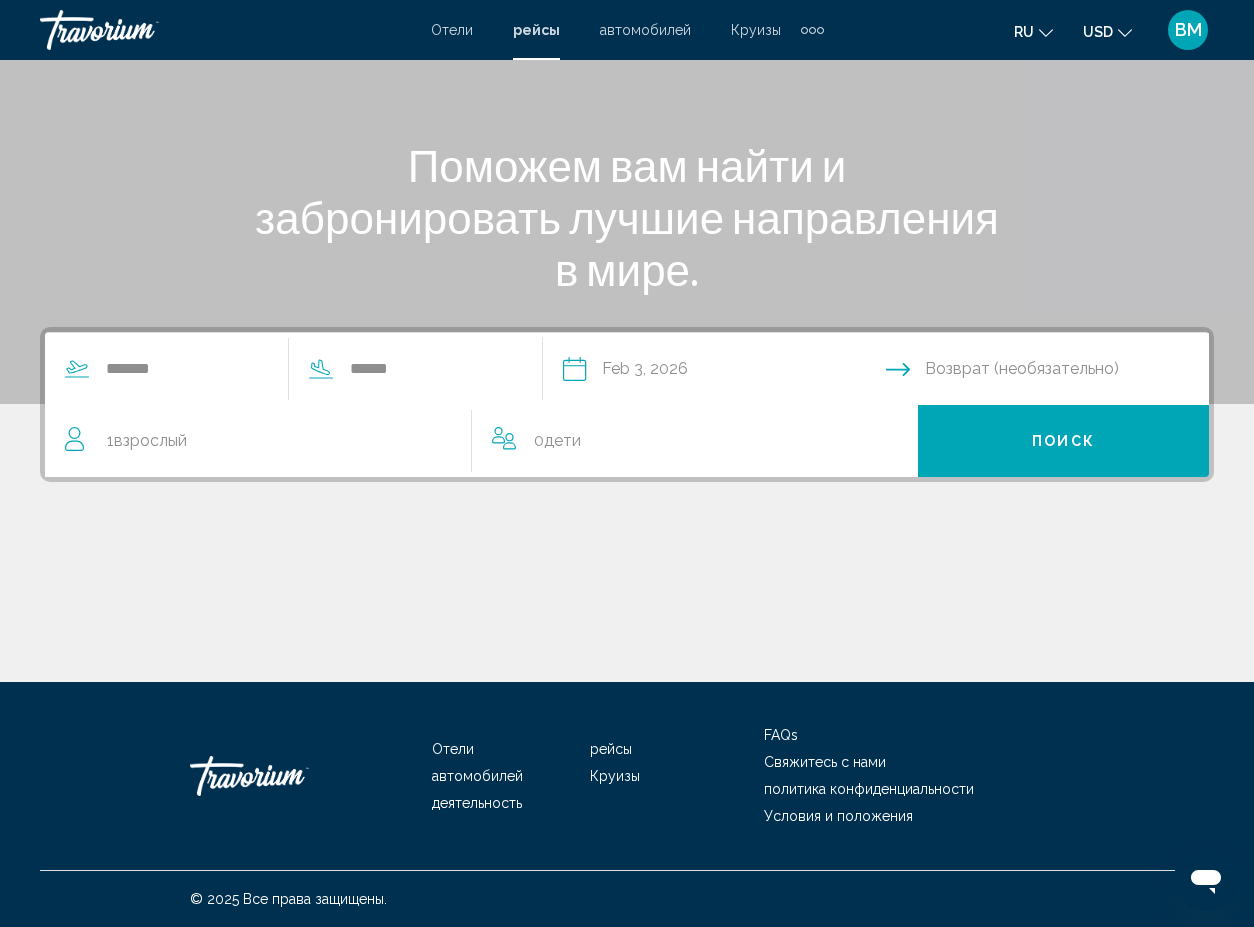 click at bounding box center (1051, 372) 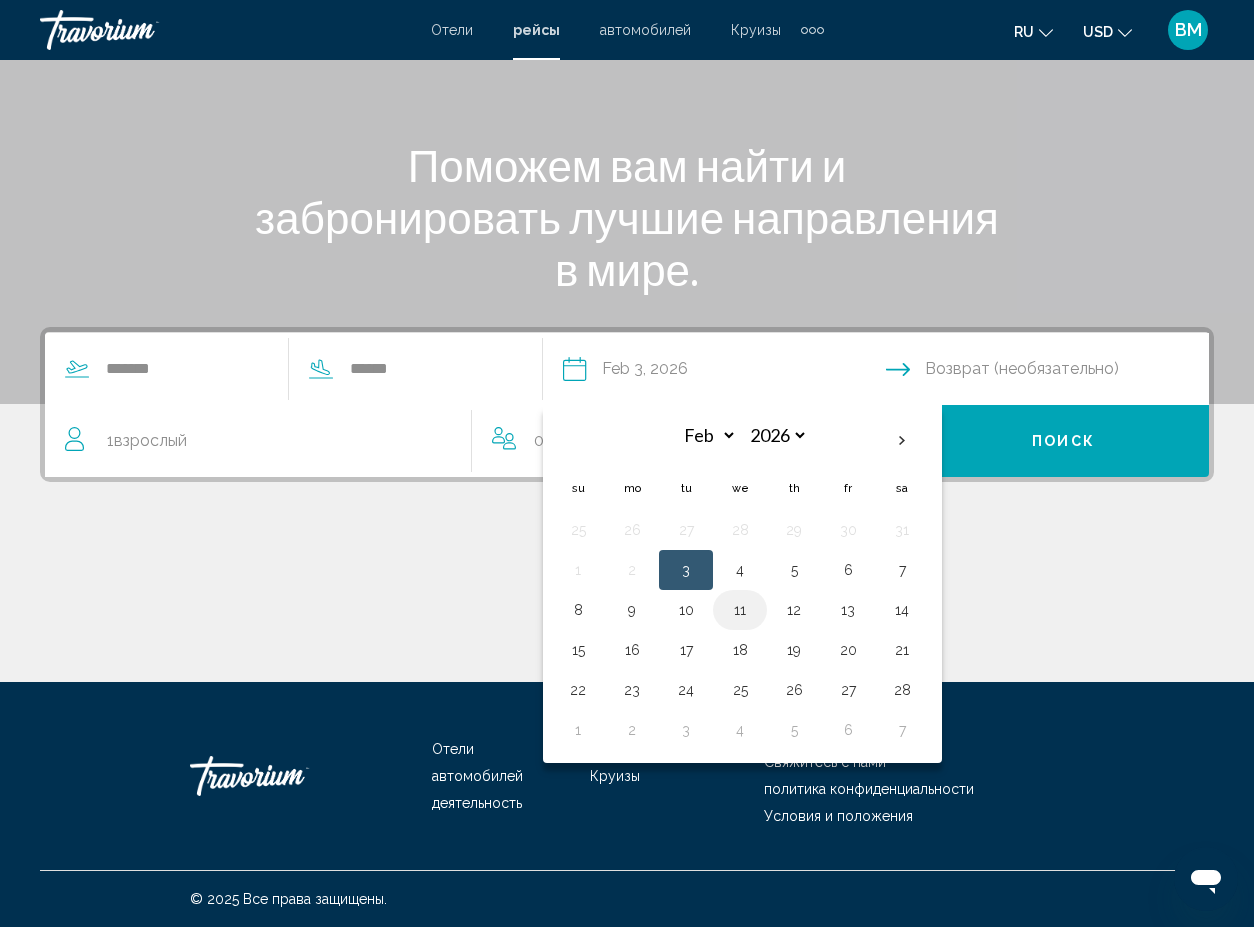 click on "11" at bounding box center (740, 610) 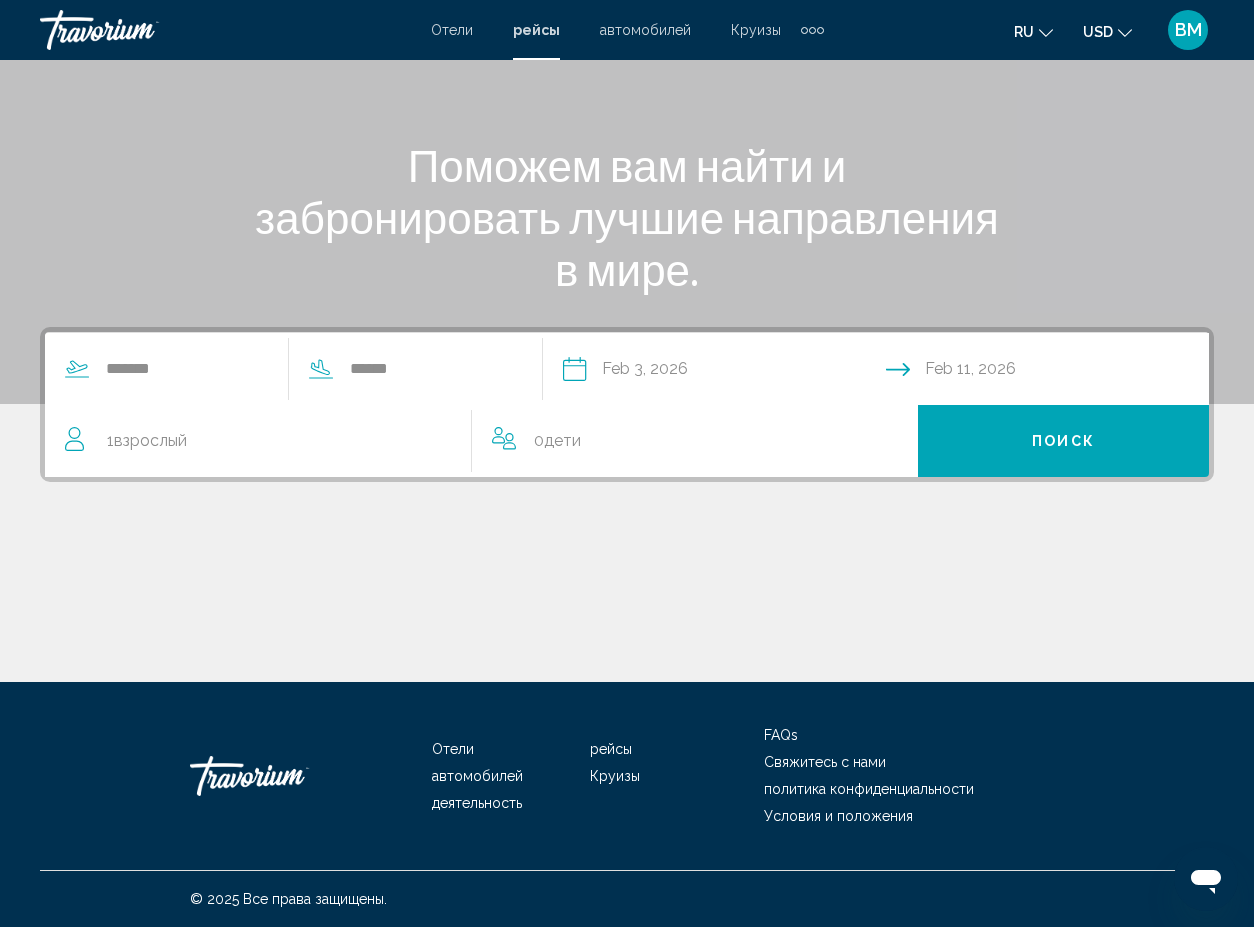 click on "Поиск" at bounding box center [1063, 441] 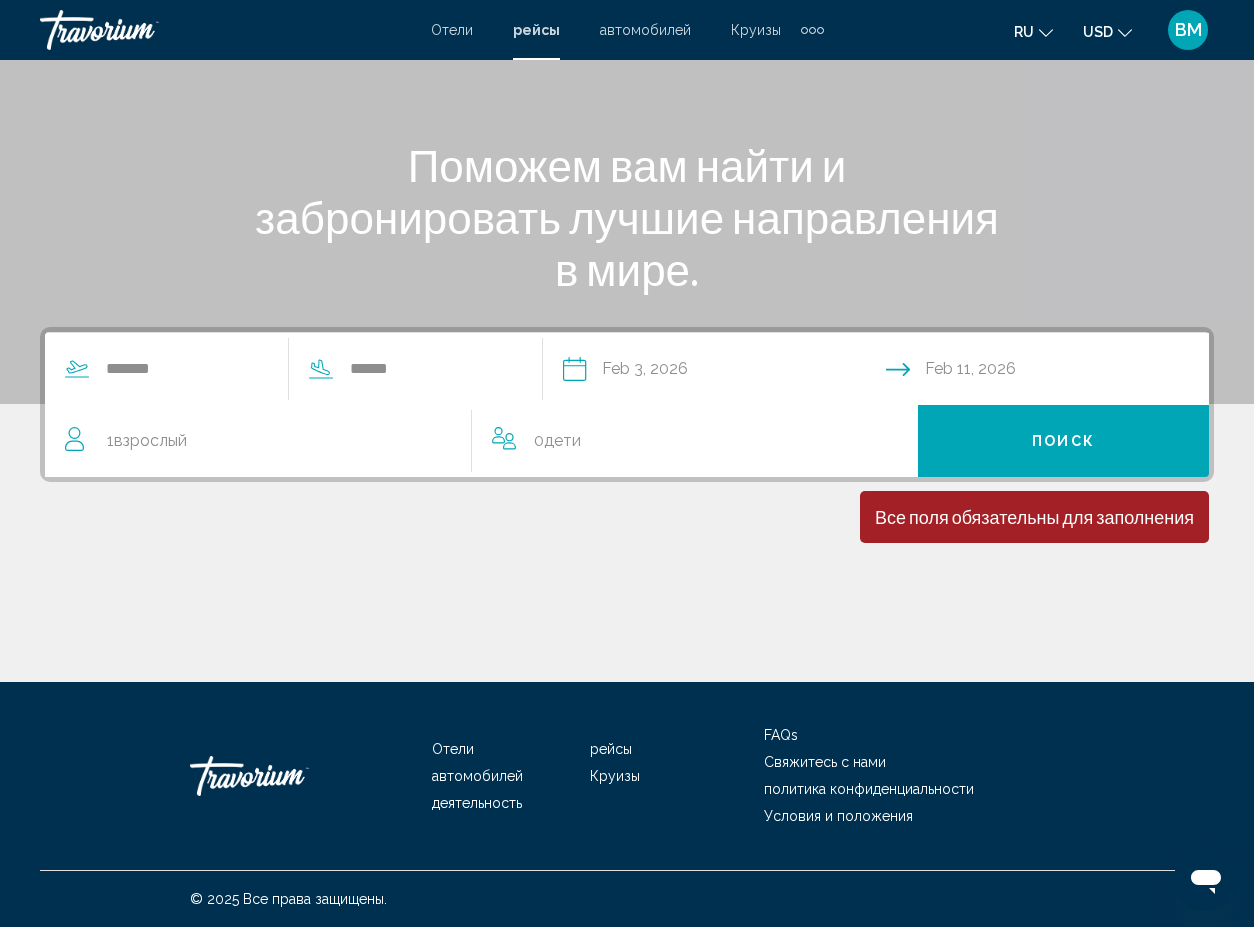 click on "1  Взрослый Взрослые" at bounding box center (268, 441) 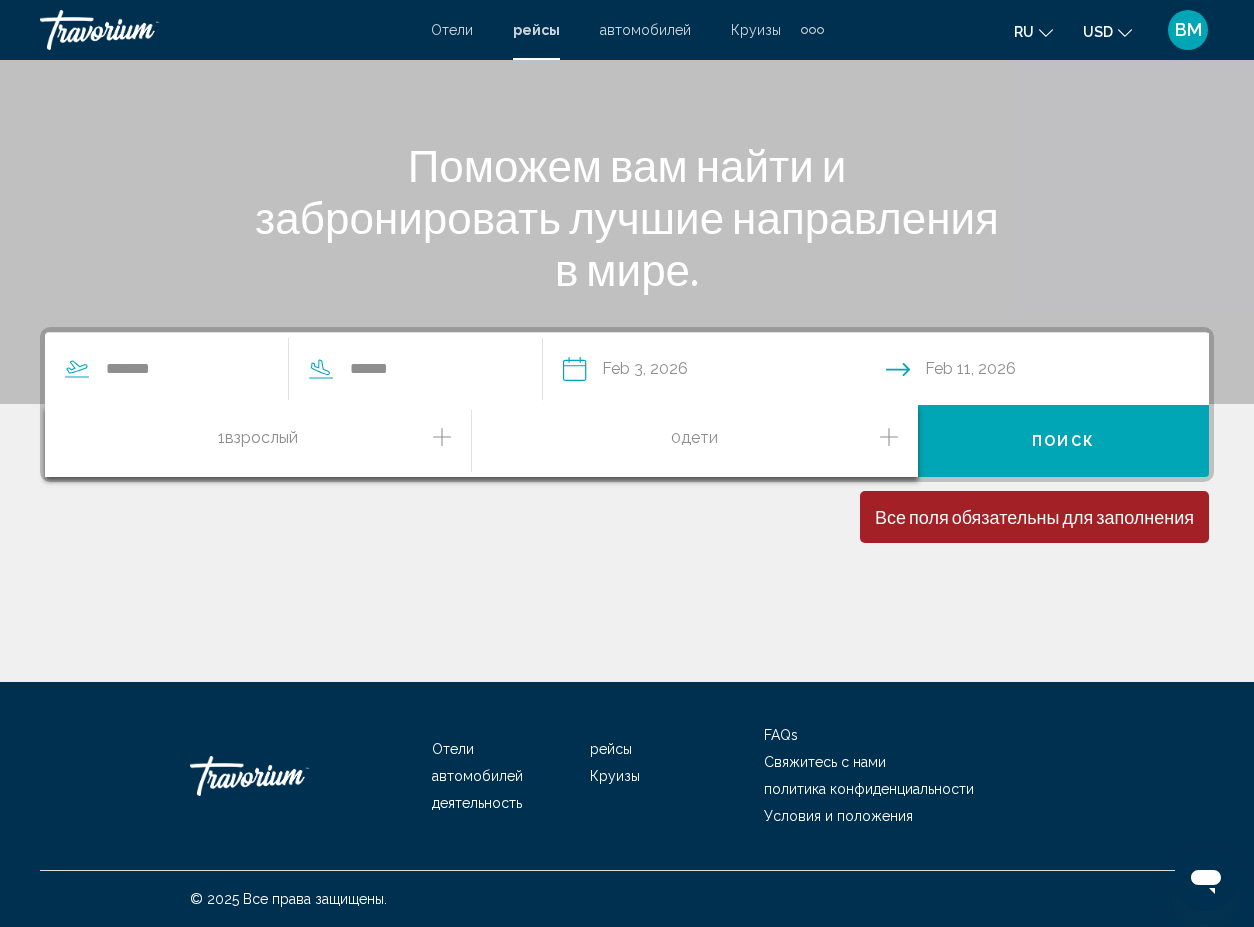 click 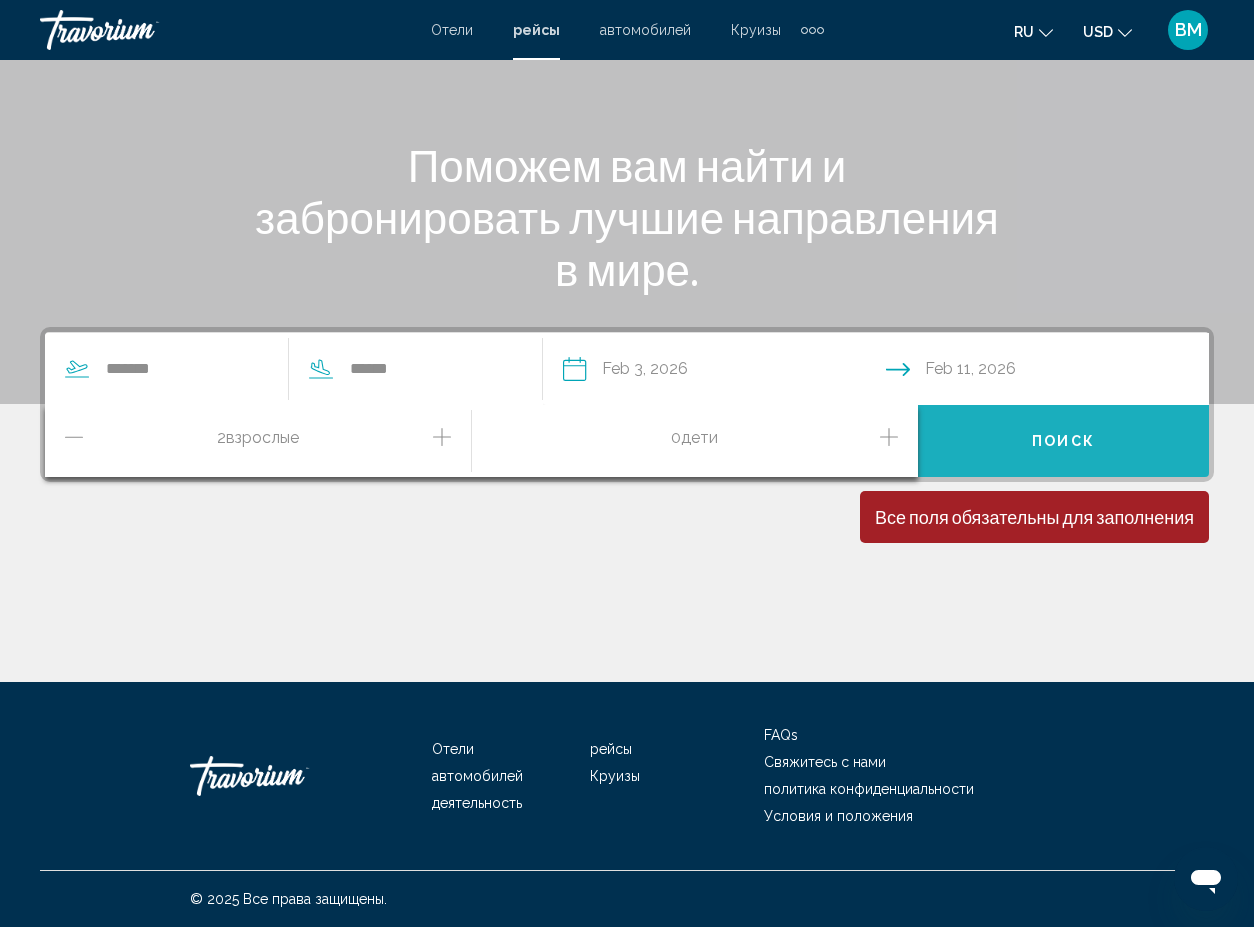 click on "Поиск" at bounding box center (1063, 441) 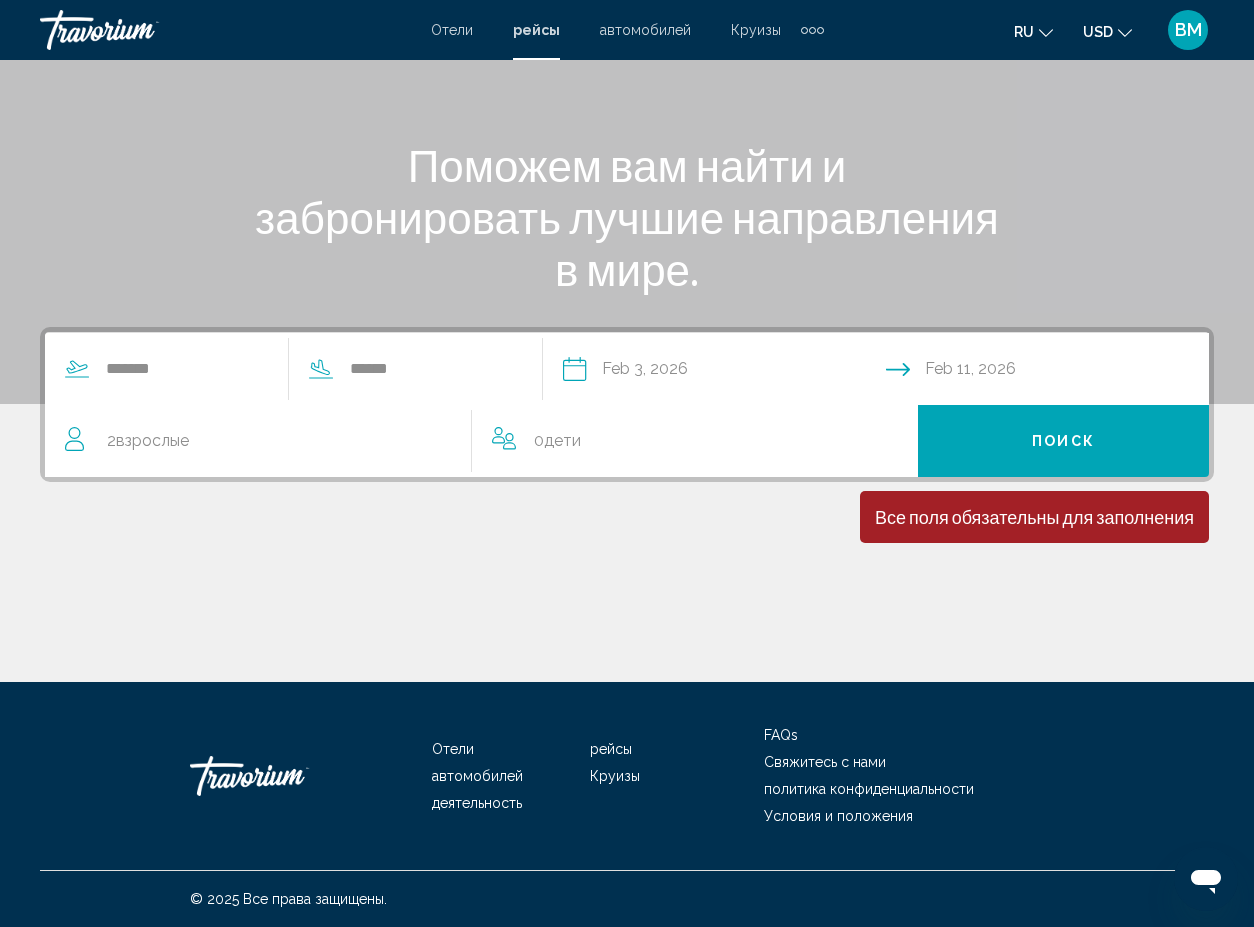click on "Поиск" at bounding box center [1063, 441] 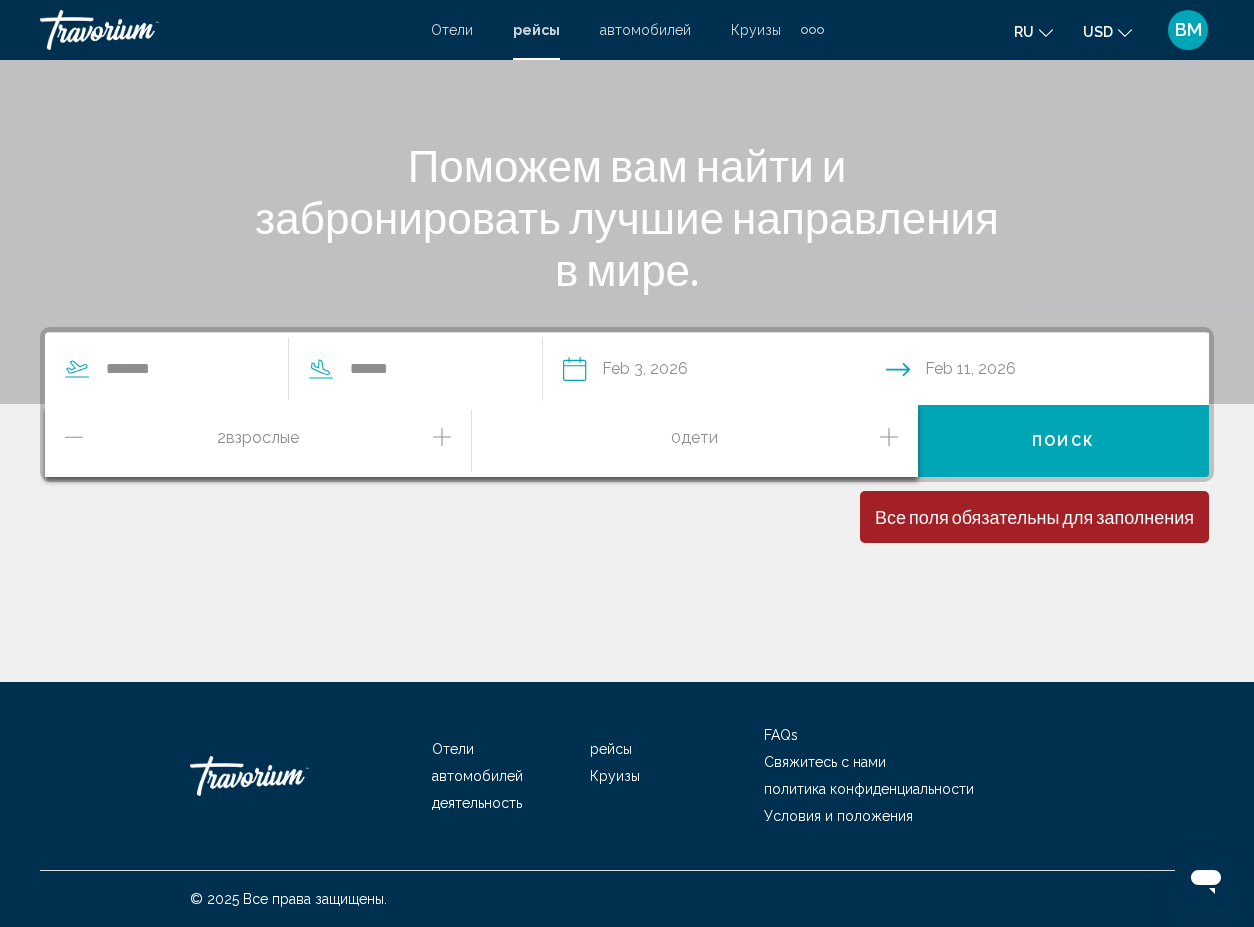 click 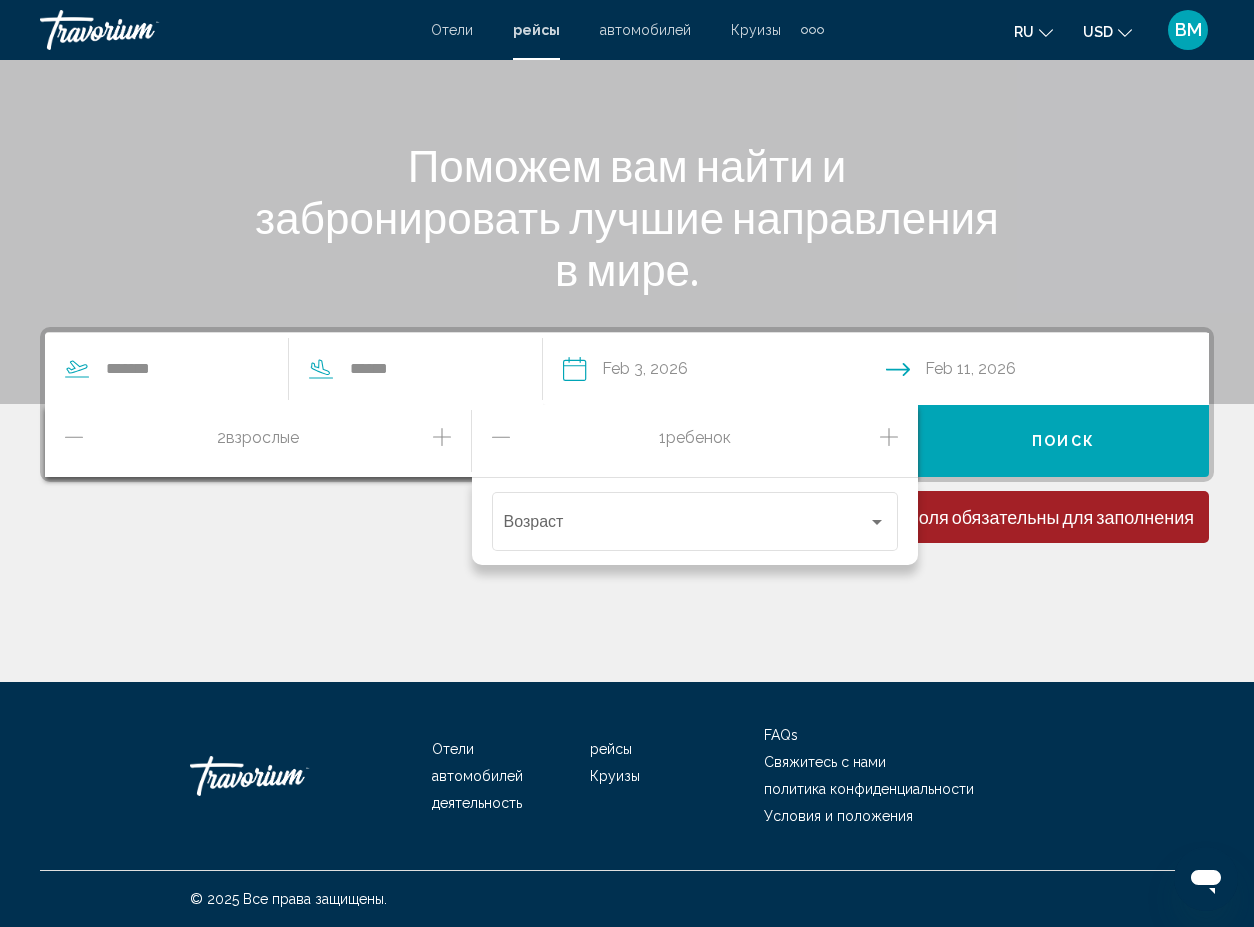 click on "Поиск" at bounding box center [1063, 441] 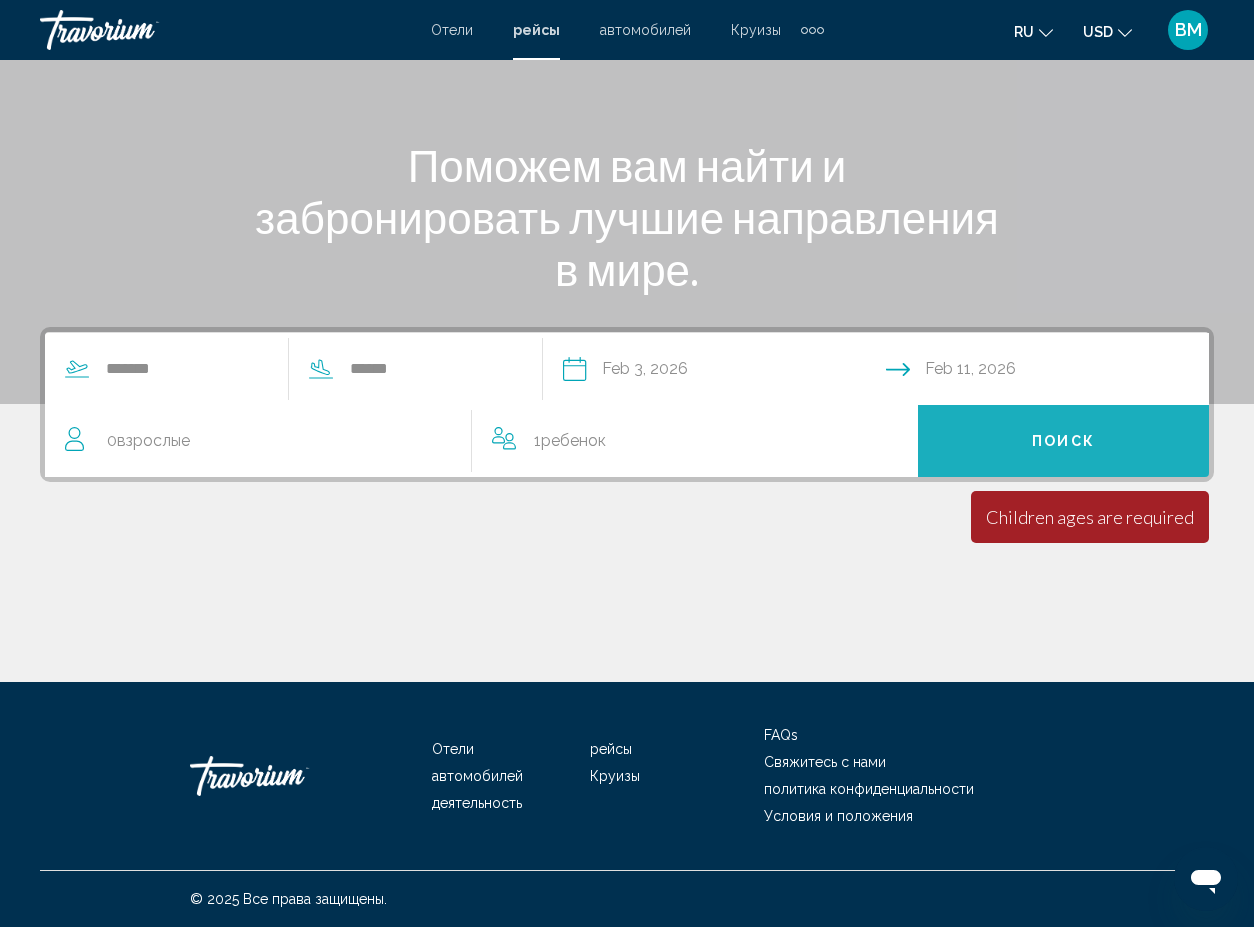 click on "Поиск" at bounding box center [1063, 441] 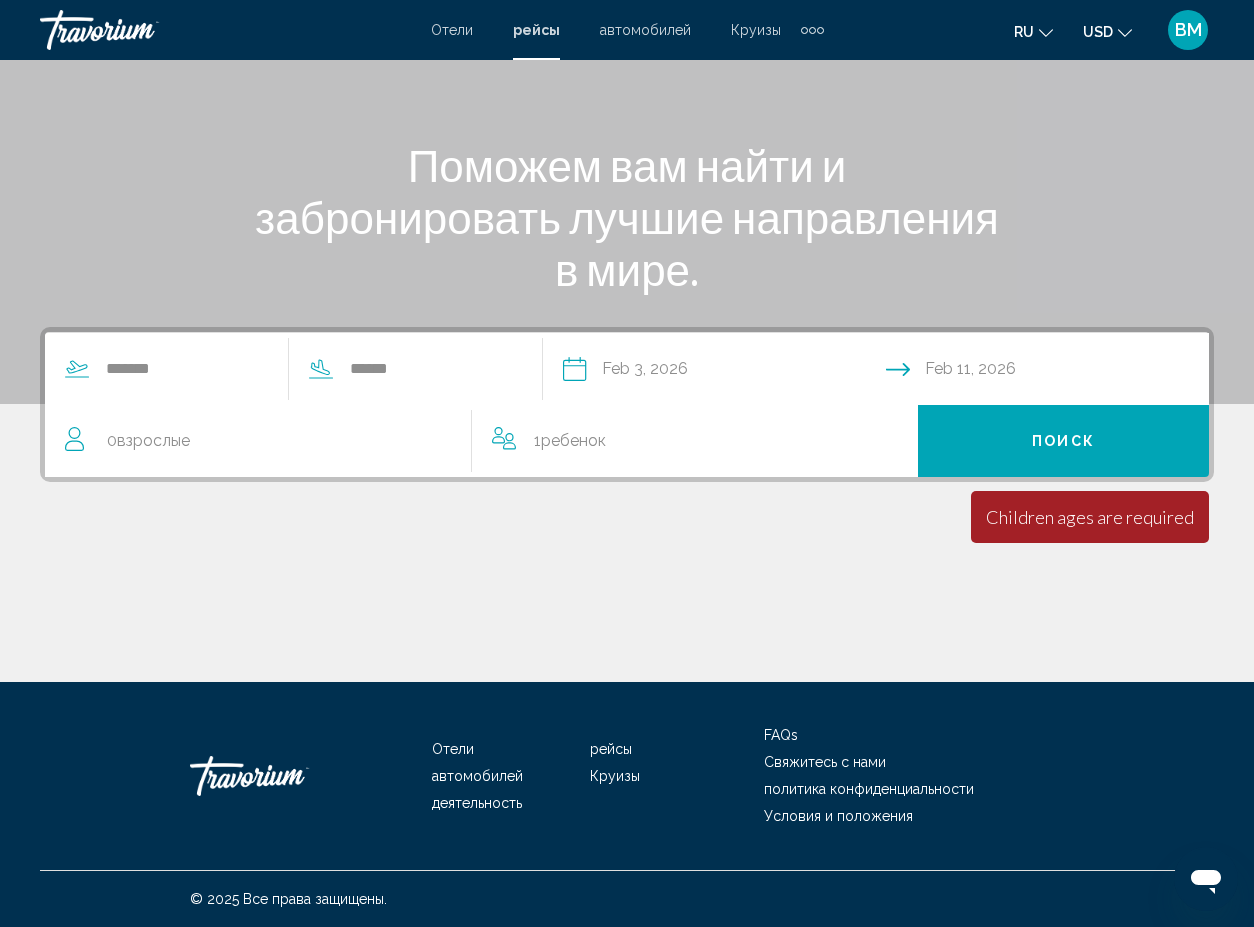 click on "1  [PERSON_TYPE] [PERSON_TYPE]" at bounding box center (695, 441) 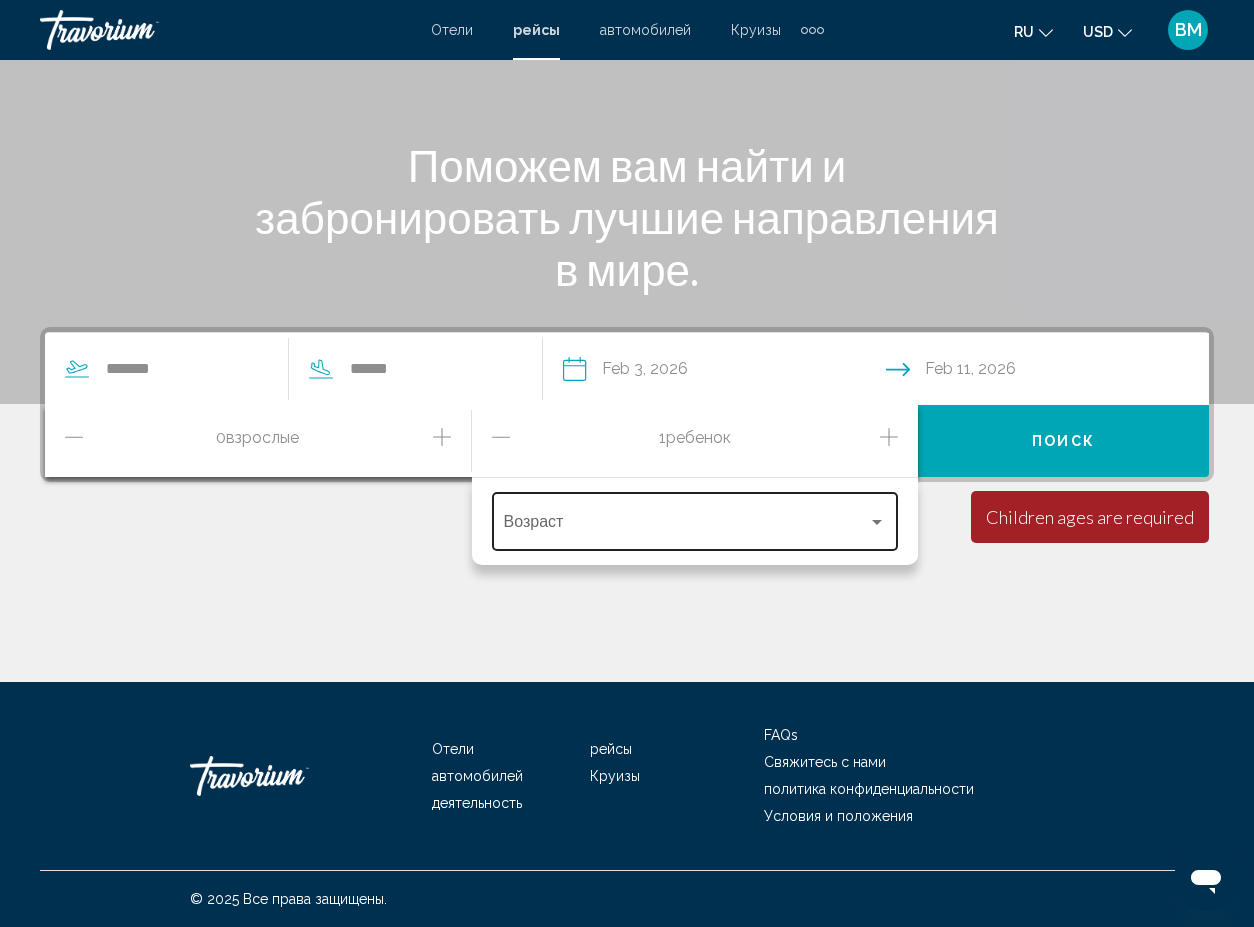 click on "Возраст" at bounding box center (695, 519) 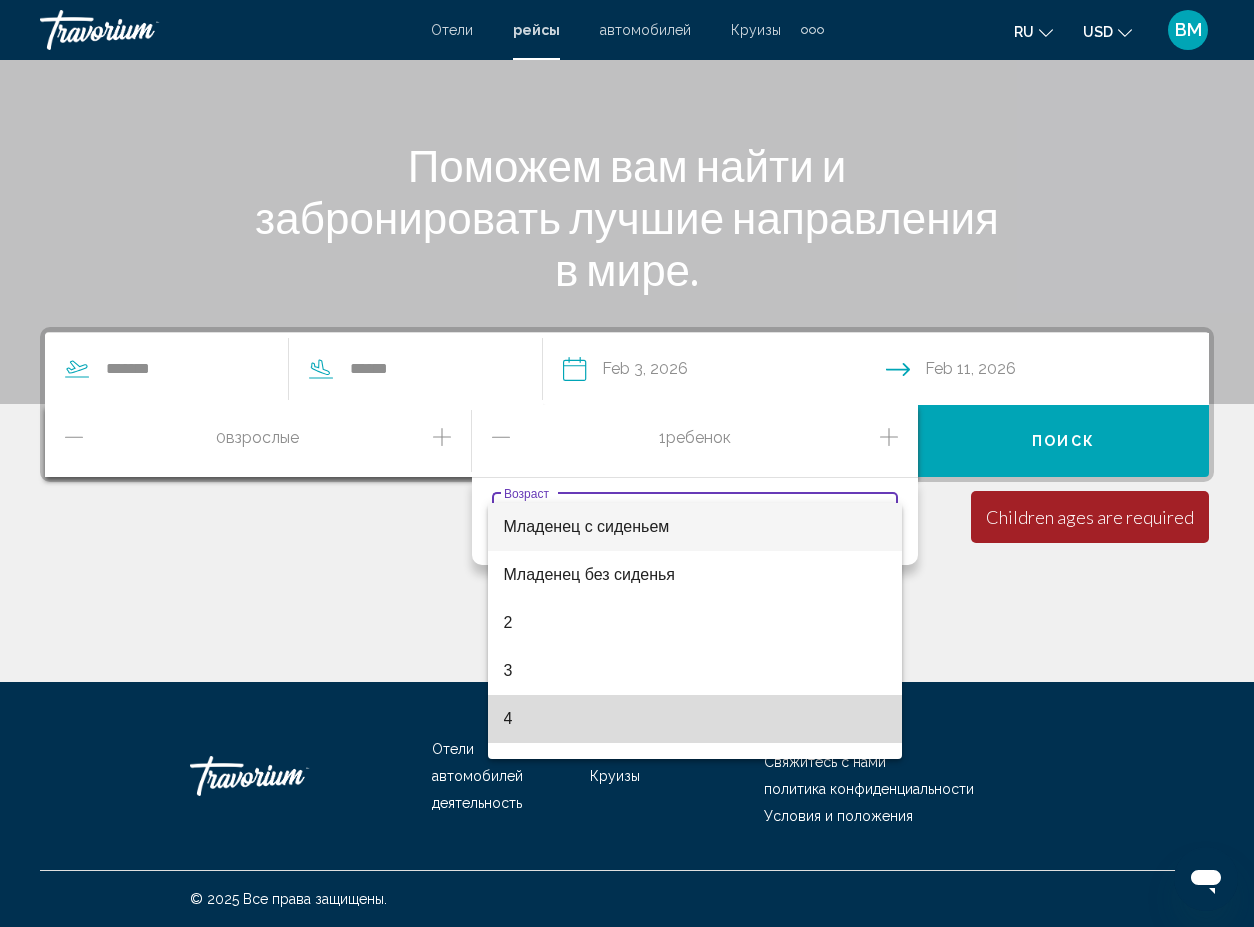 click on "4" at bounding box center (695, 719) 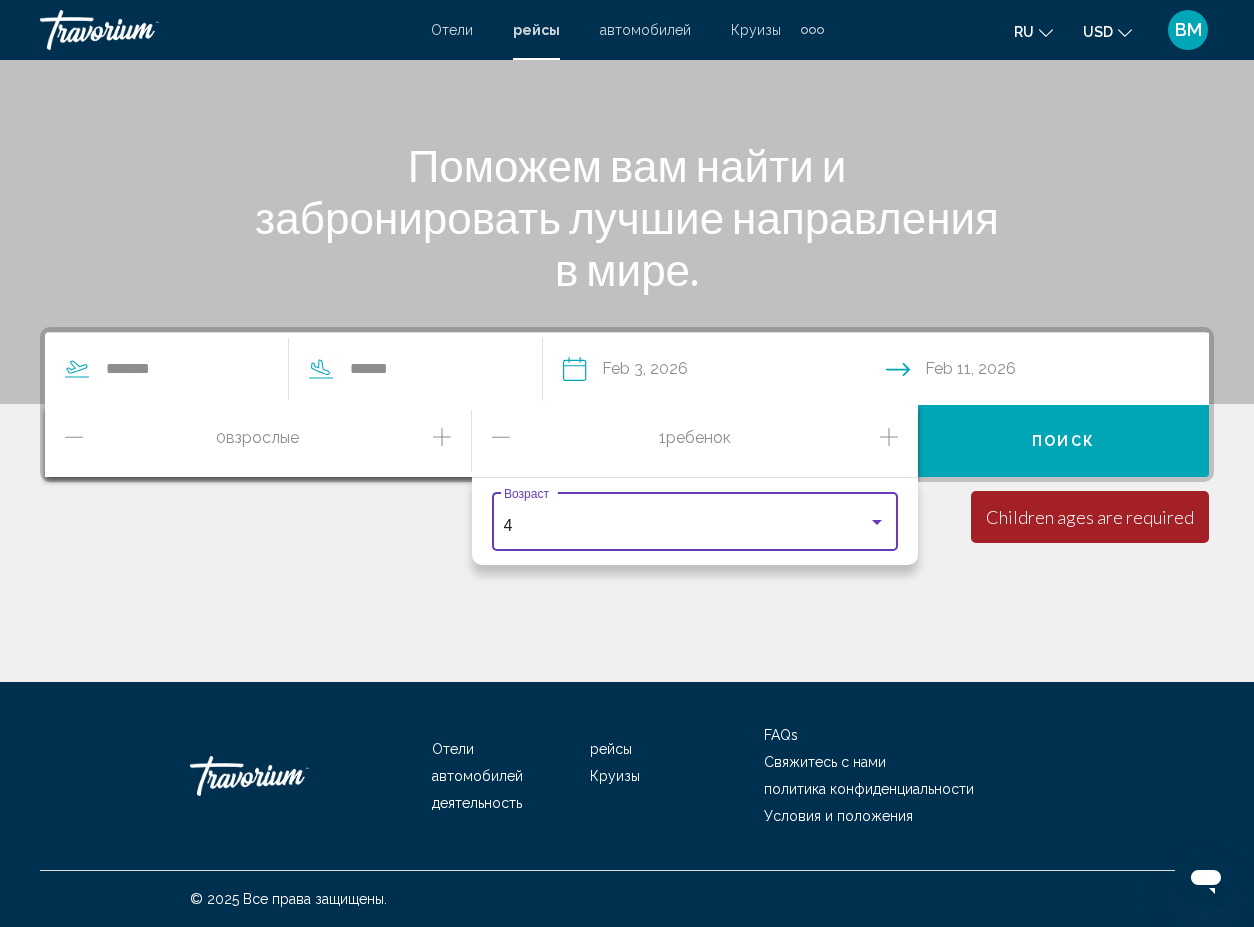 click on "Поиск" at bounding box center (1063, 442) 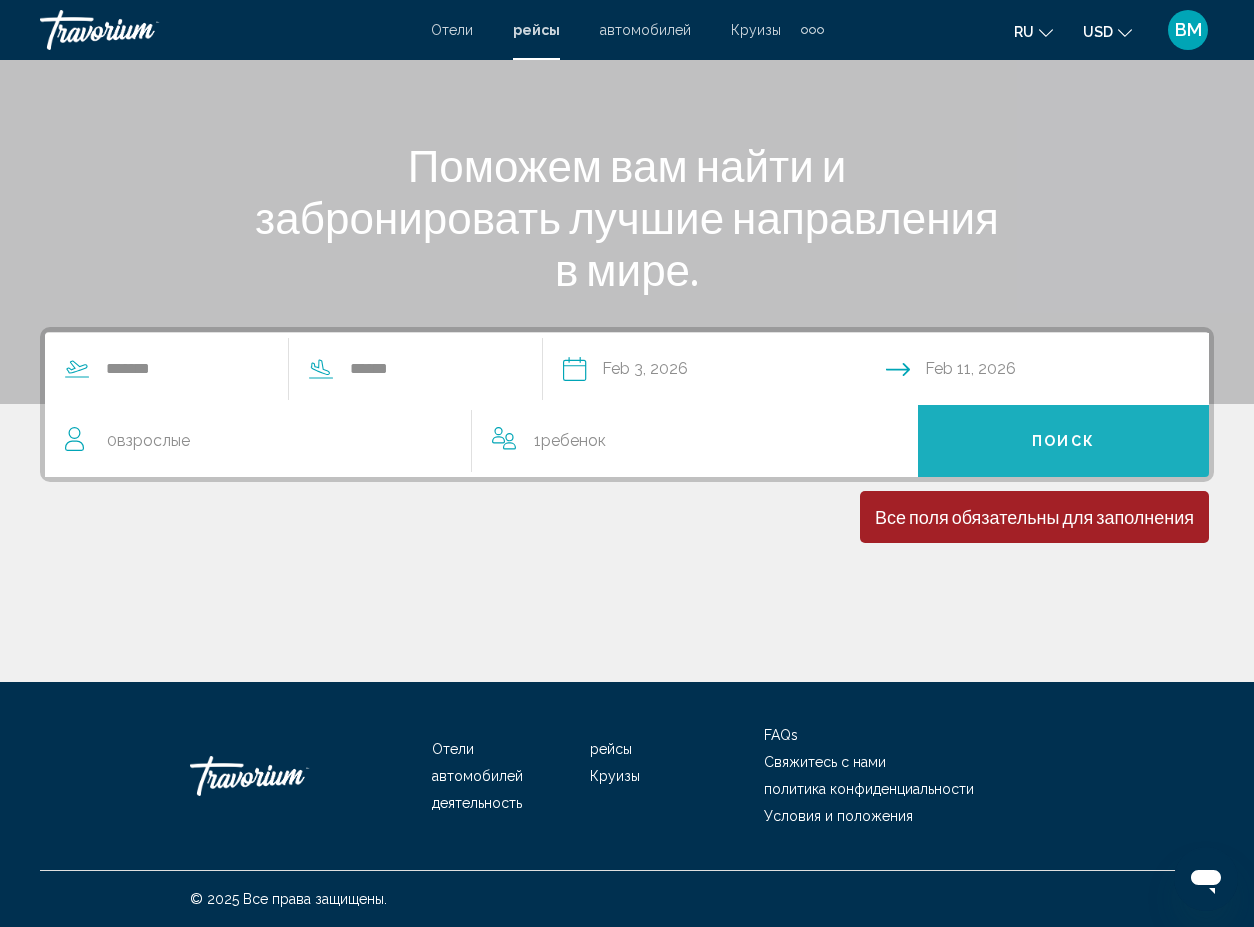 click on "Поиск" at bounding box center (1063, 442) 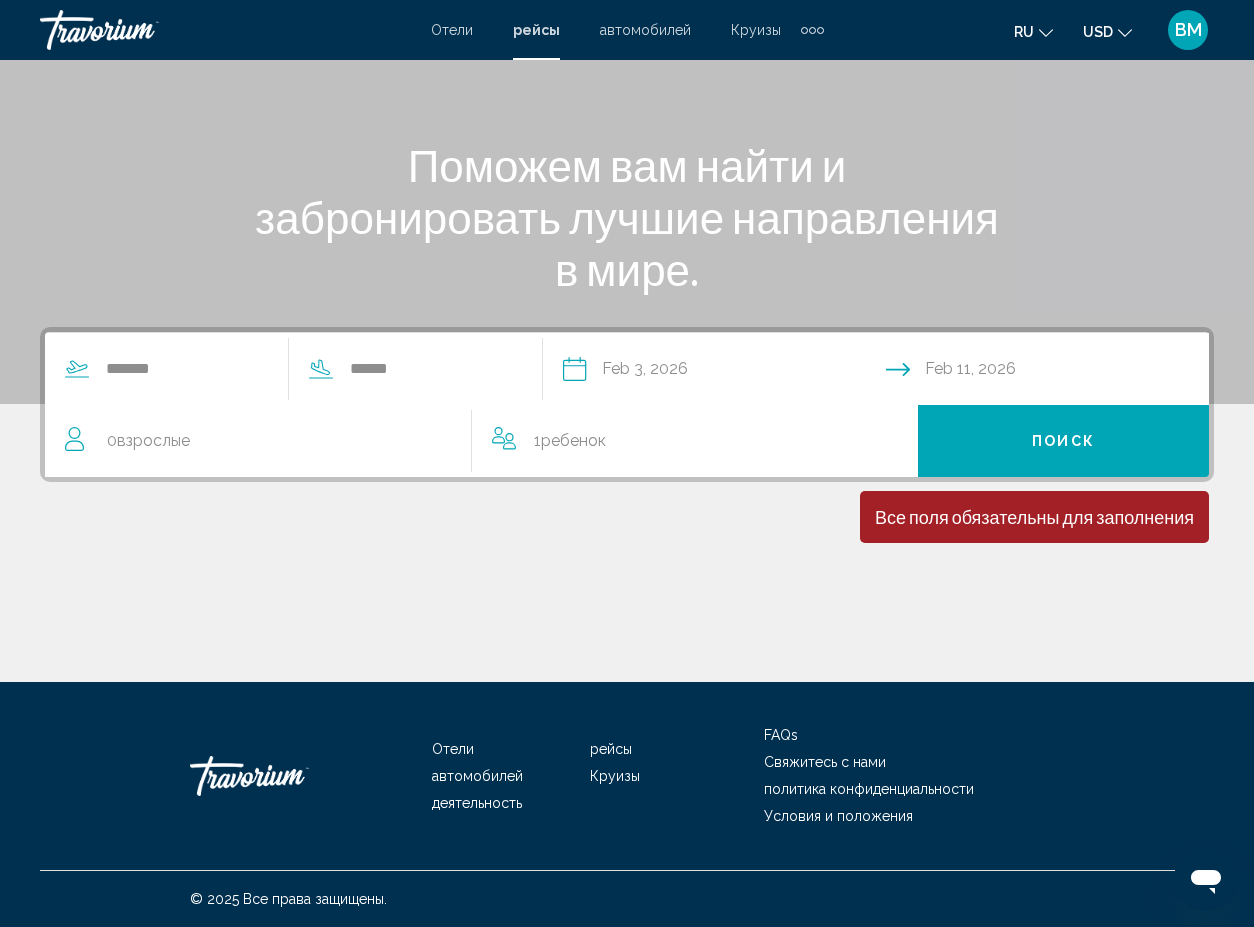 click on "**********" at bounding box center [723, 372] 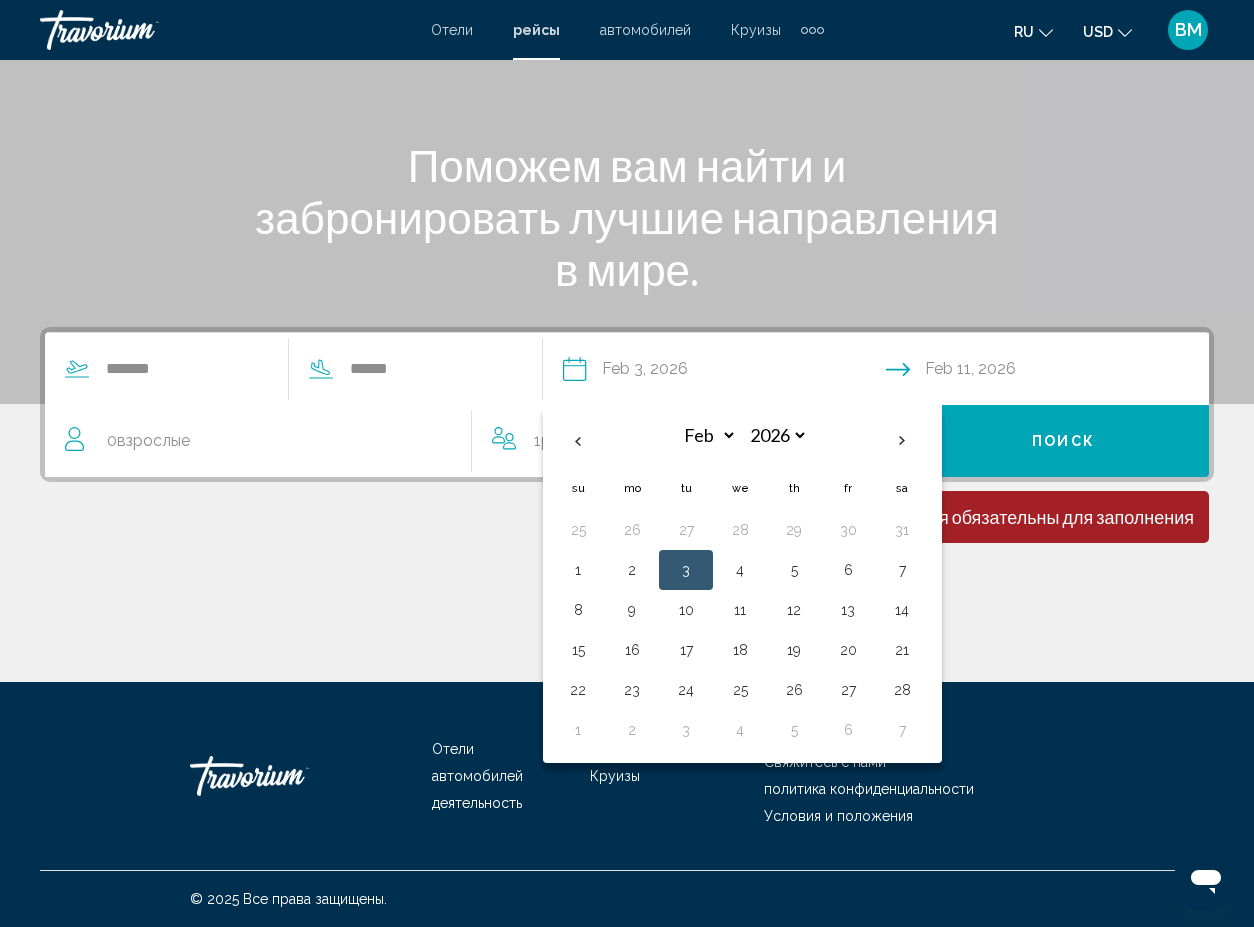 click on "0  Взрослый Взрослые" at bounding box center [268, 441] 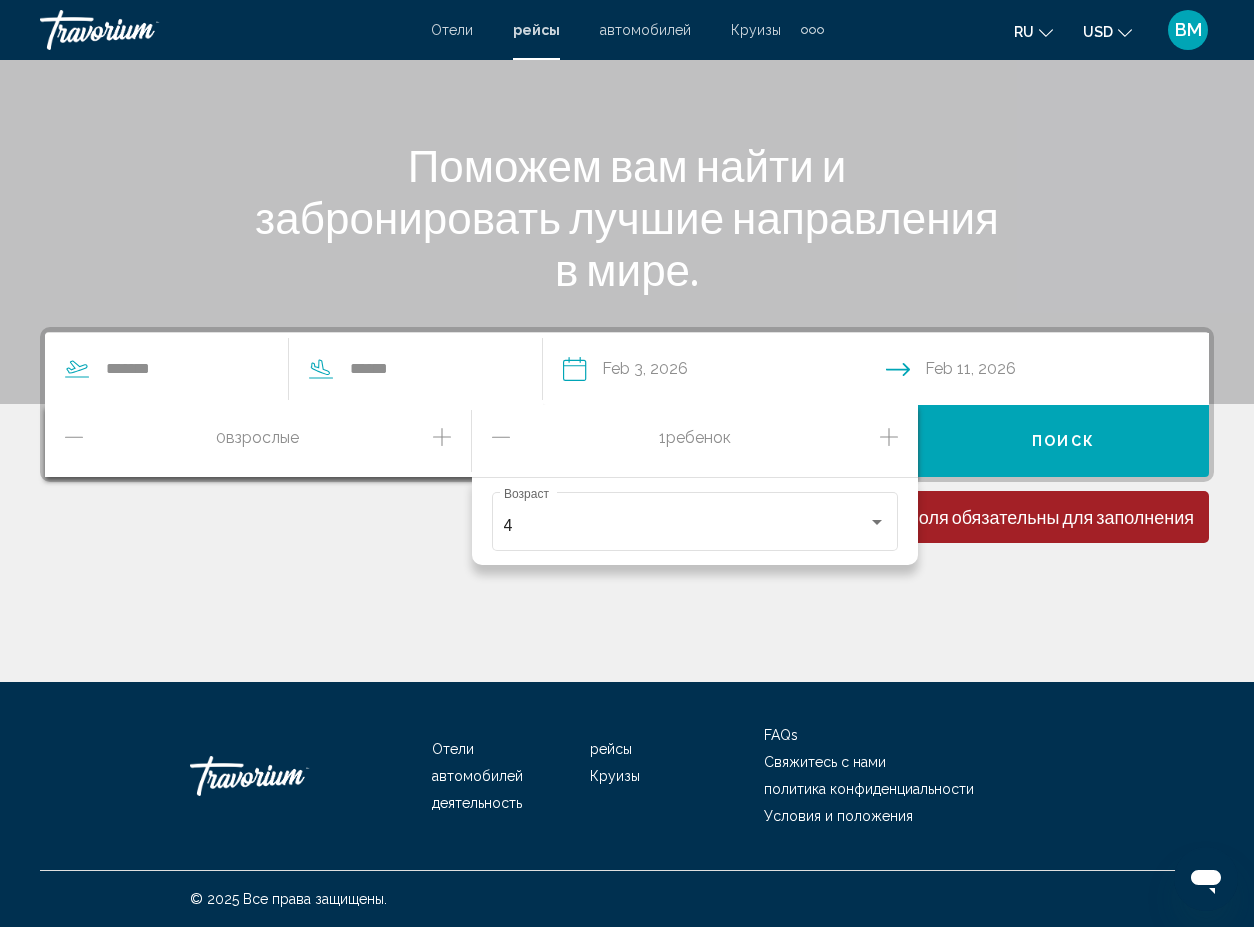 click 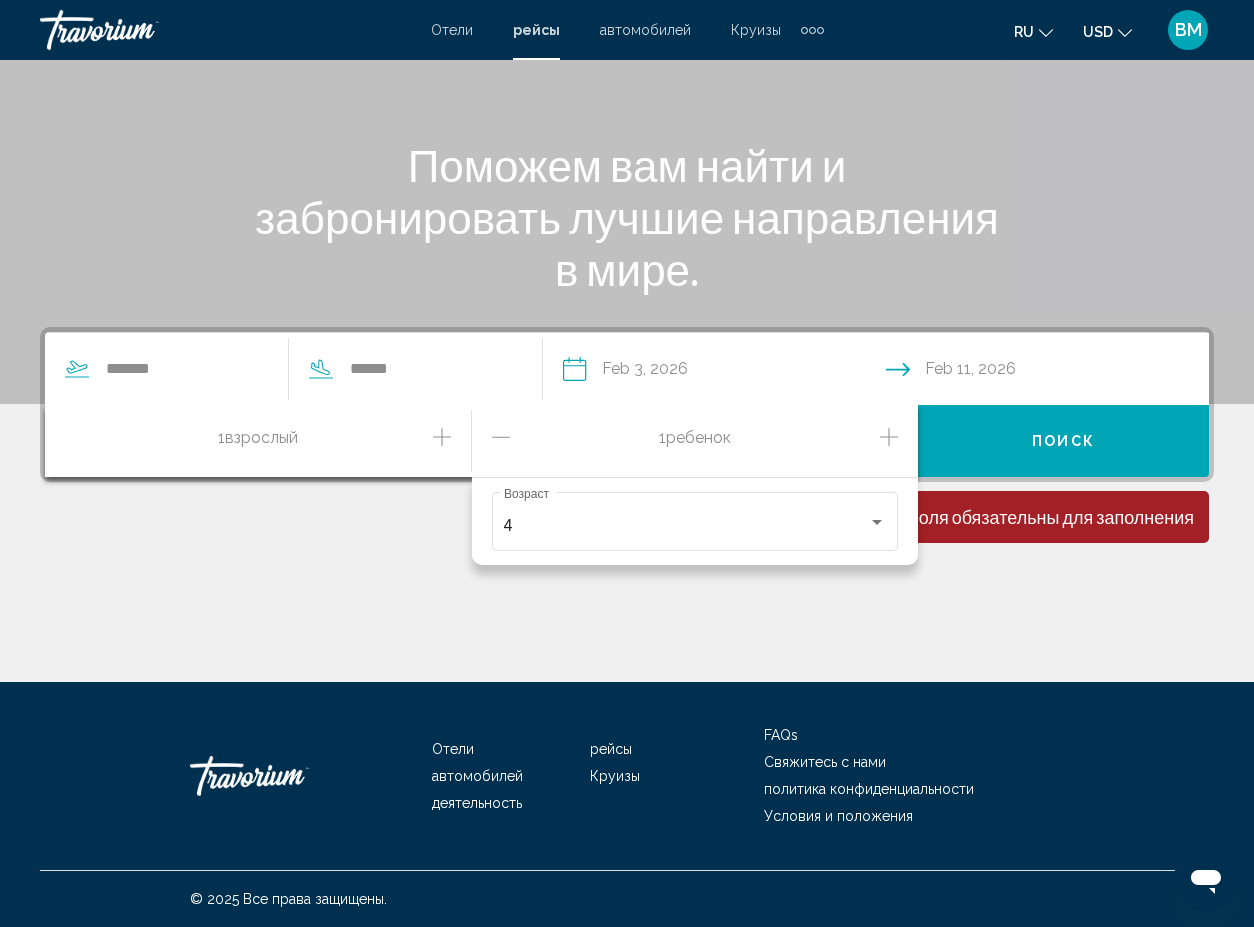 click on "1  Взрослый Взрослые" at bounding box center (268, 441) 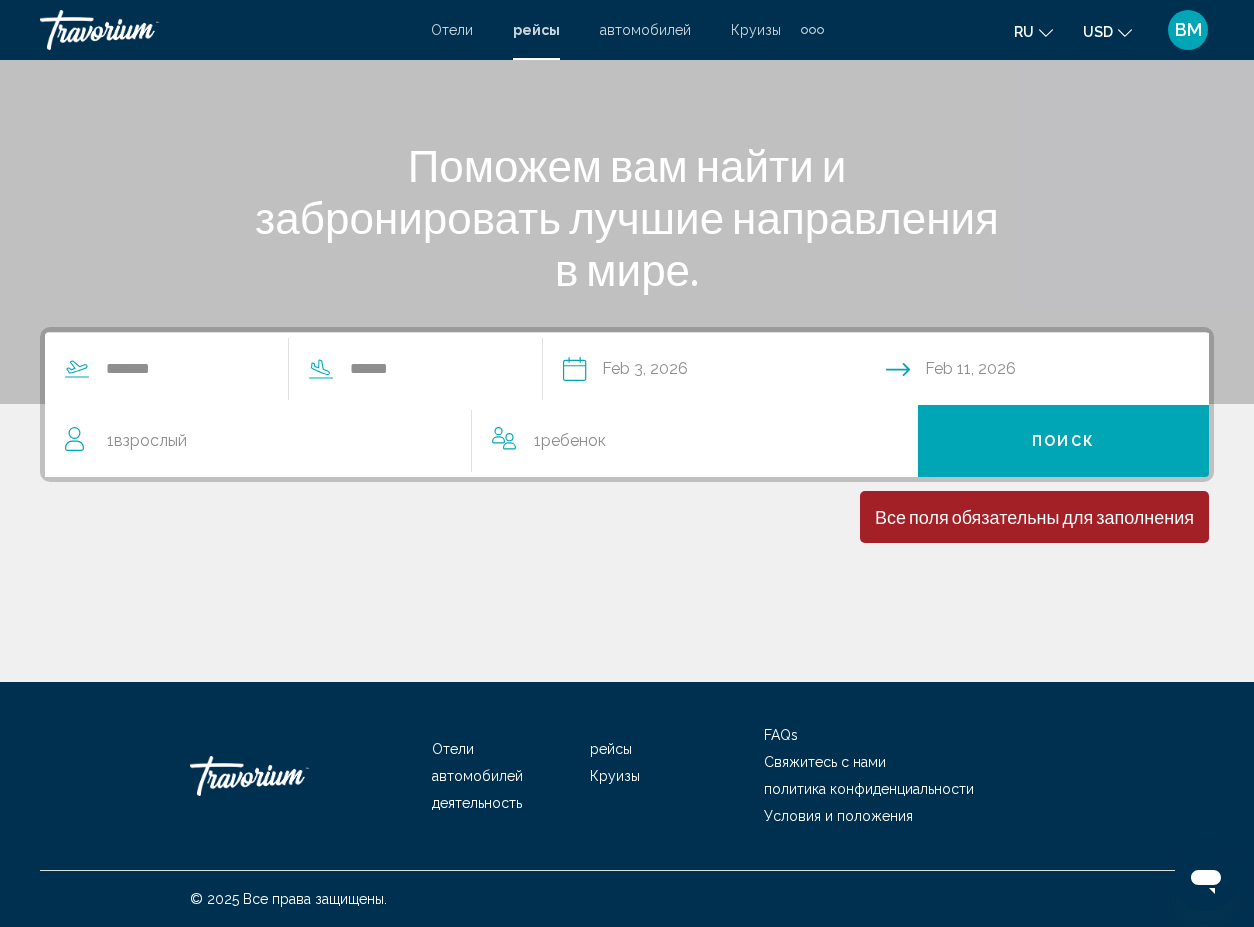 click on "1  Взрослый Взрослые" at bounding box center [268, 441] 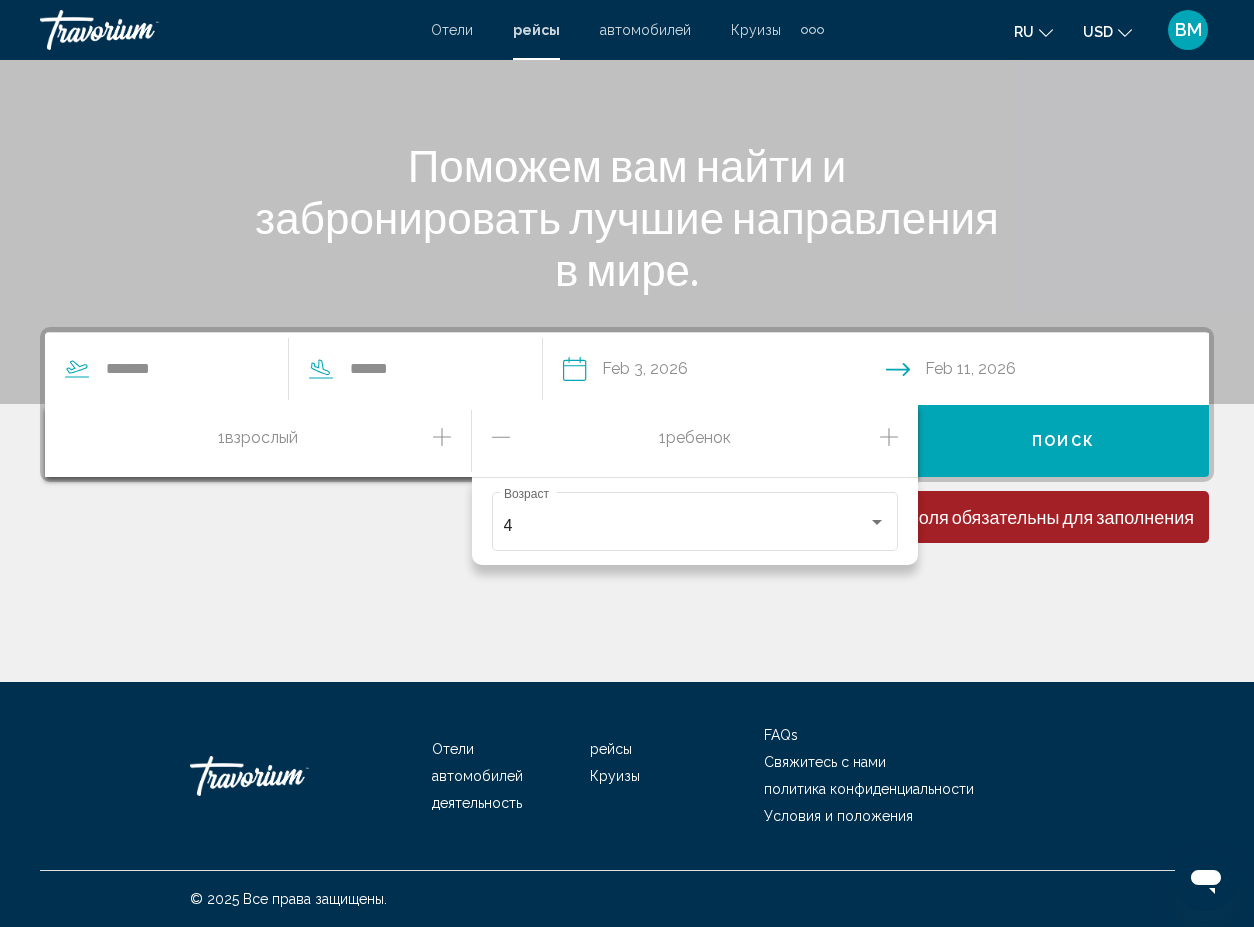 click at bounding box center [627, 607] 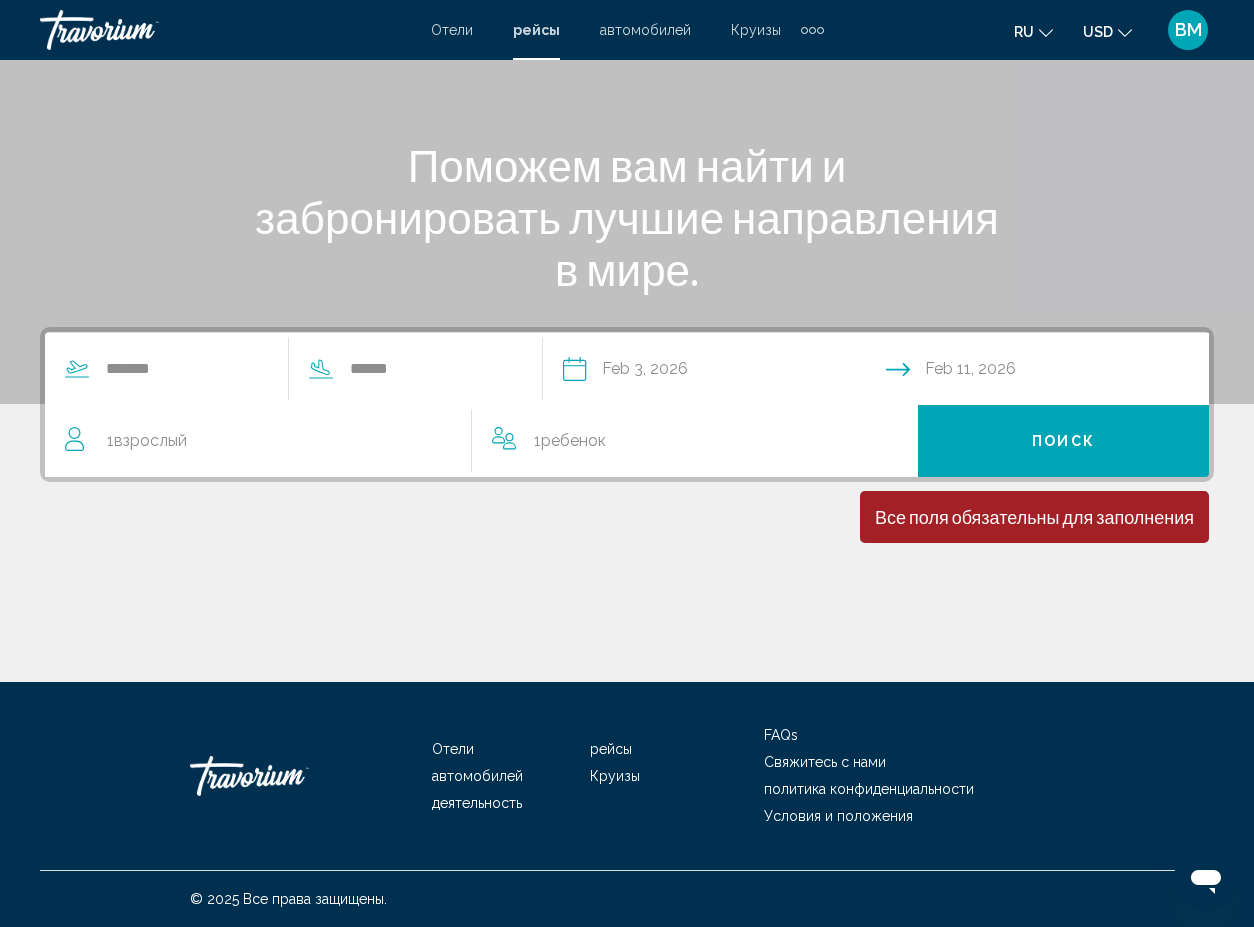 click on "Поиск" at bounding box center [1063, 441] 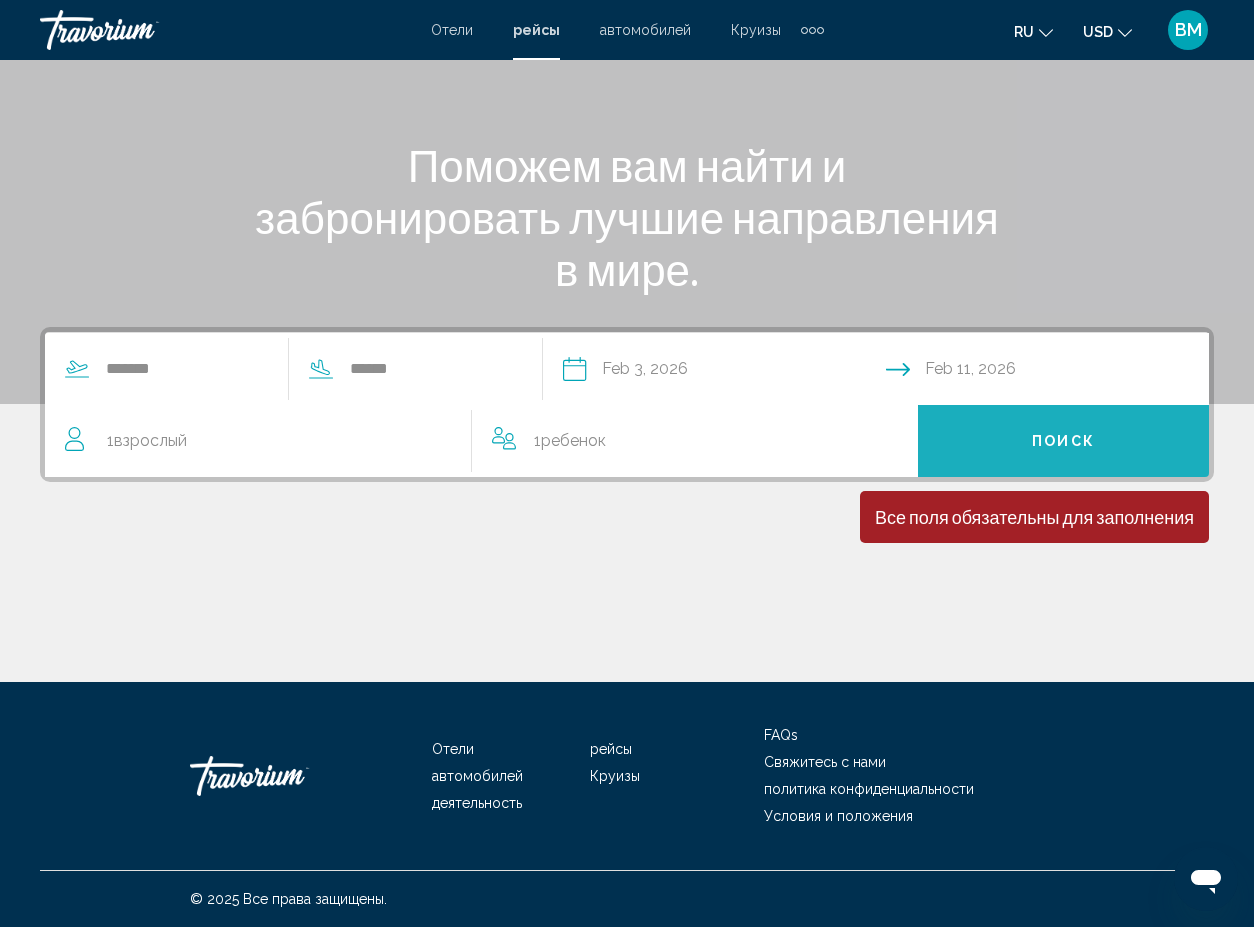 click on "Поиск" at bounding box center (1063, 441) 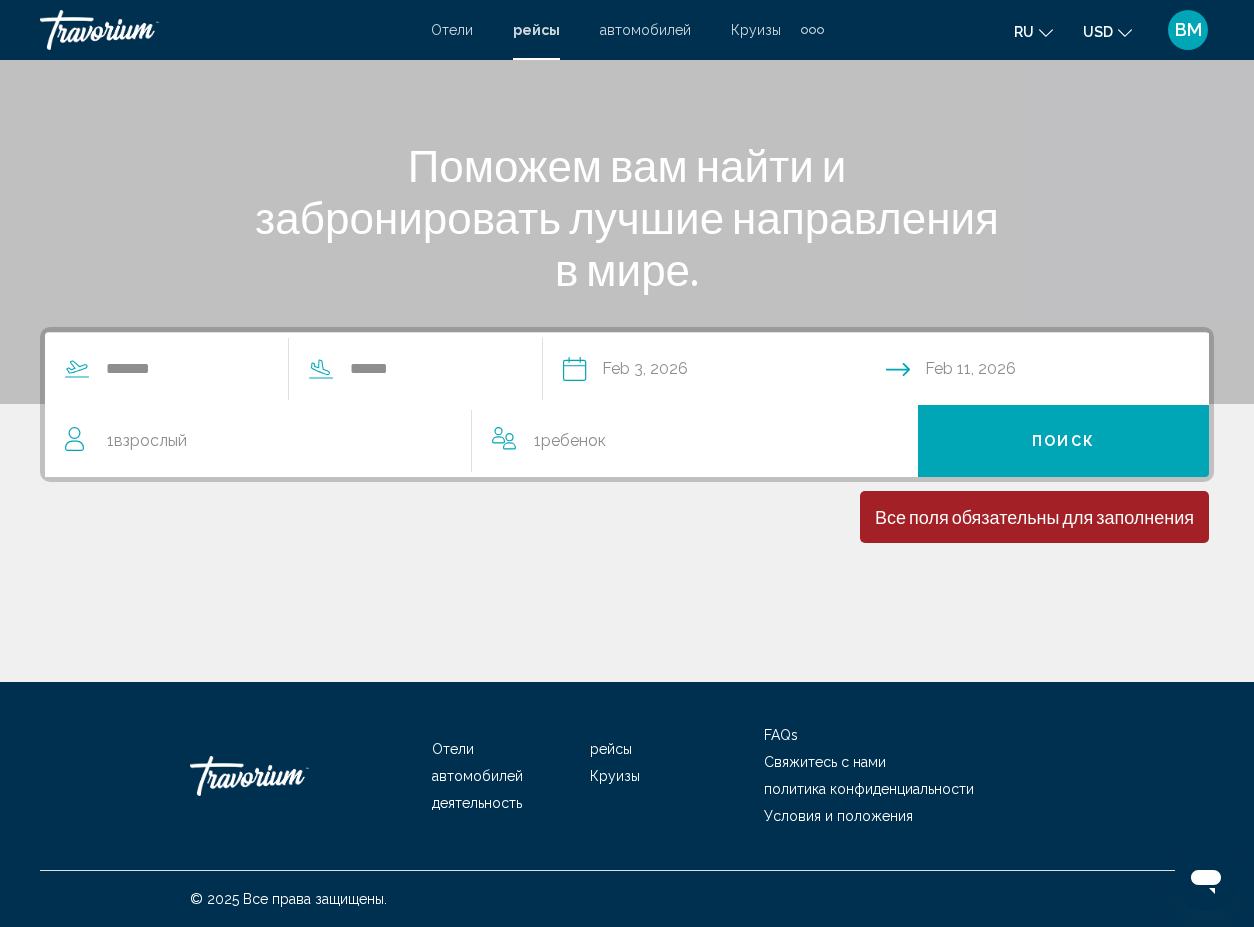 click on "1  Взрослый Взрослые" at bounding box center (268, 441) 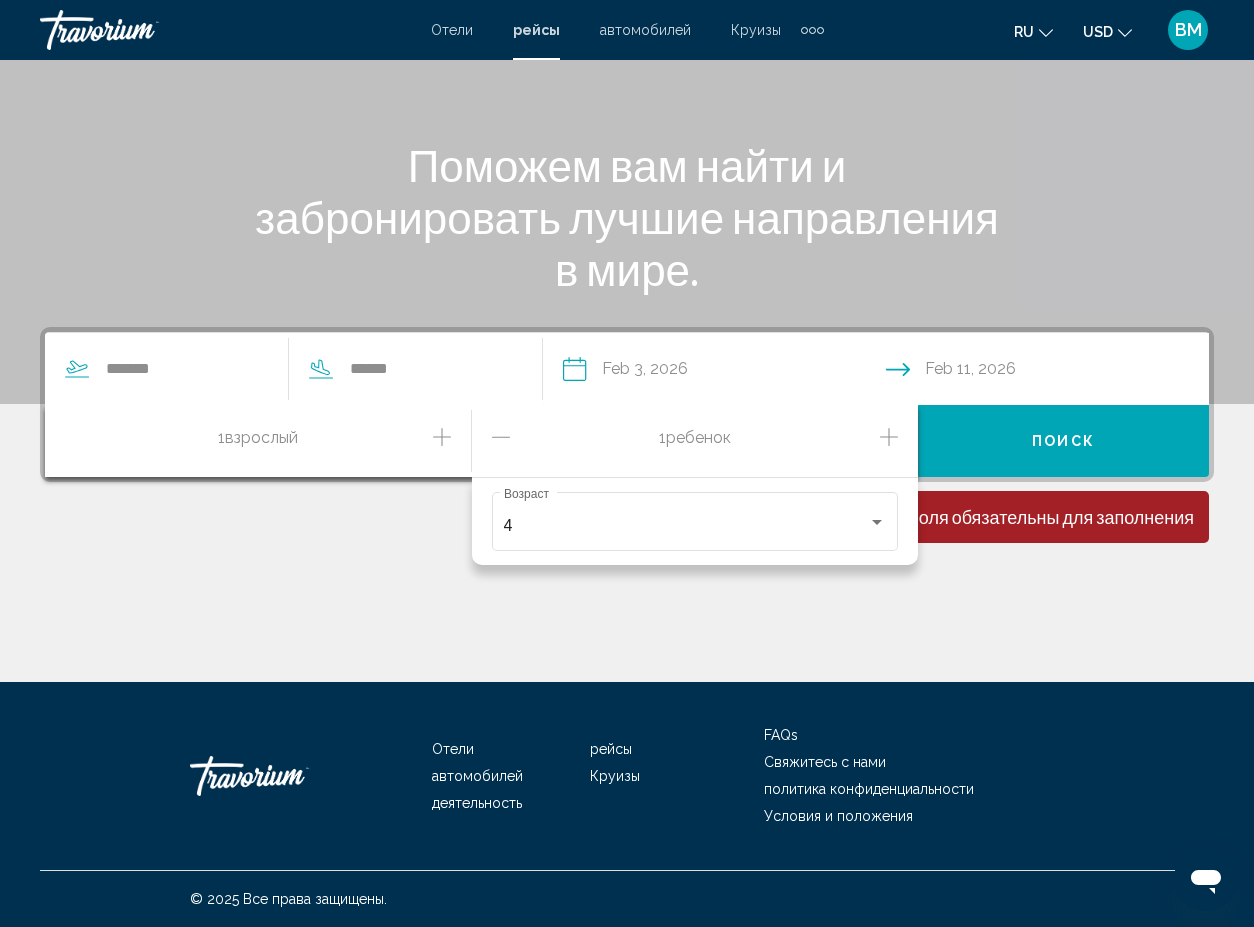 click 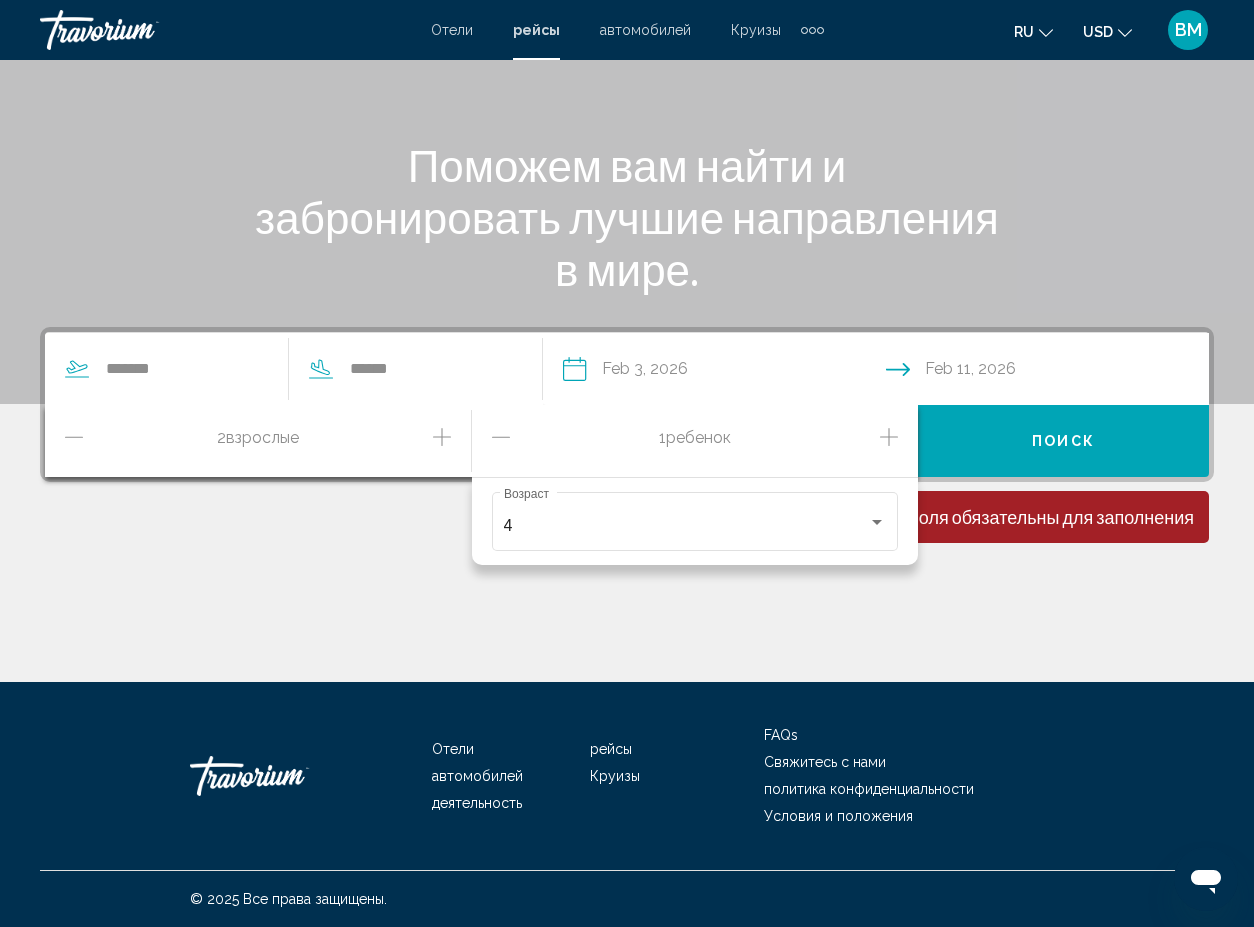 click at bounding box center [627, 607] 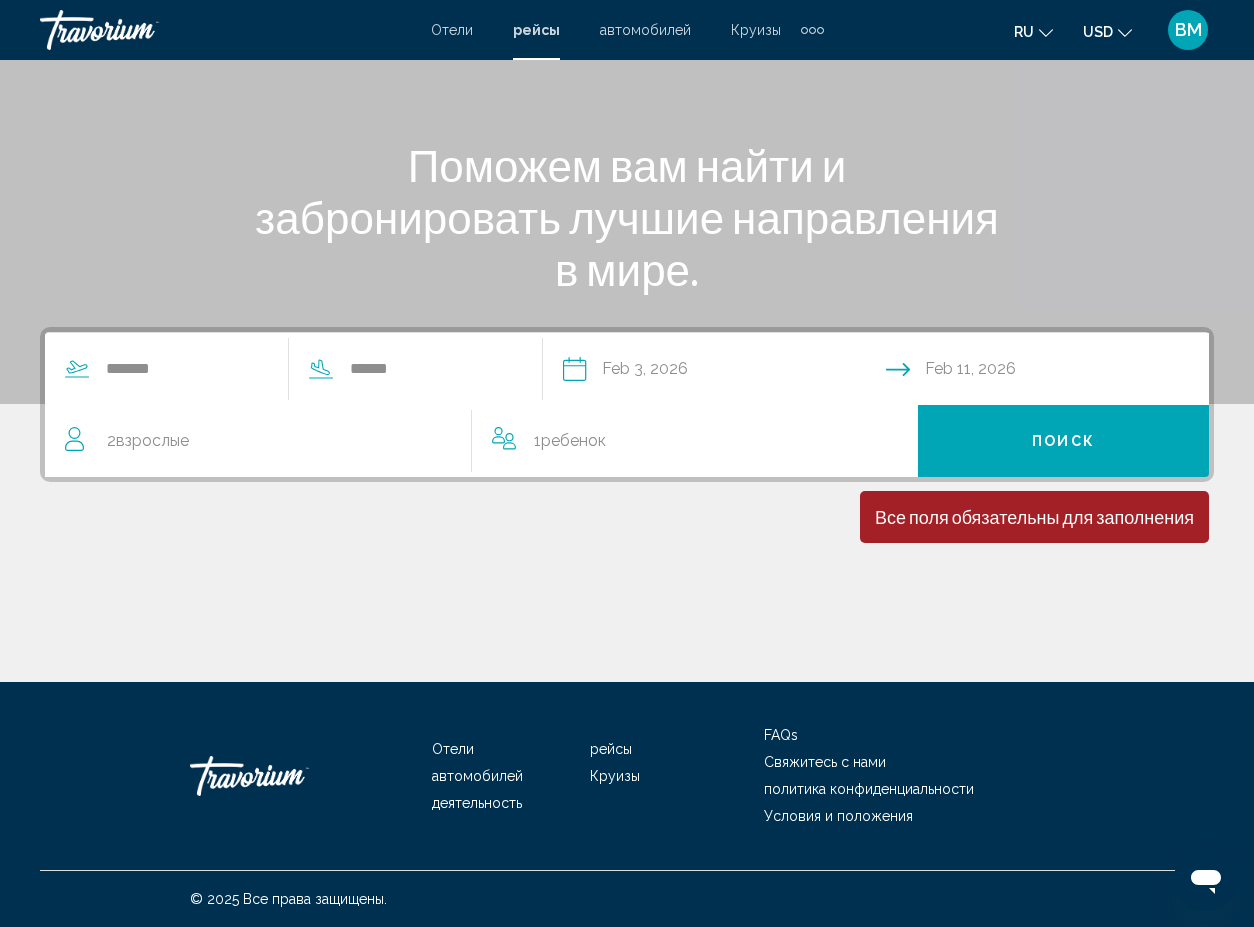 click on "Поиск" at bounding box center (1063, 441) 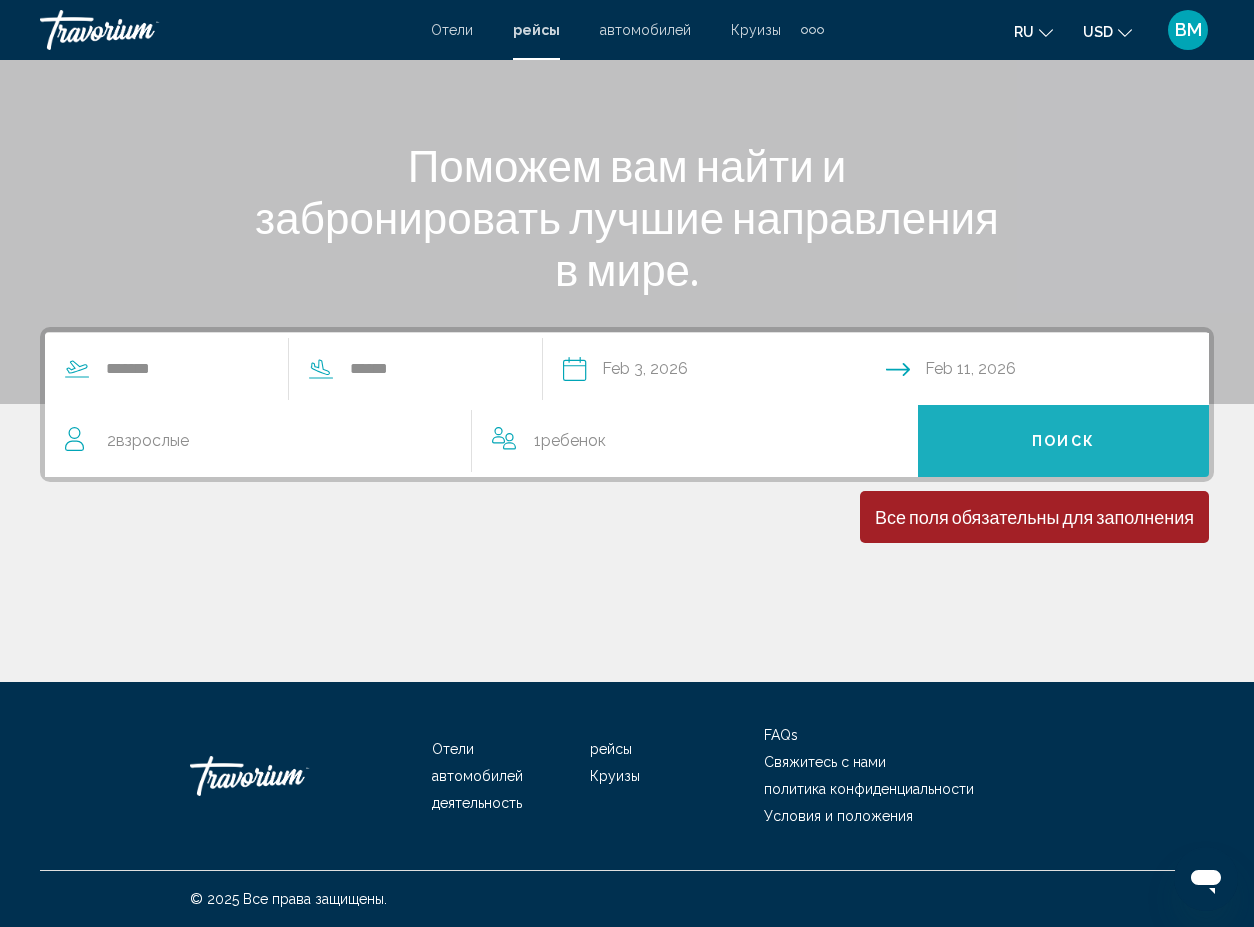 click on "Поиск" at bounding box center (1063, 441) 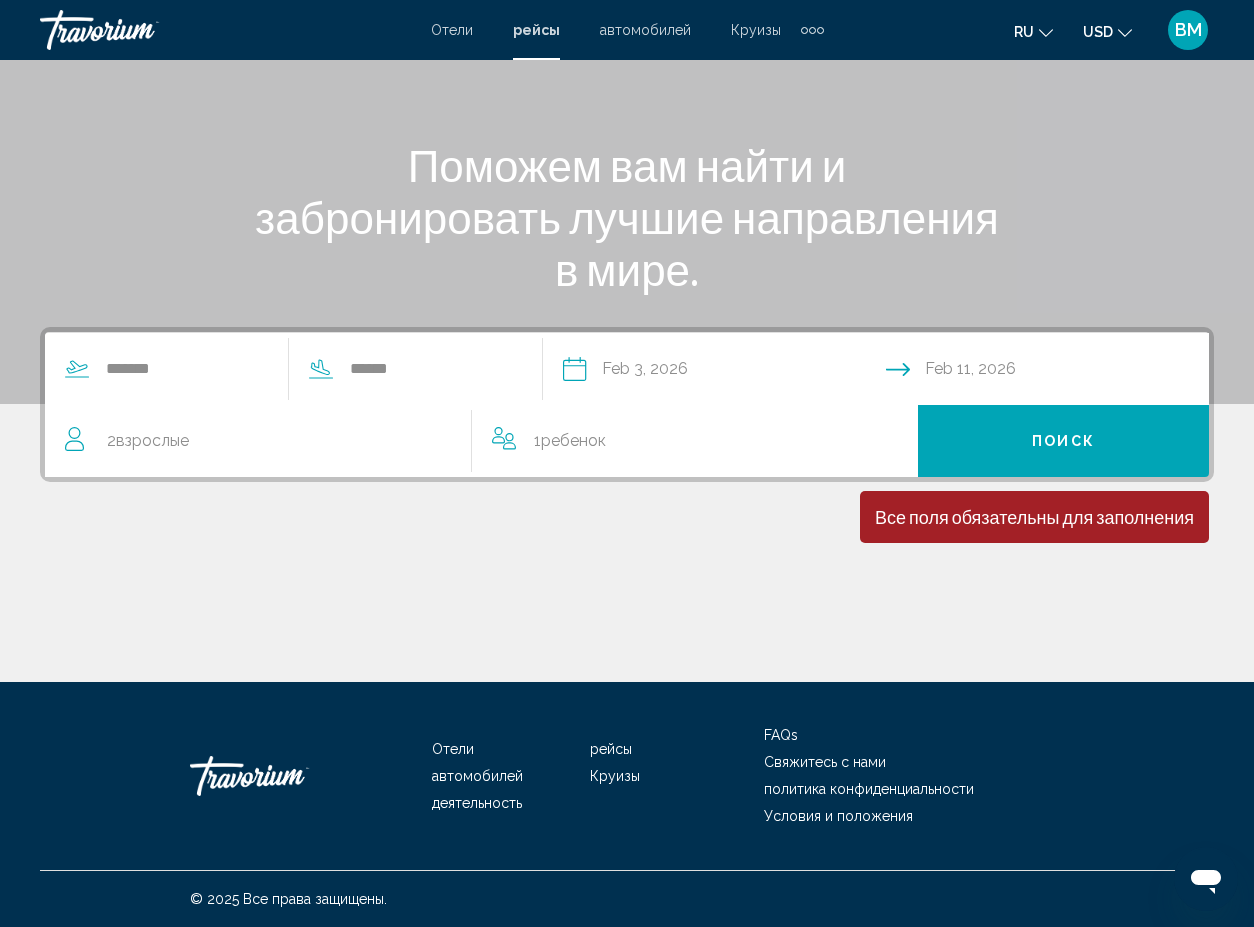 click on "Поиск" at bounding box center (1063, 441) 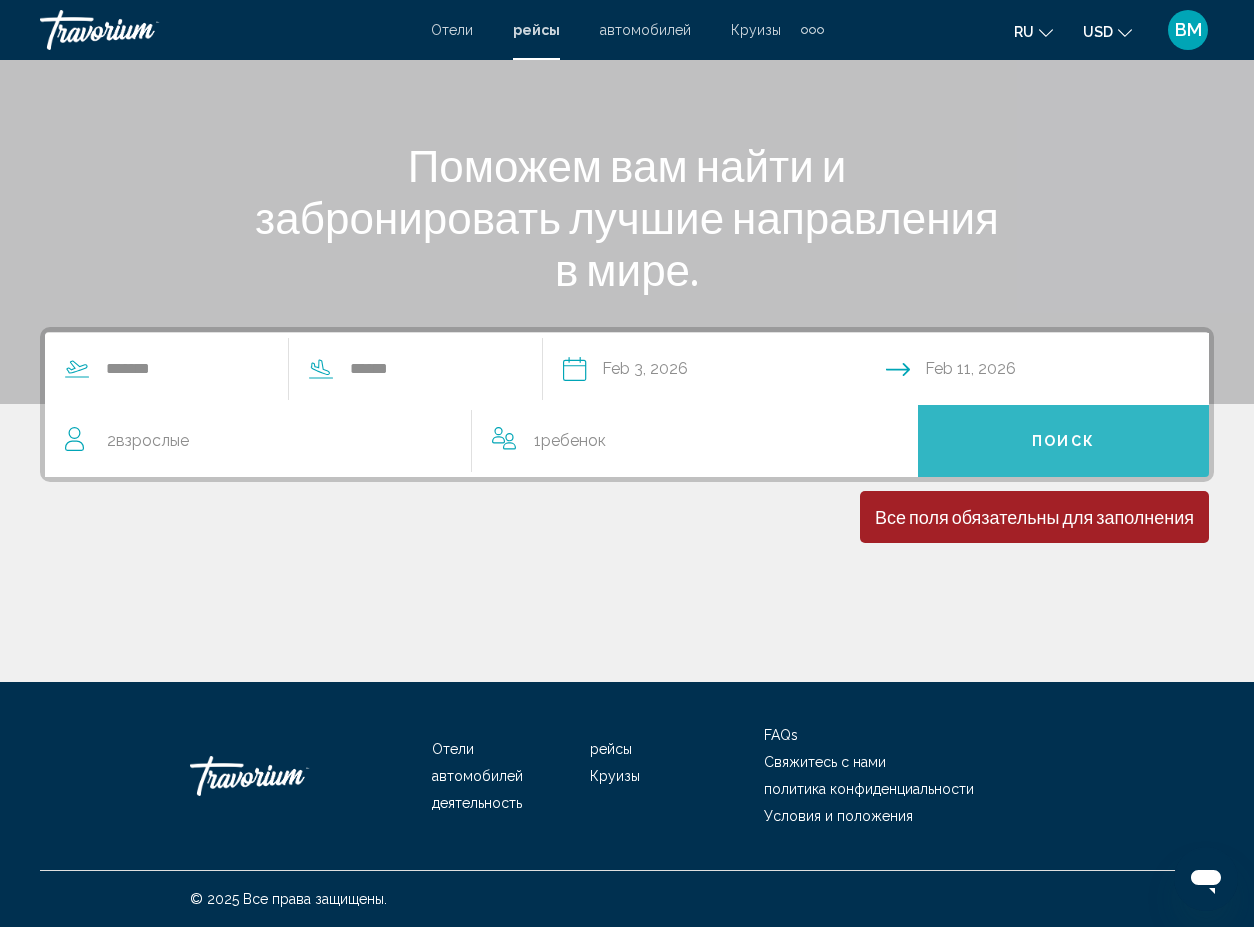 click on "Поиск" at bounding box center (1063, 441) 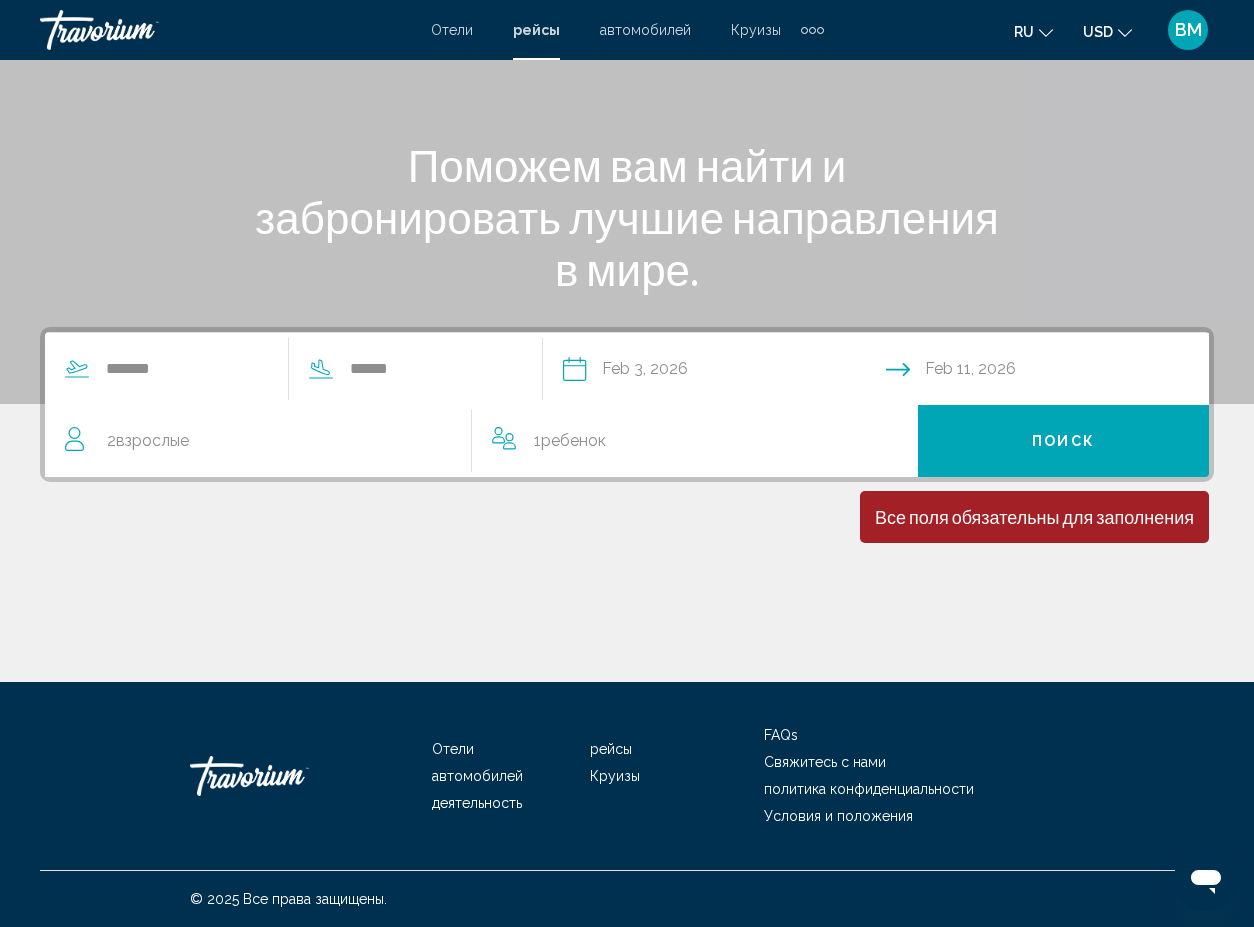 click on "1  [PERSON_TYPE] [PERSON_TYPE]" at bounding box center [695, 441] 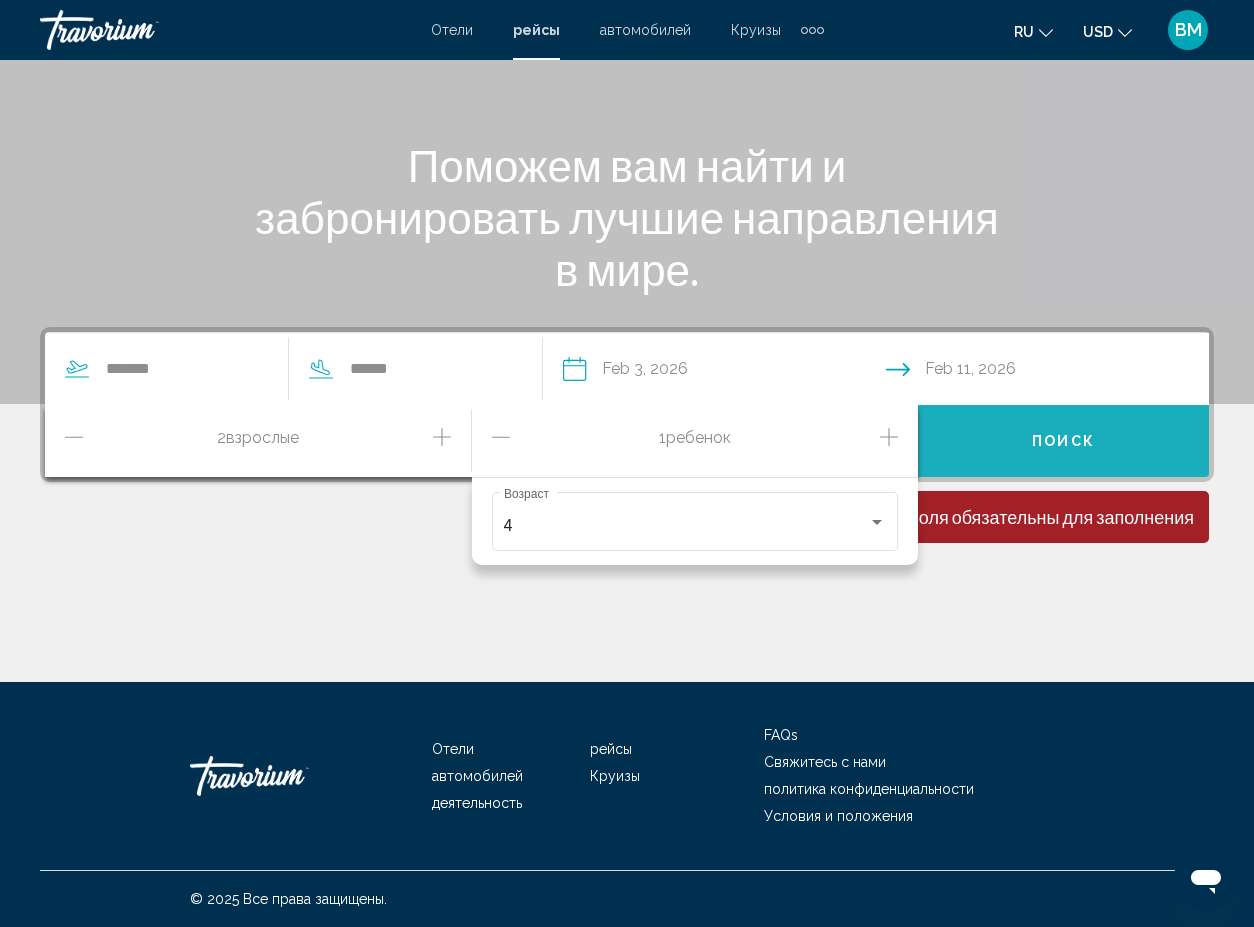 click on "Поиск" at bounding box center [1063, 441] 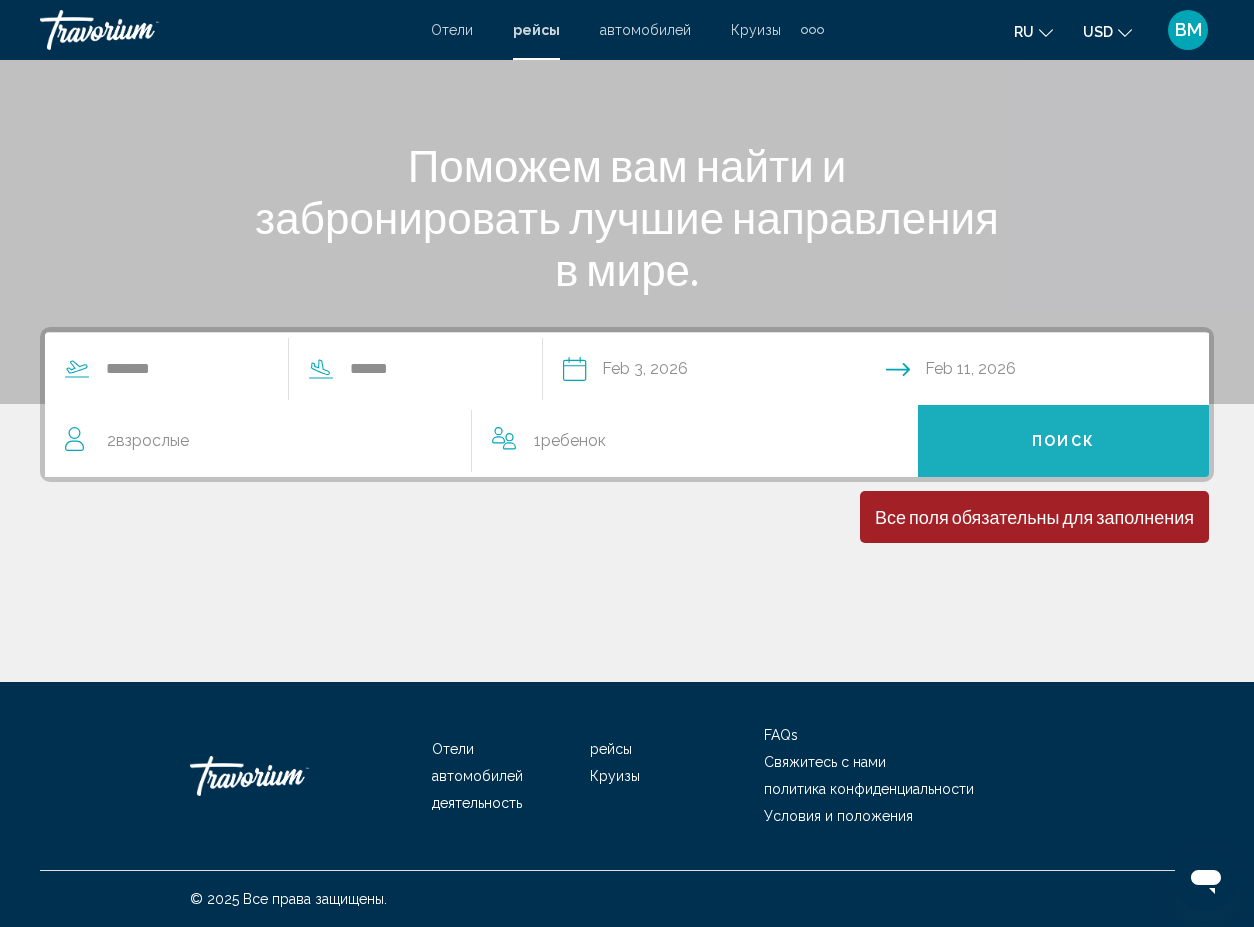 click on "Поиск" at bounding box center (1063, 441) 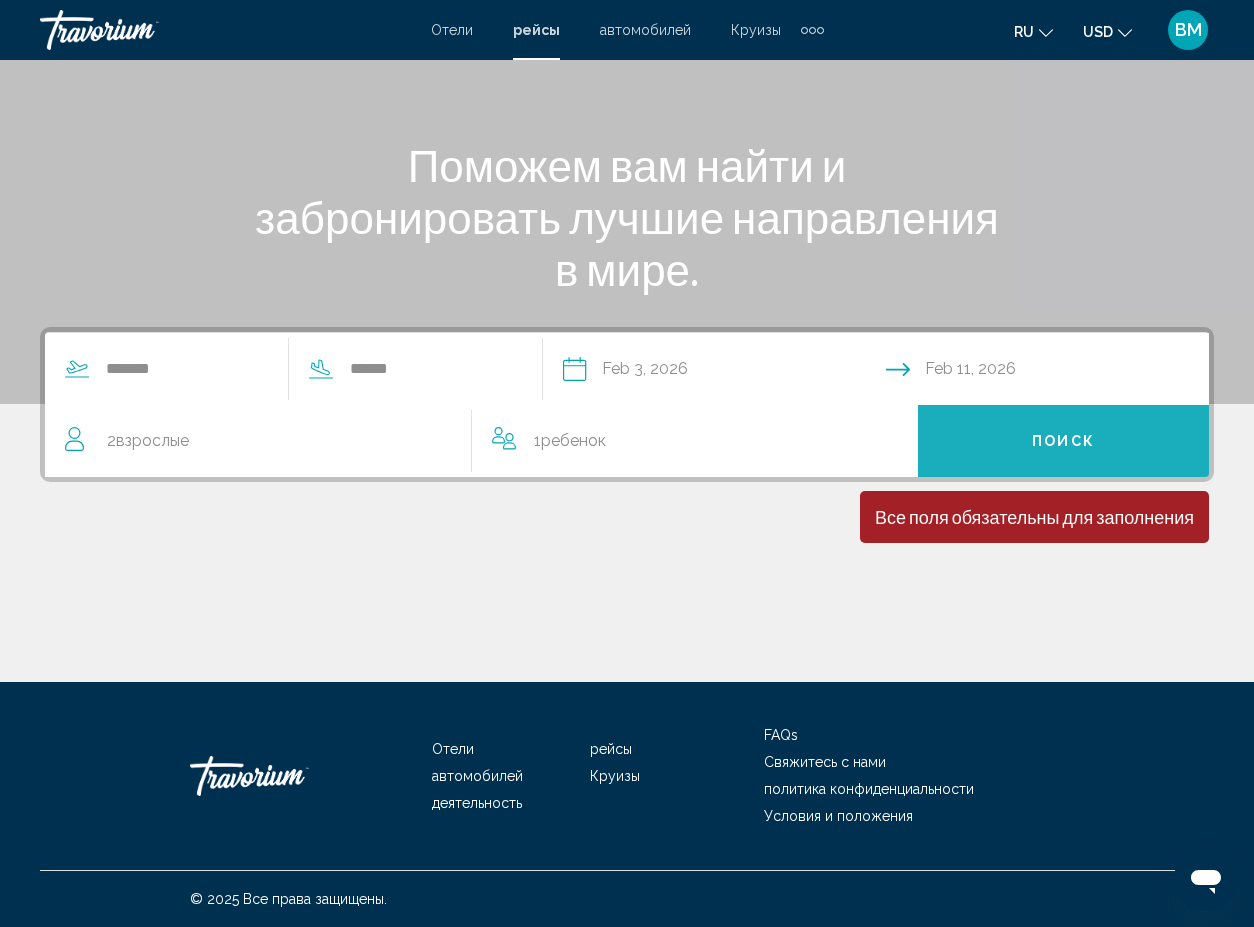 click on "Поиск" at bounding box center (1063, 441) 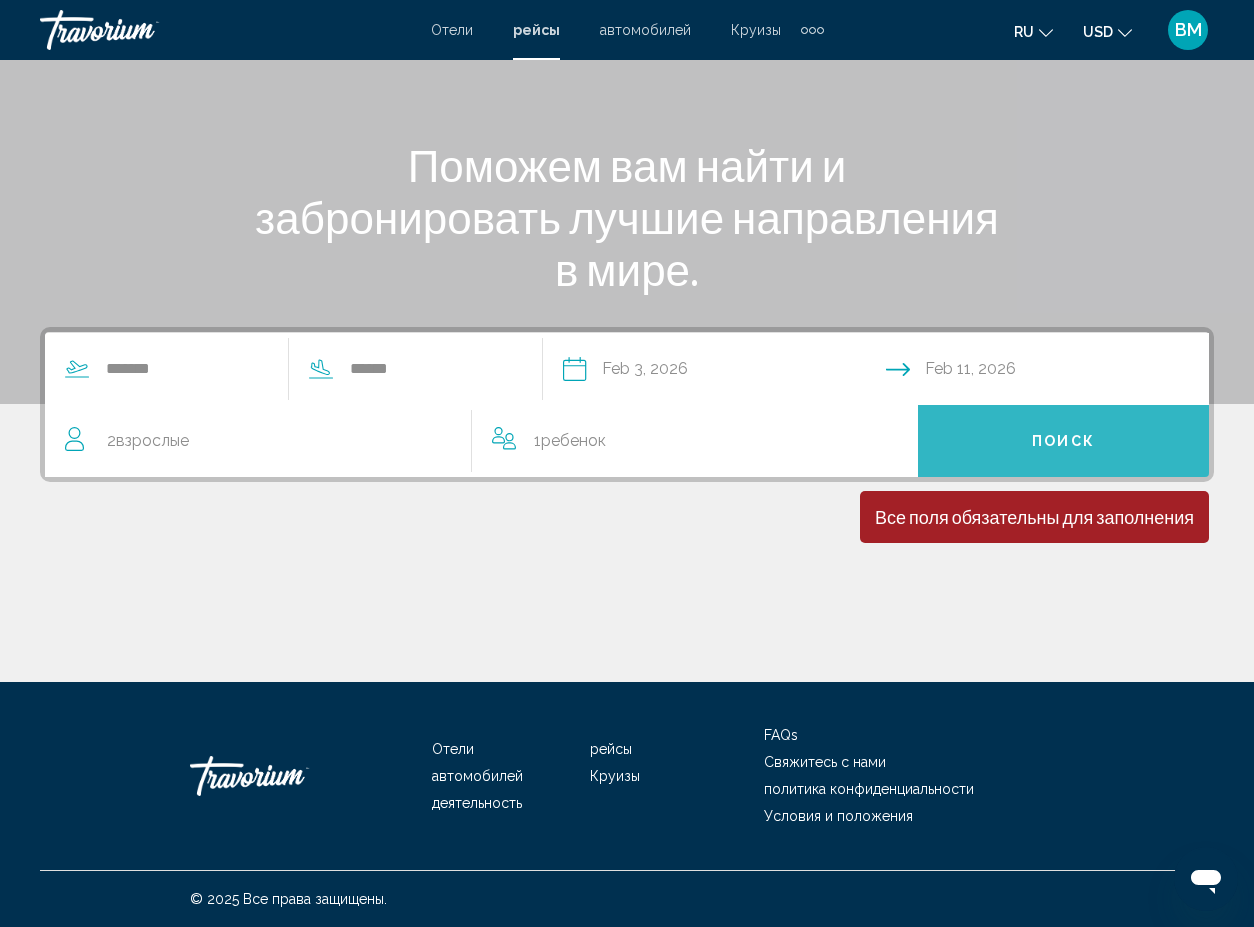 click on "Поиск" at bounding box center [1063, 441] 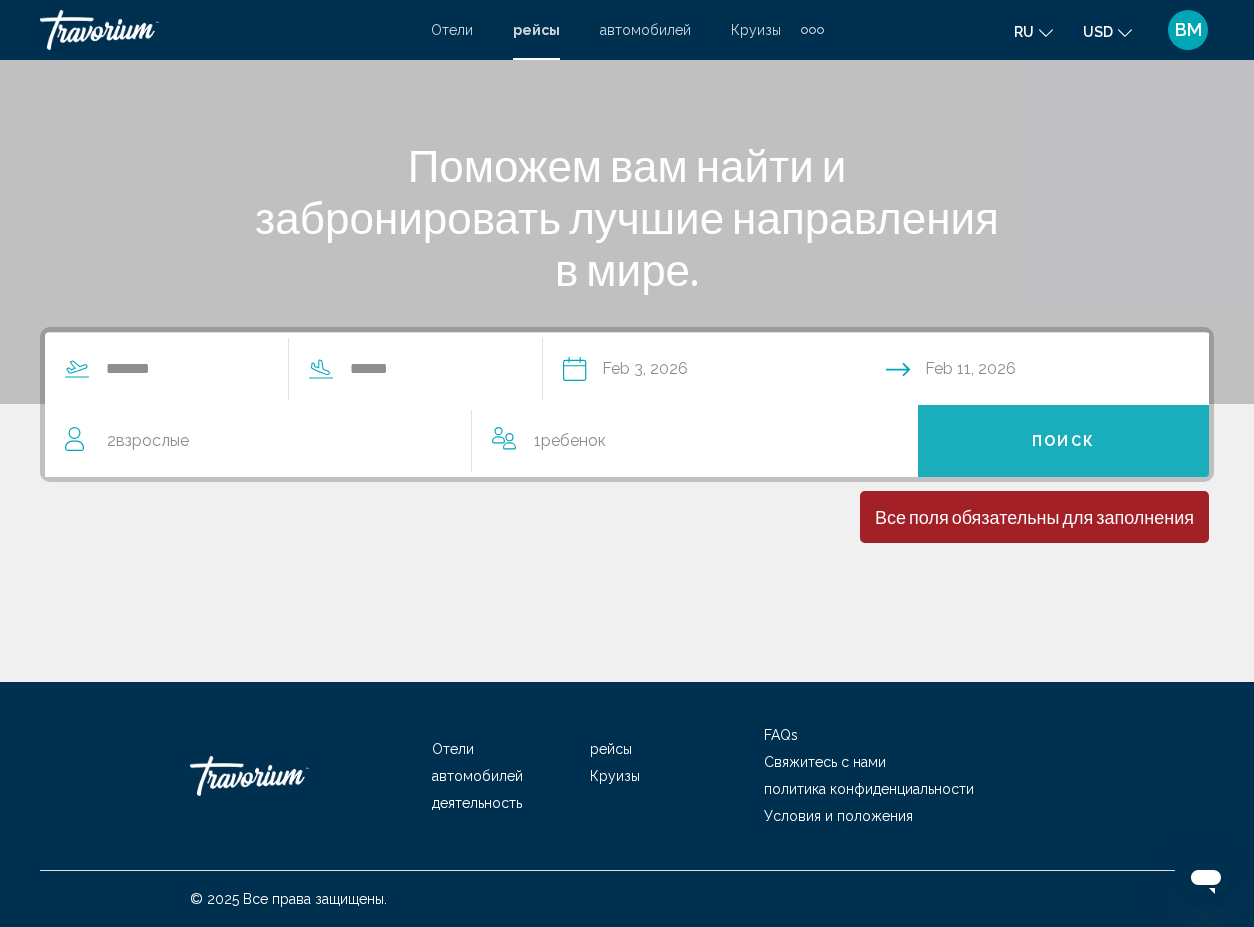 click on "Поиск" at bounding box center [1063, 441] 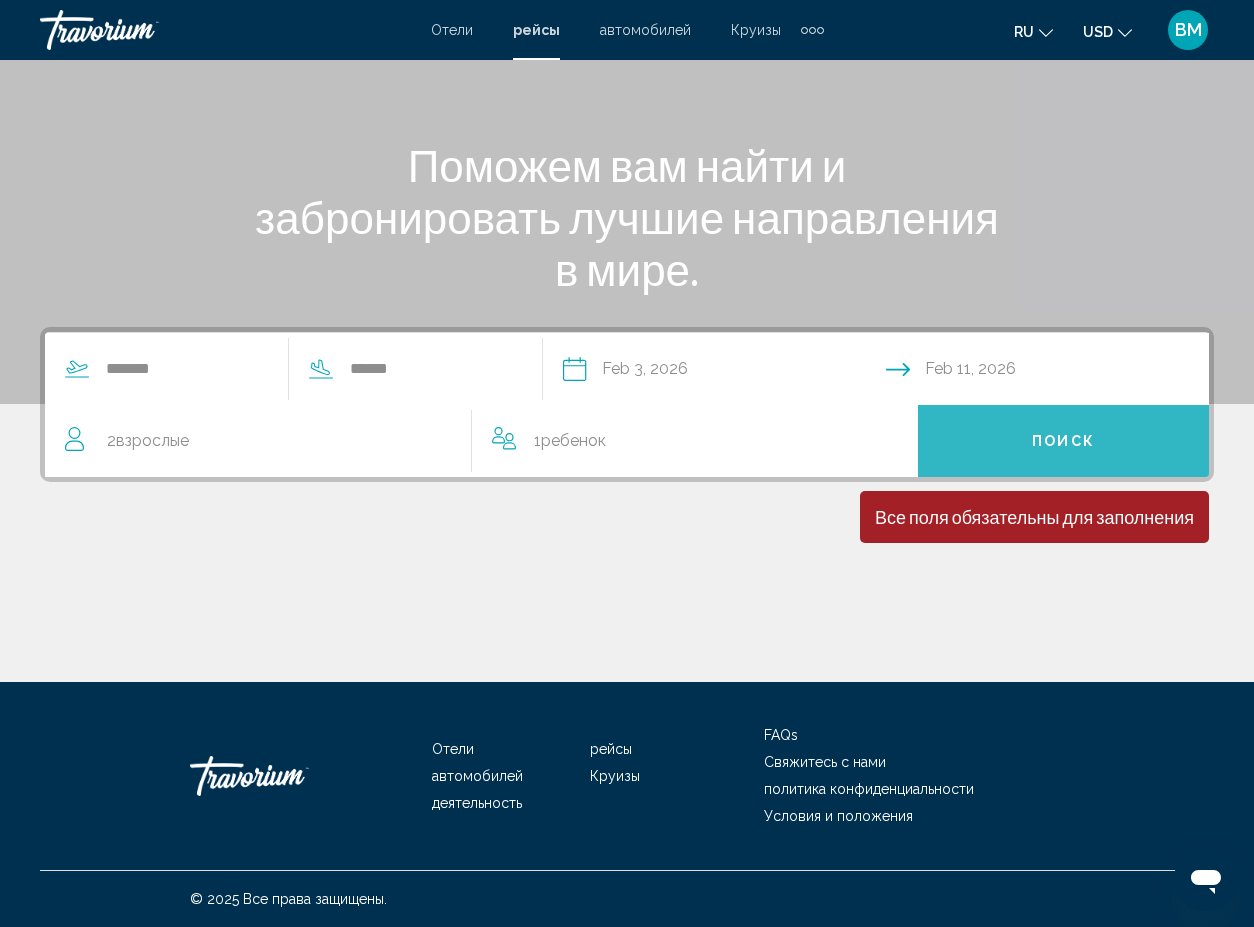 click on "Поиск" at bounding box center (1063, 441) 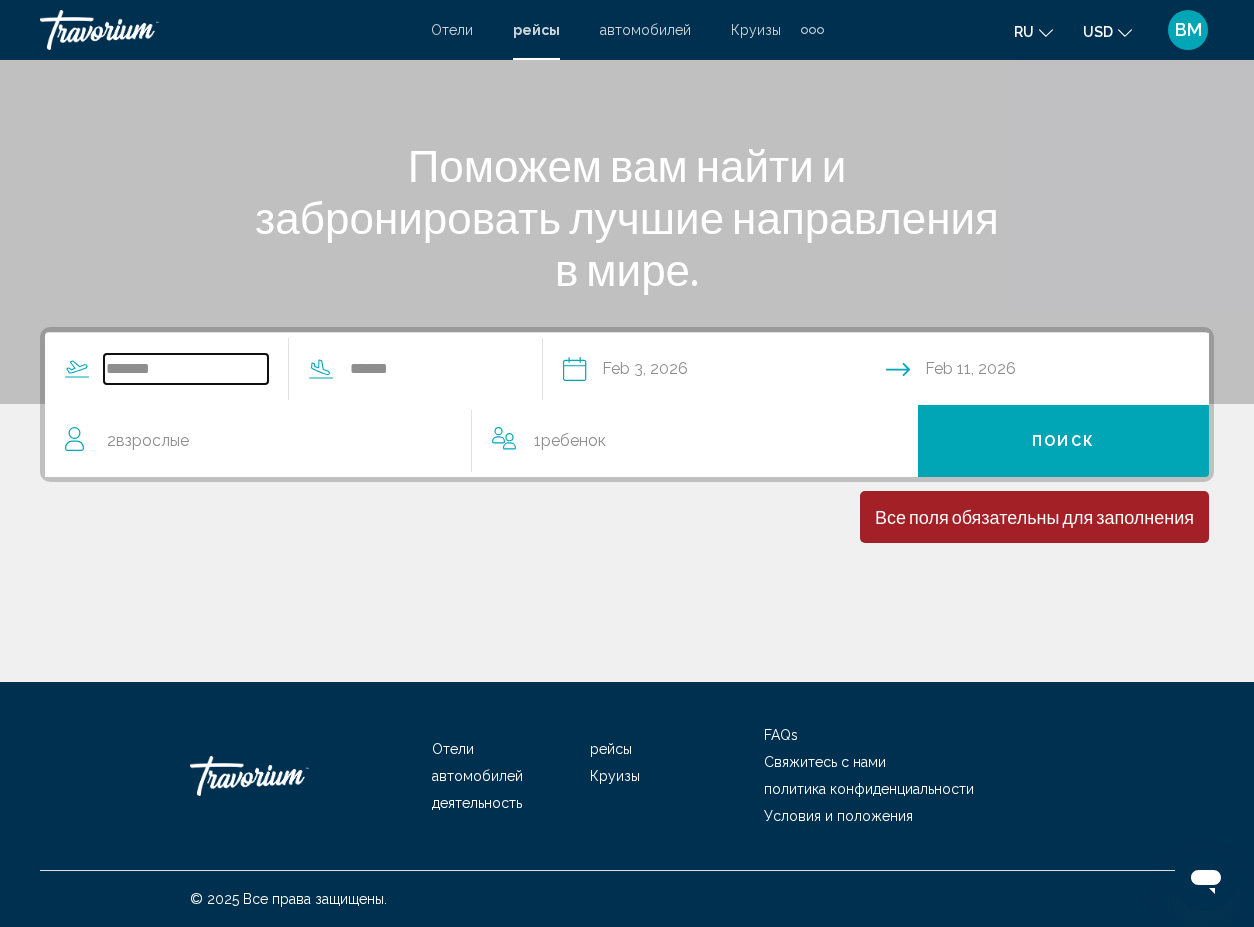 click on "*******" at bounding box center (186, 369) 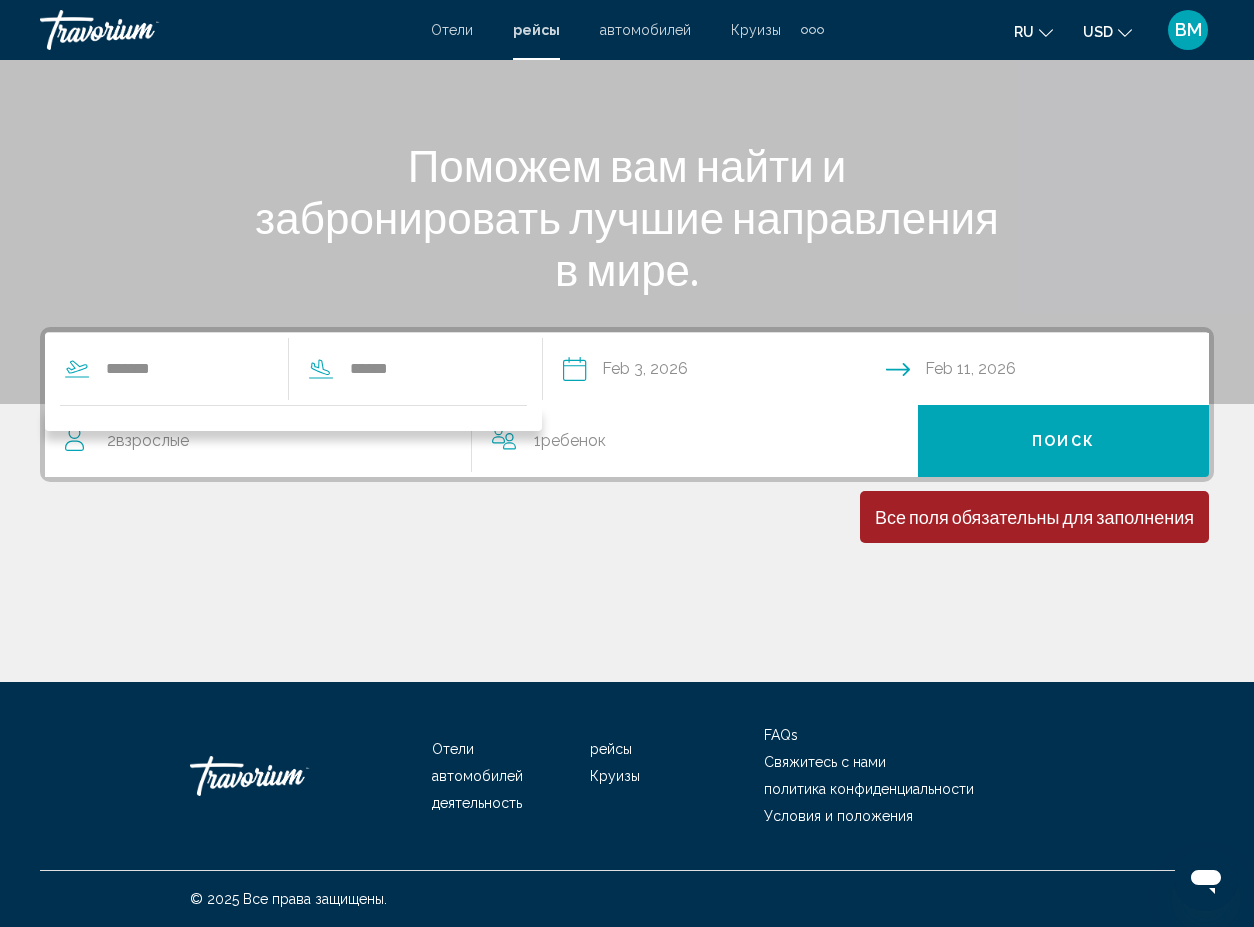 drag, startPoint x: 154, startPoint y: 377, endPoint x: 282, endPoint y: 352, distance: 130.41856 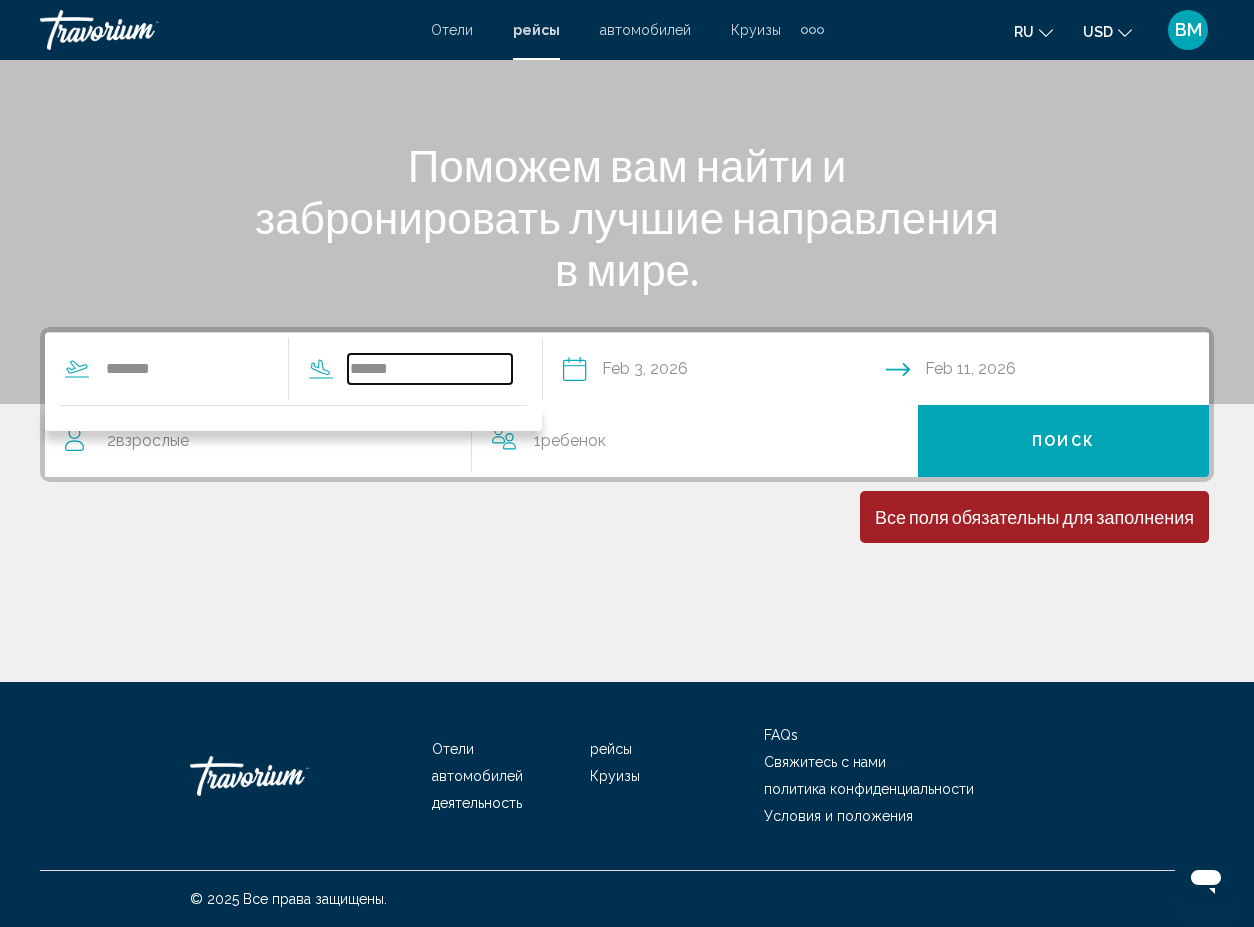 click on "*****" at bounding box center (430, 369) 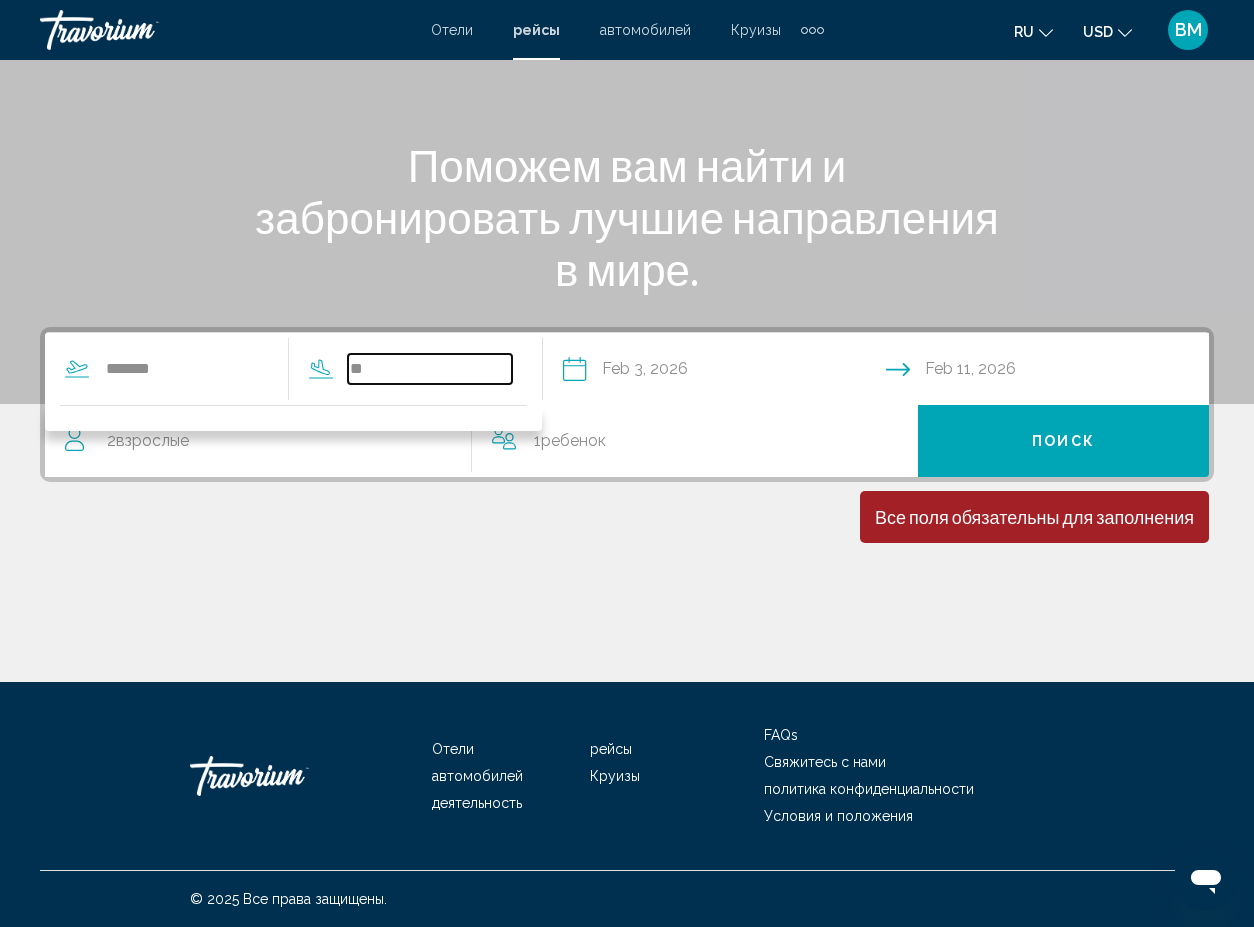 type on "*" 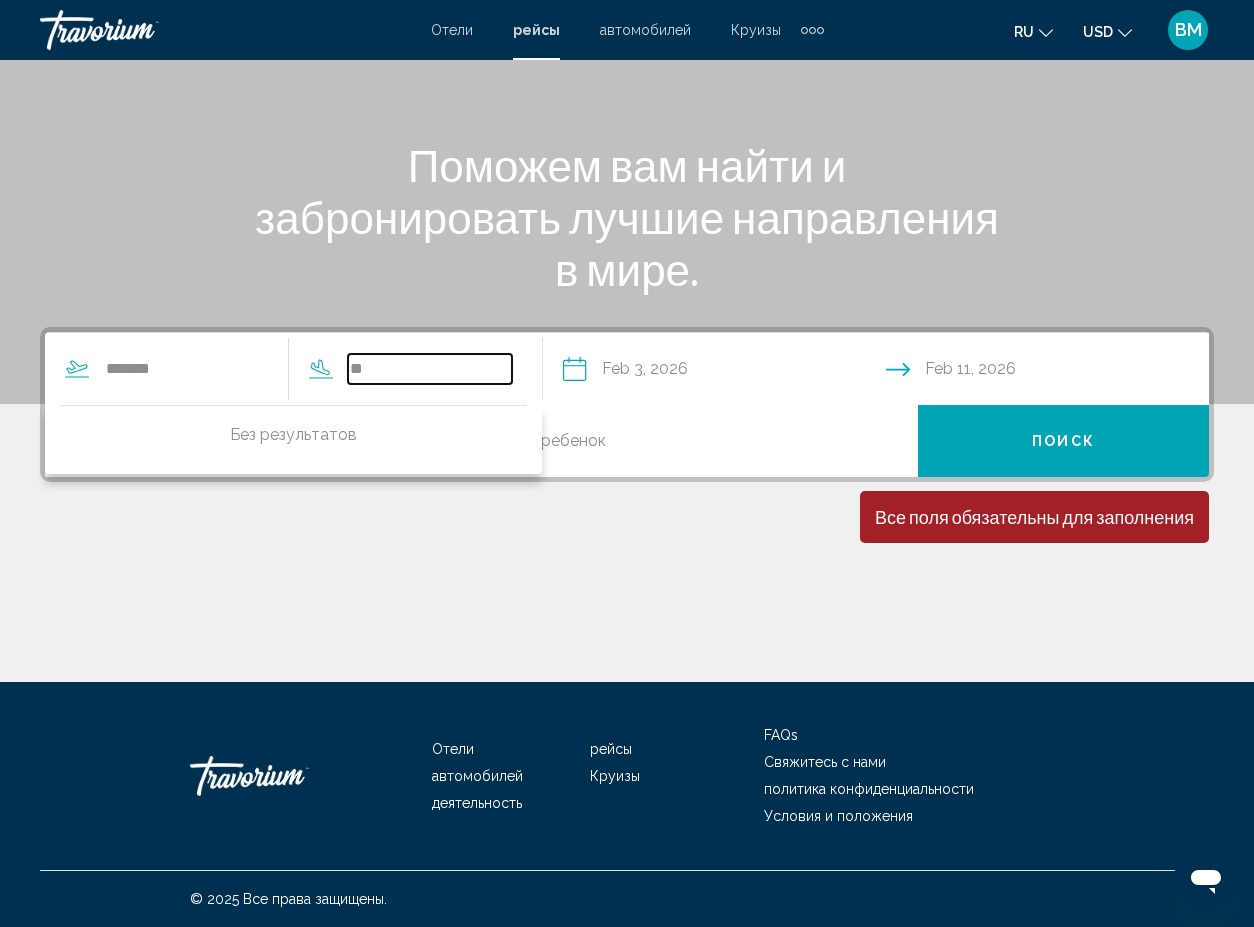 type on "*" 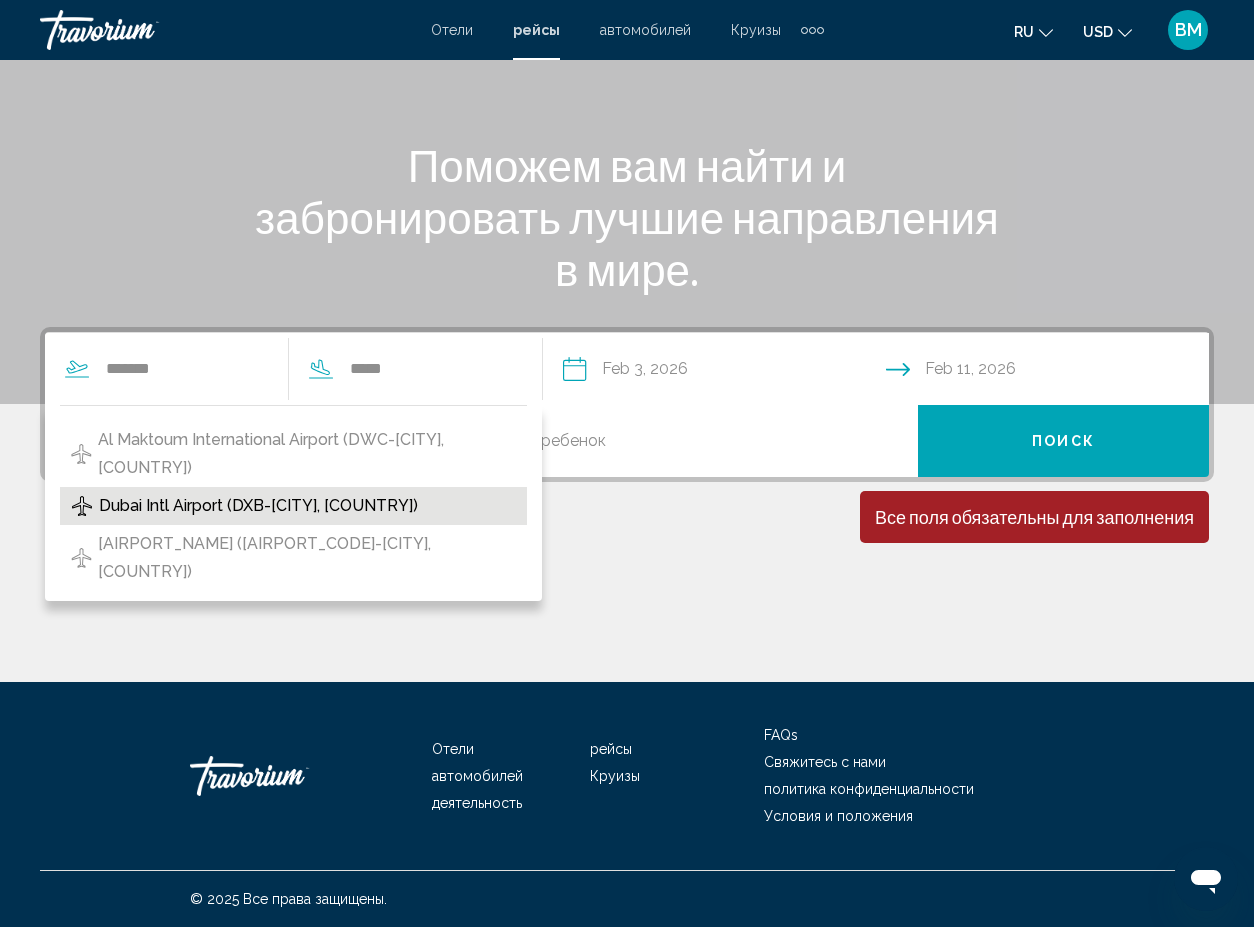 click on "Dubai Intl Airport (DXB-[CITY], [COUNTRY])" at bounding box center (258, 506) 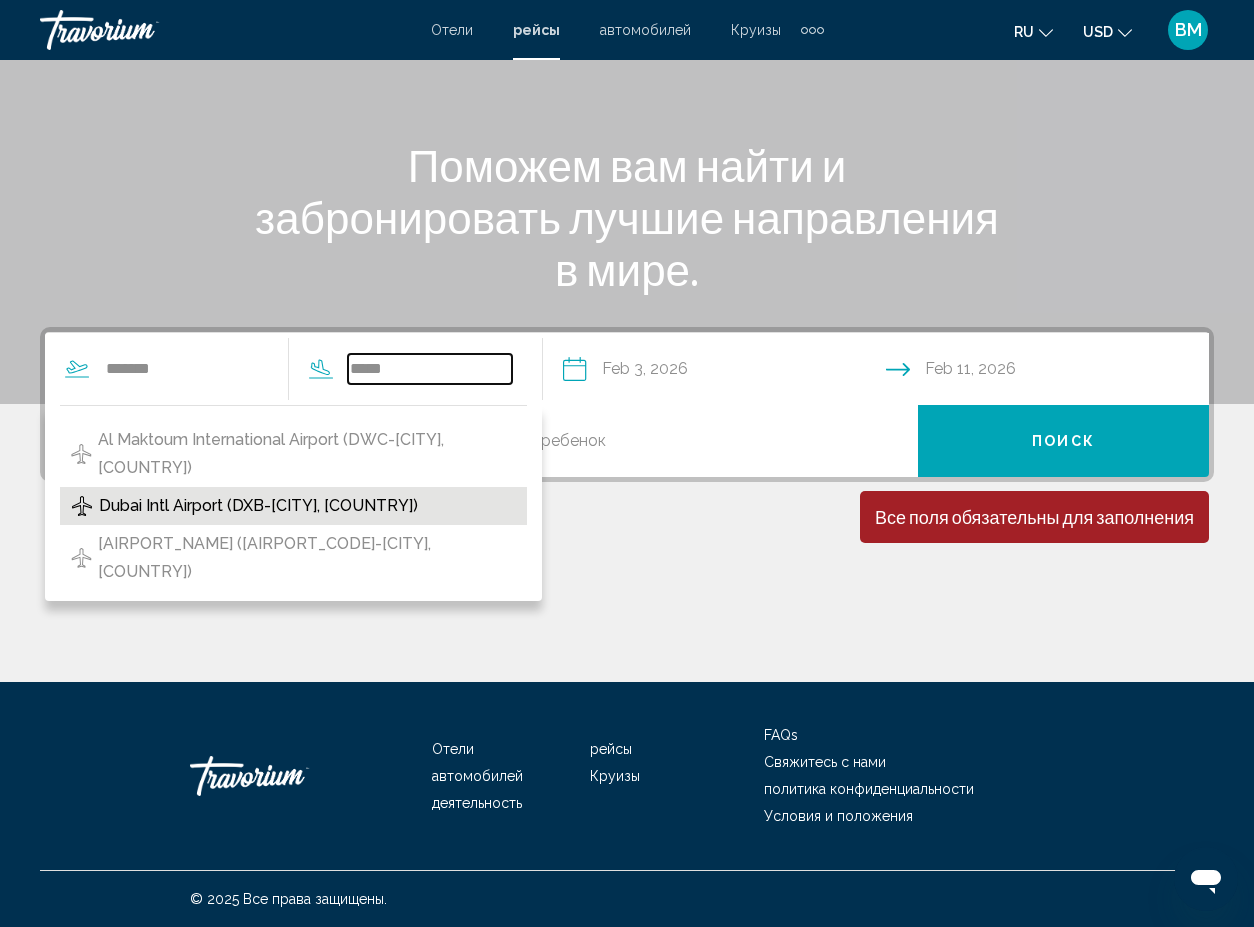 type on "**********" 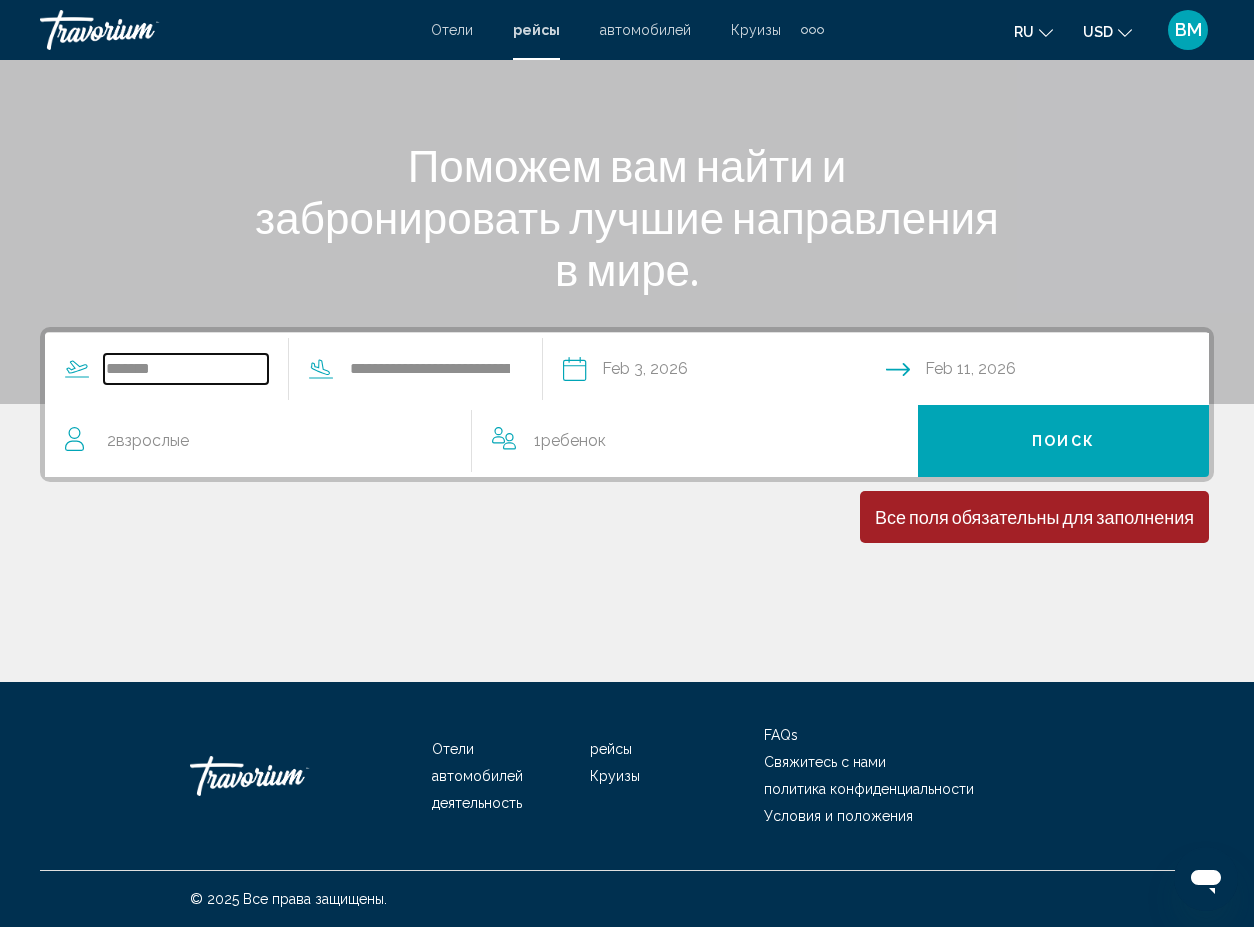 click on "*******" at bounding box center [186, 369] 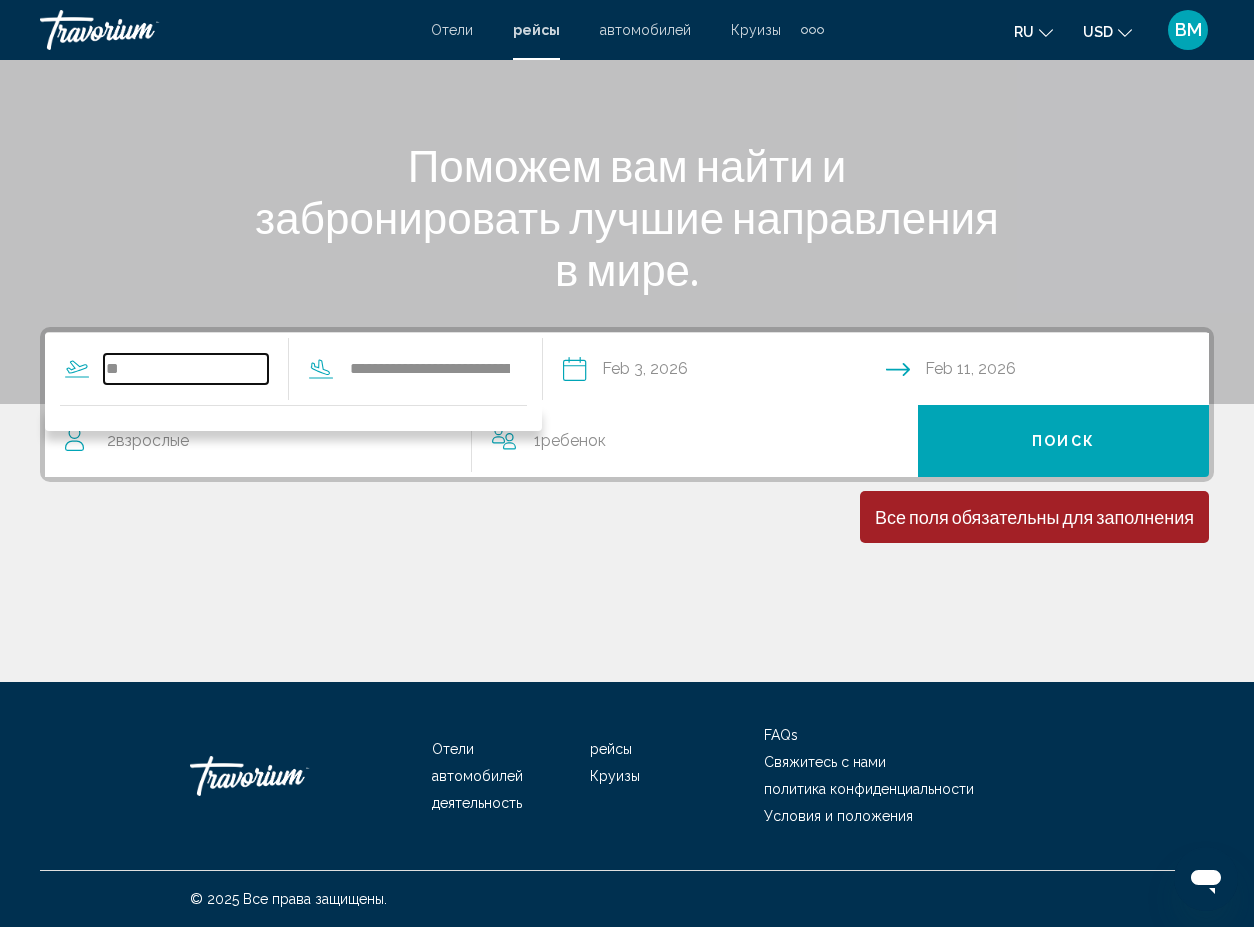 type on "*" 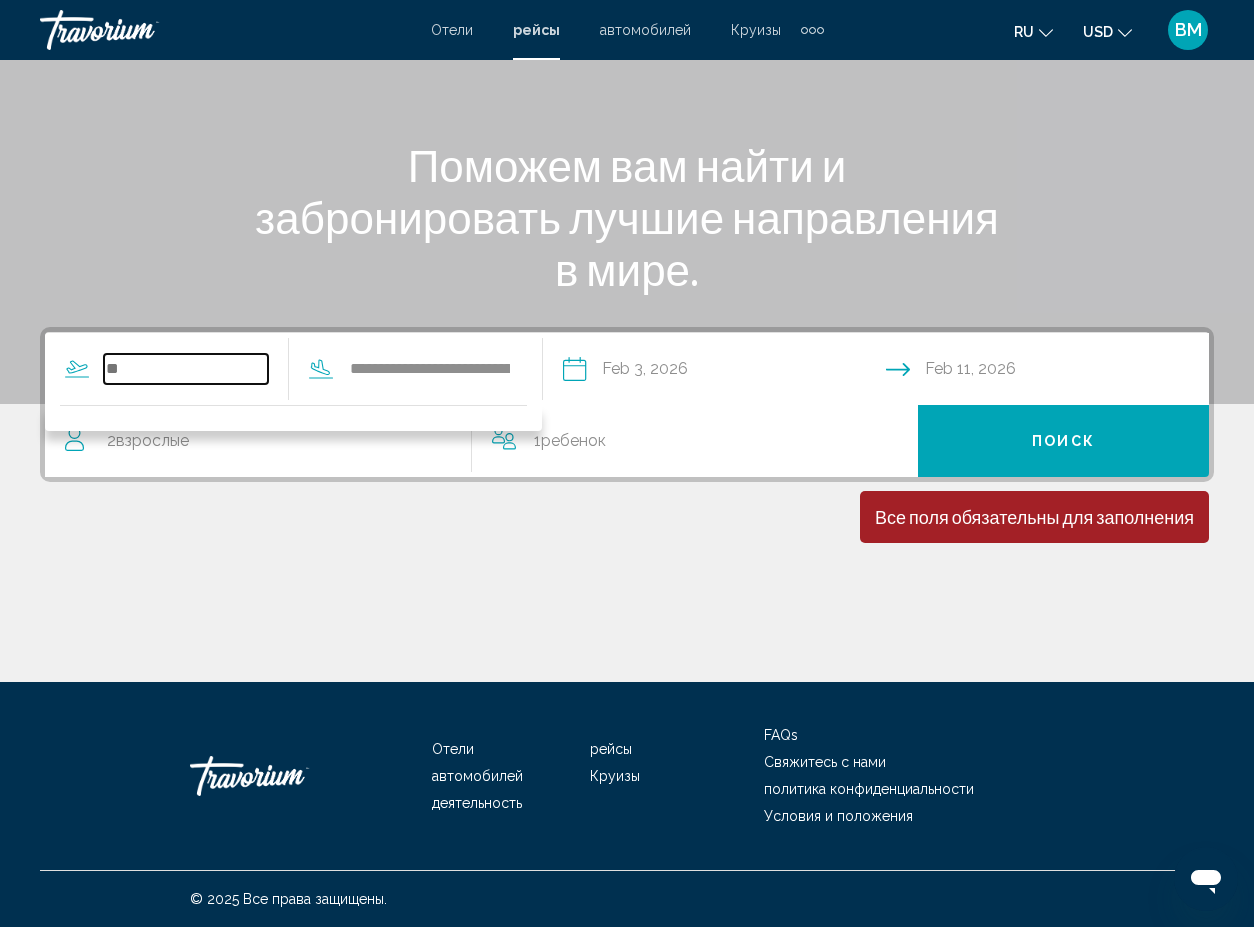 type on "*" 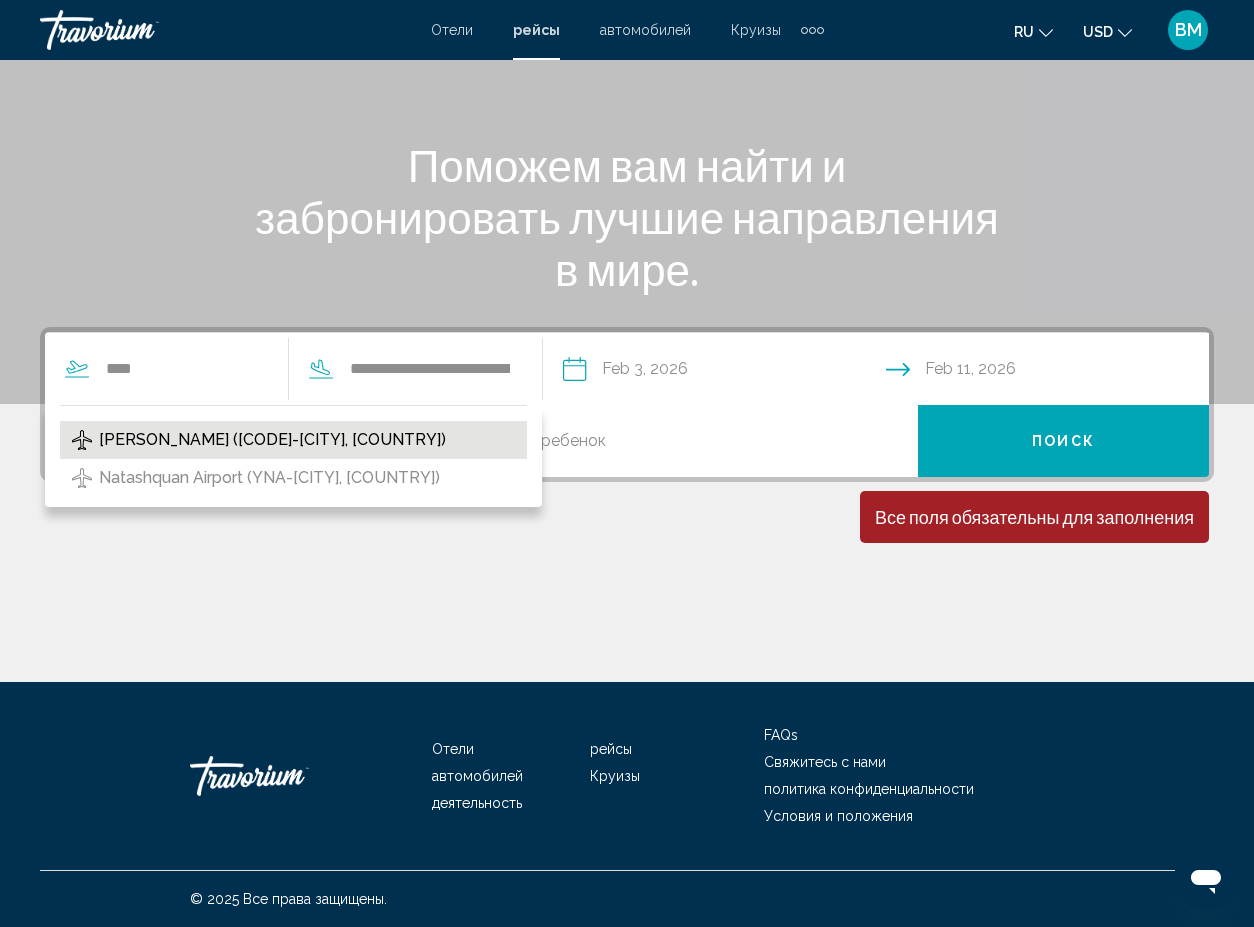 drag, startPoint x: 249, startPoint y: 370, endPoint x: 230, endPoint y: 450, distance: 82.2253 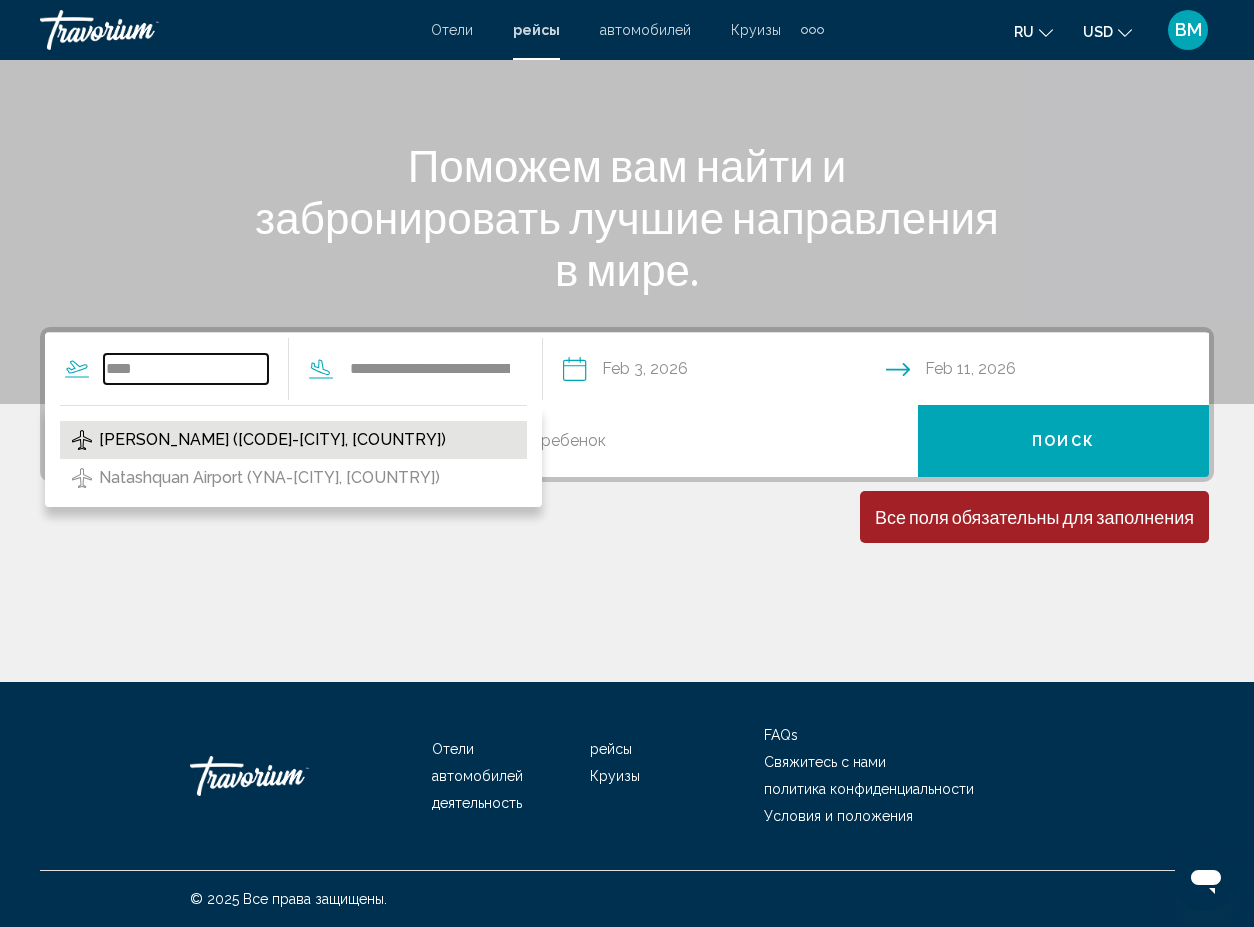 type on "**********" 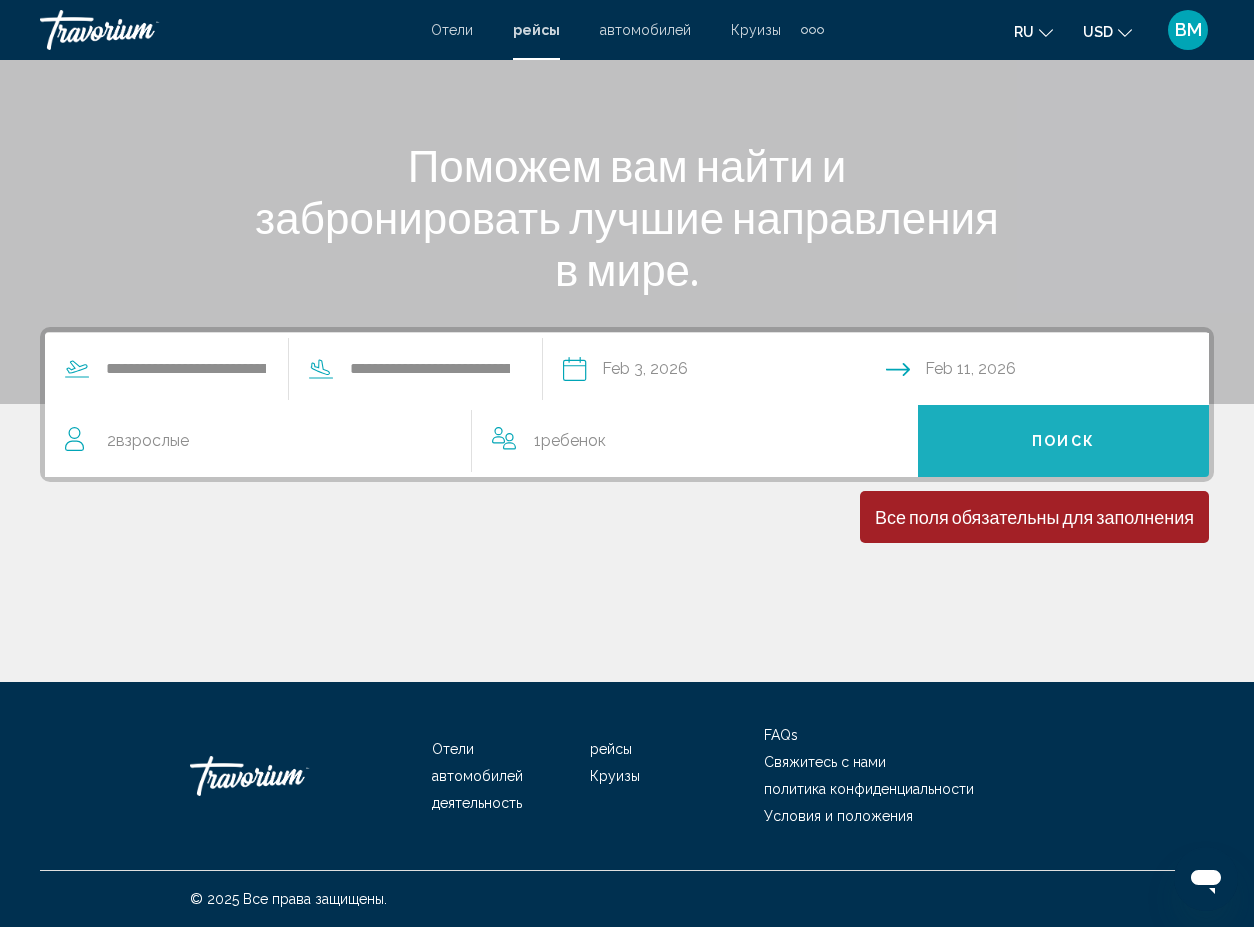click on "Поиск" at bounding box center [1063, 441] 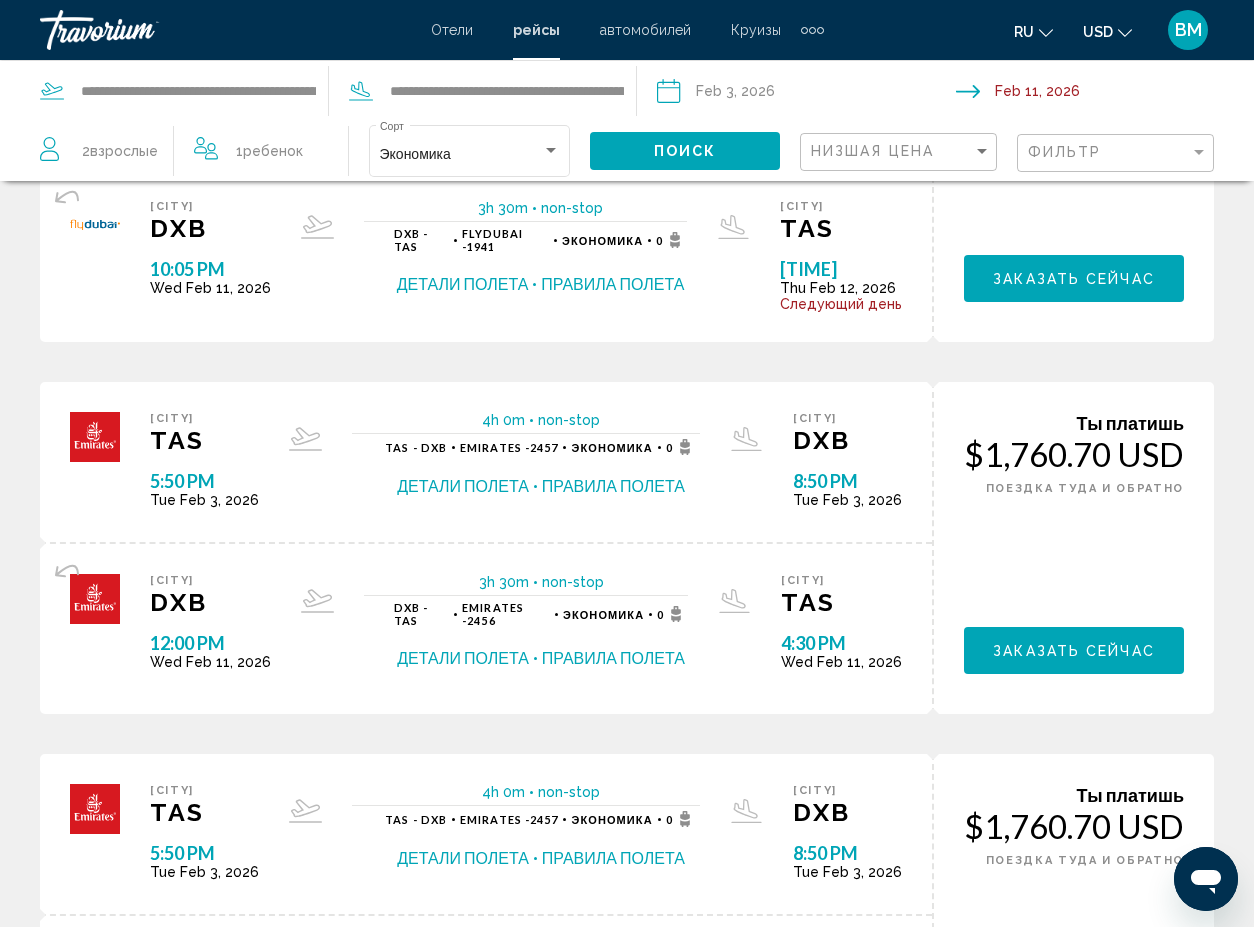 scroll, scrollTop: 616, scrollLeft: 0, axis: vertical 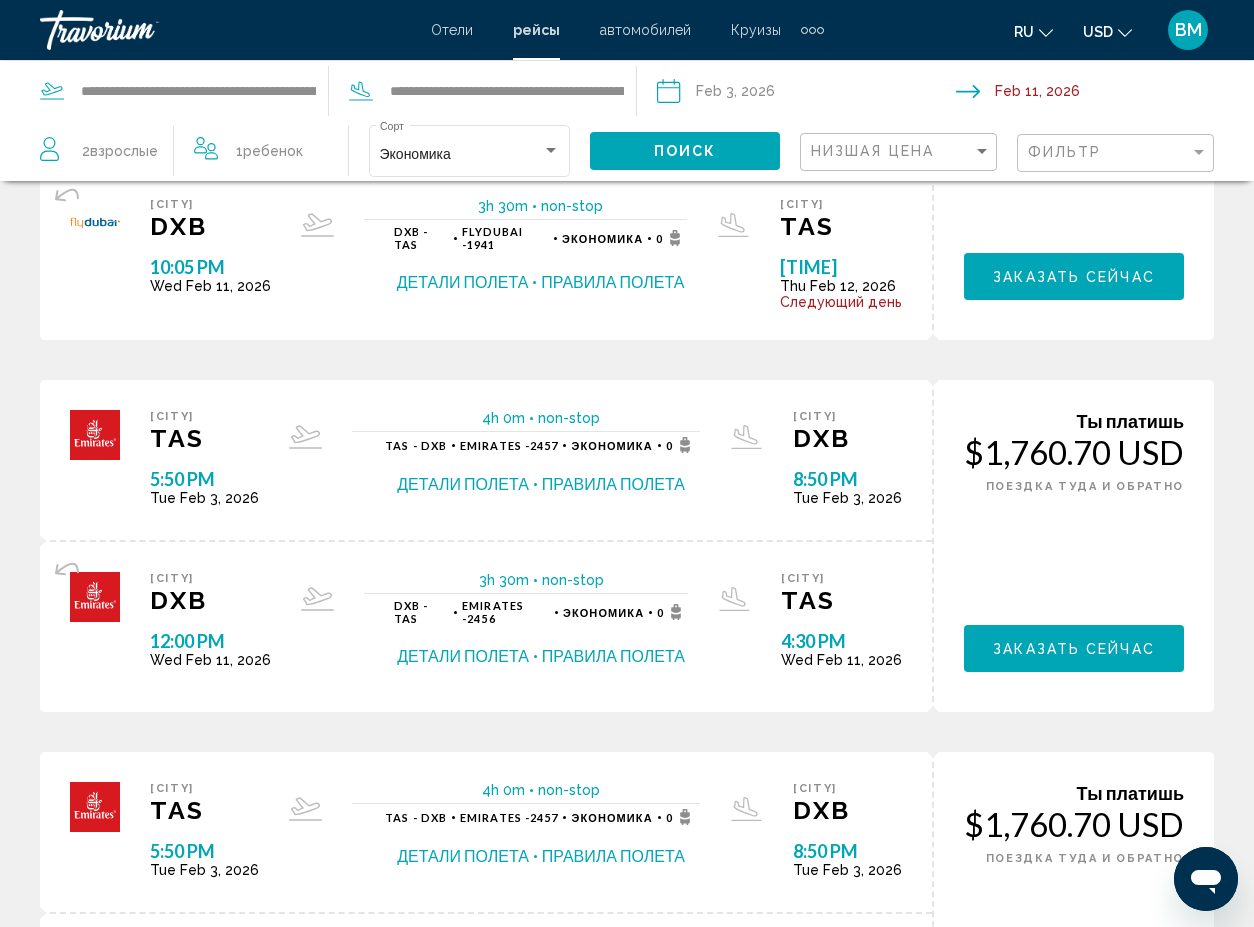 click on "2  Взрослый Взрослые" 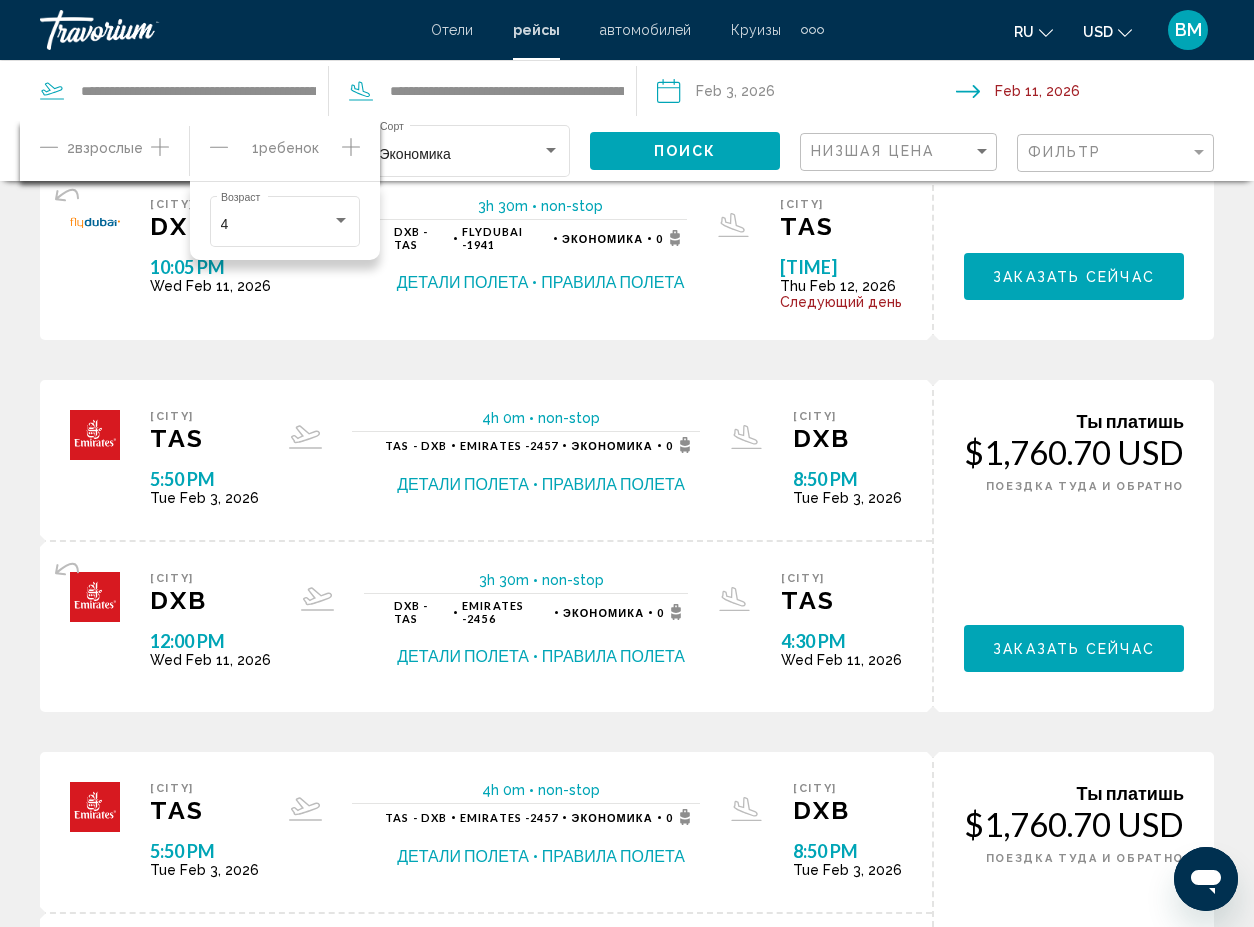 click 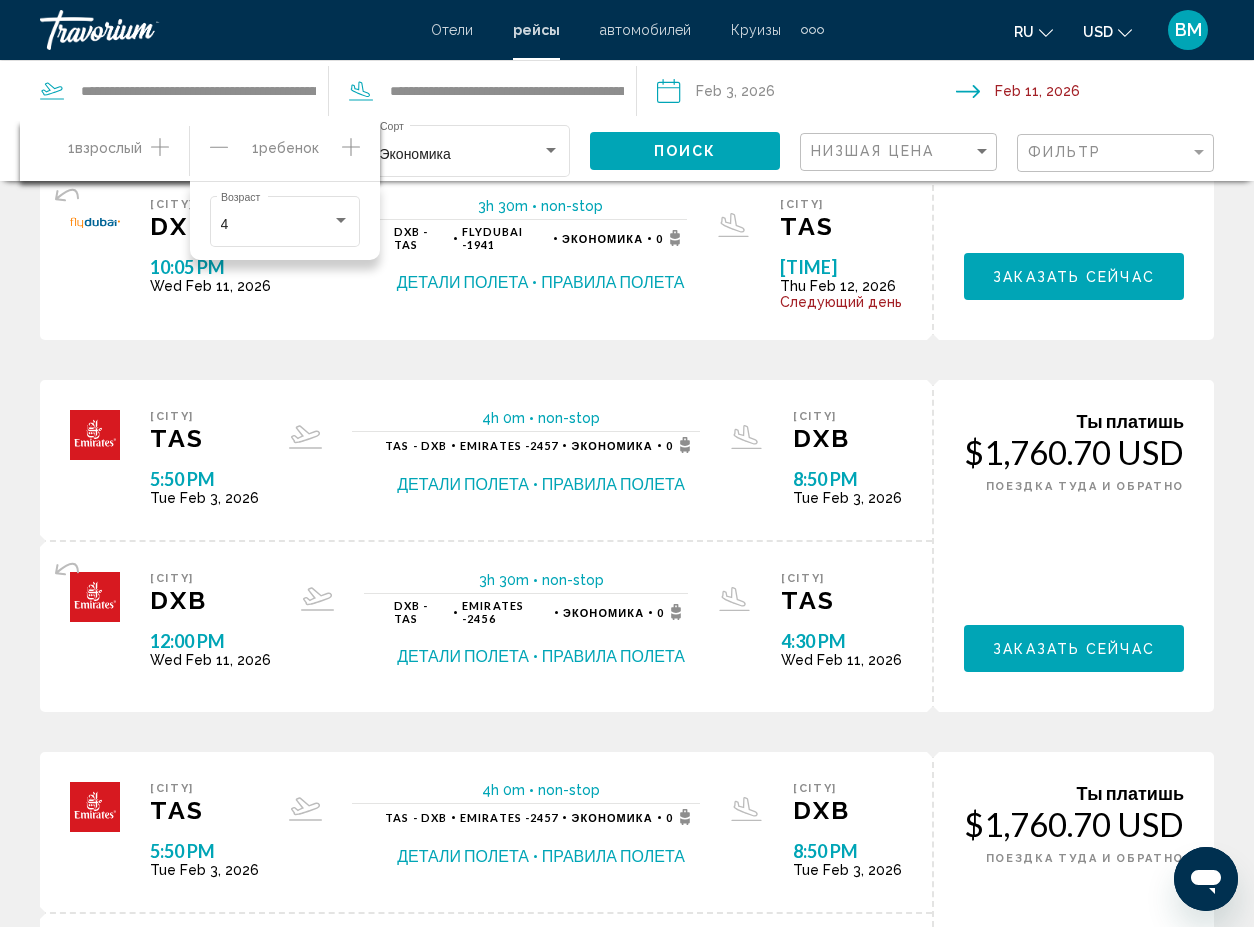click 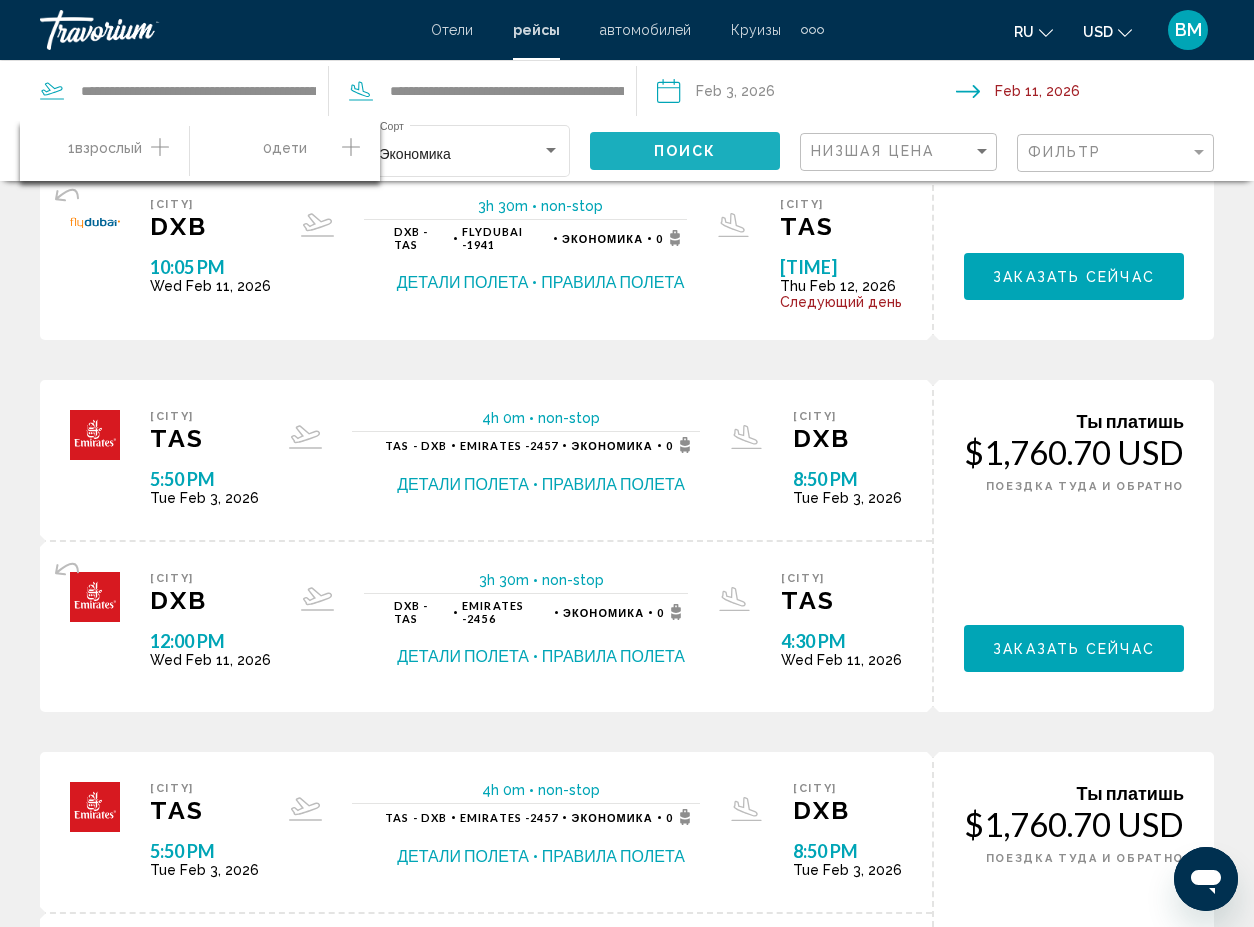 click on "Поиск" 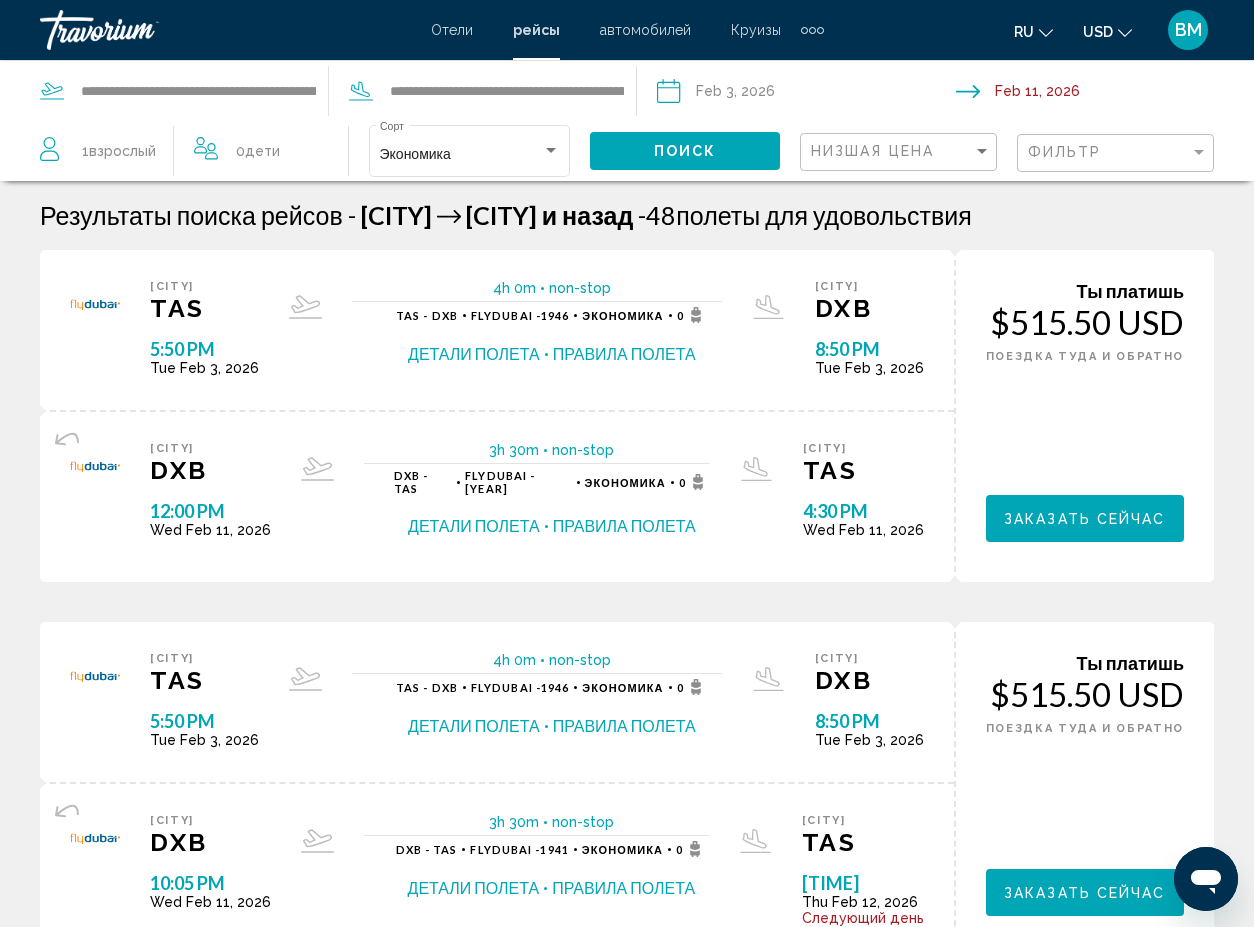 scroll, scrollTop: 0, scrollLeft: 0, axis: both 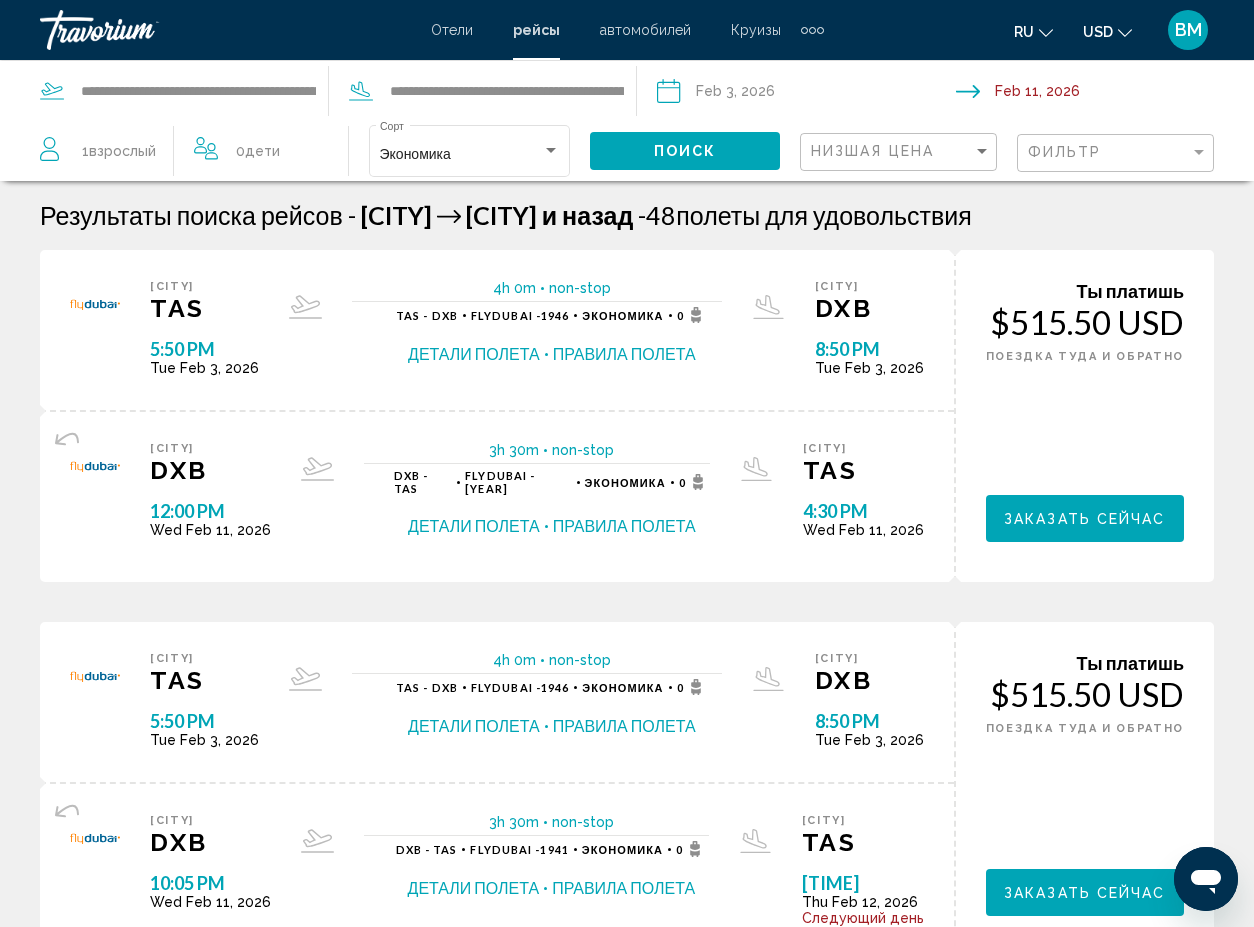 click on "Низшая цена" at bounding box center (898, 152) 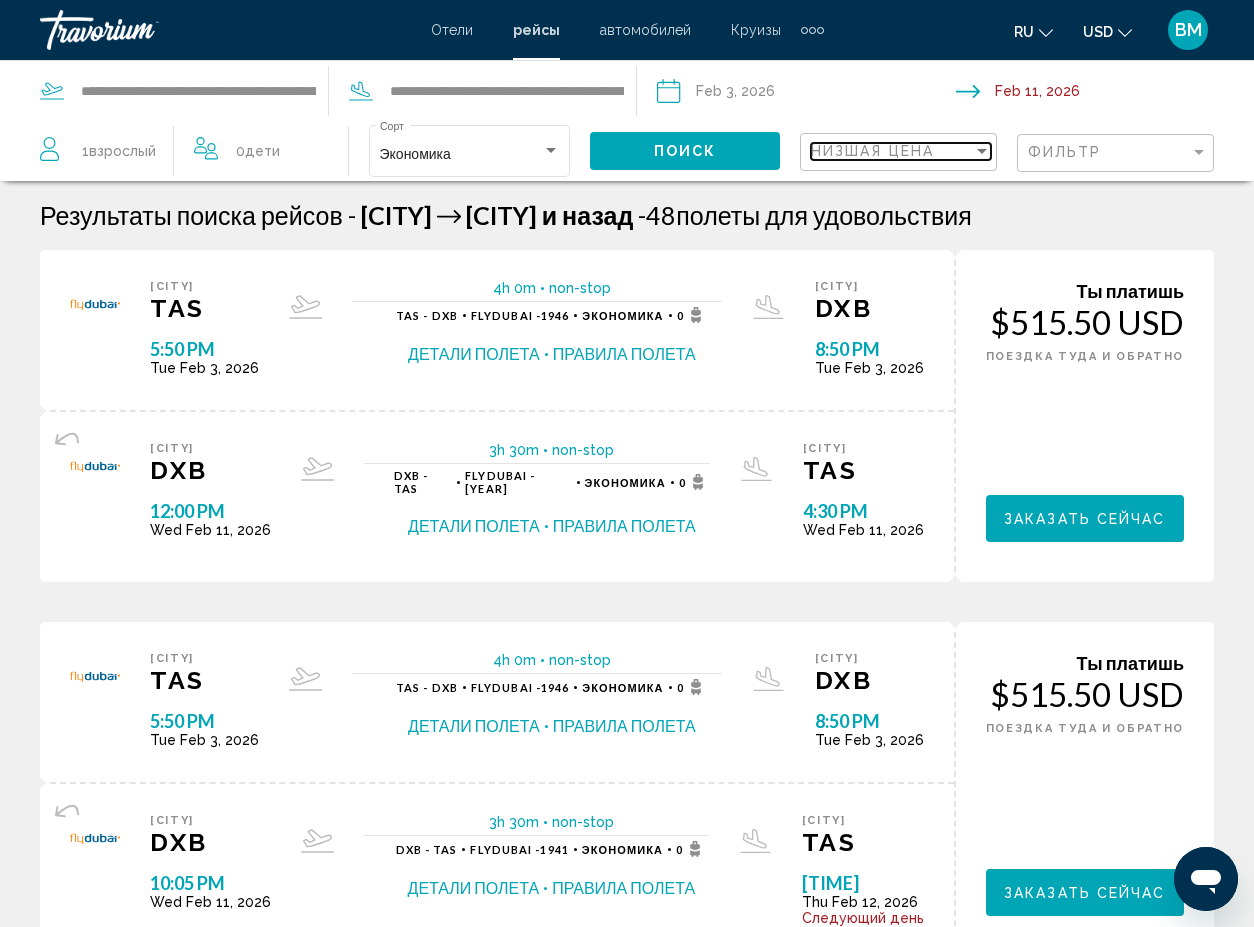 click at bounding box center [982, 151] 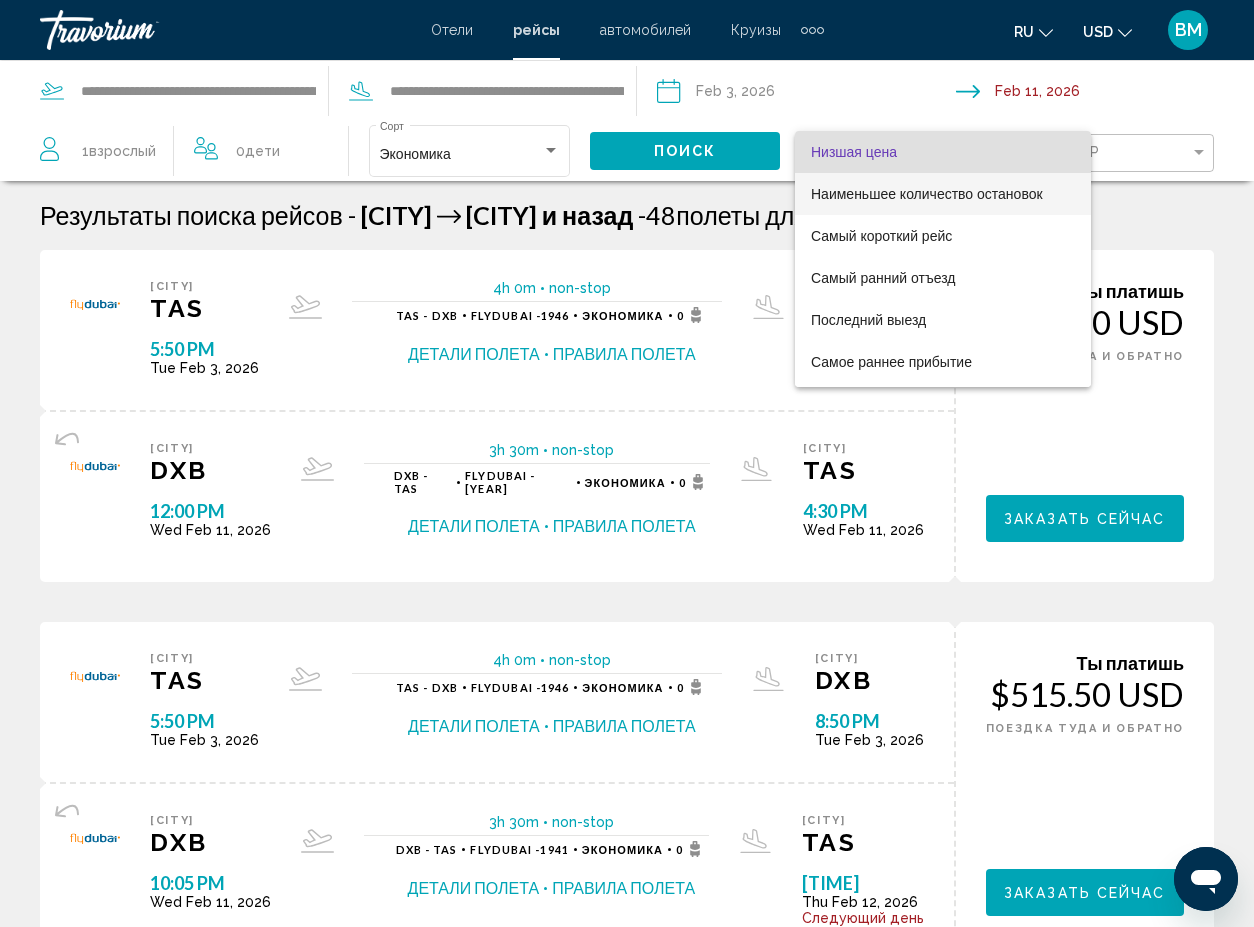 click on "Наименьшее количество остановок" at bounding box center (927, 194) 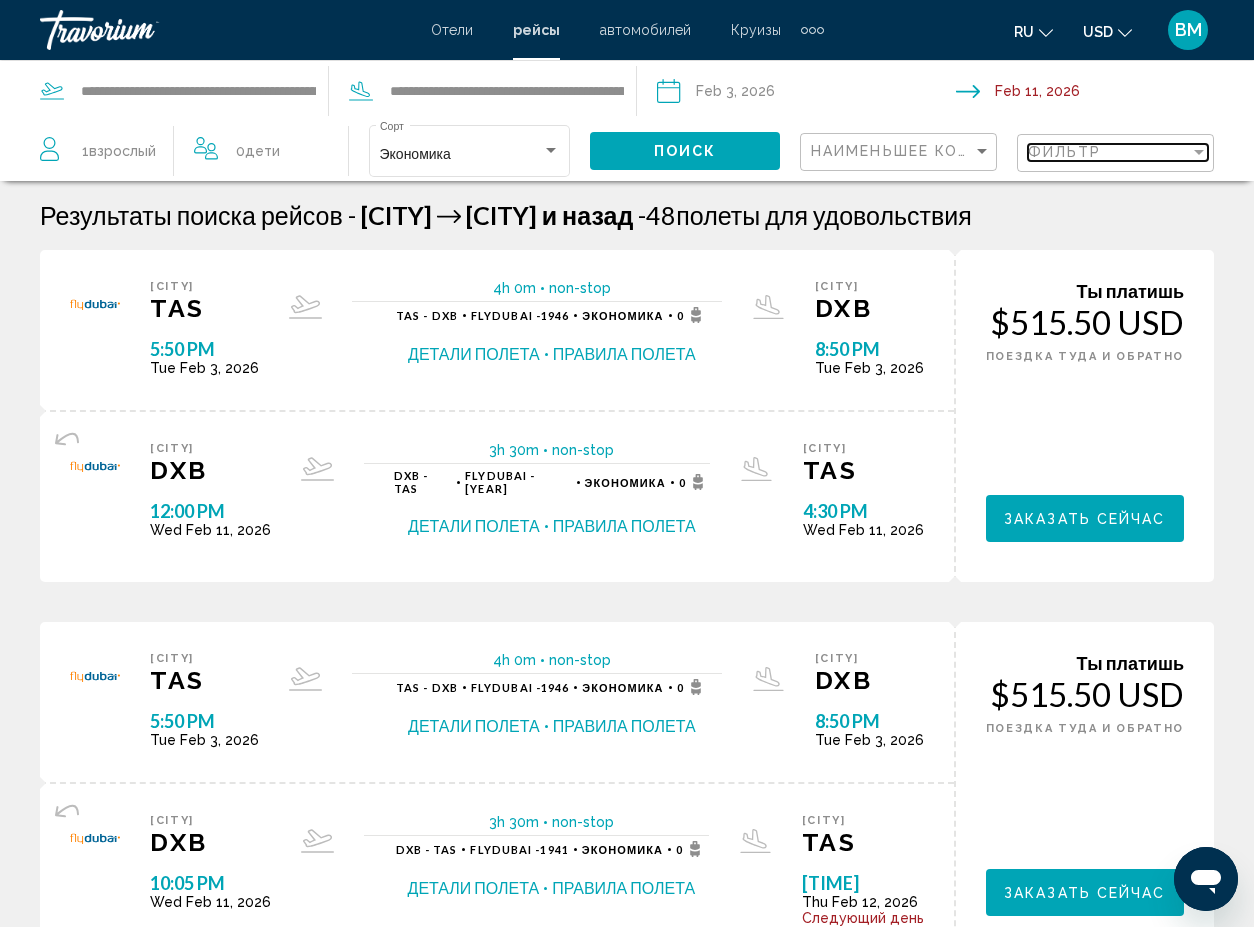 click on "Фильтр" at bounding box center (1065, 152) 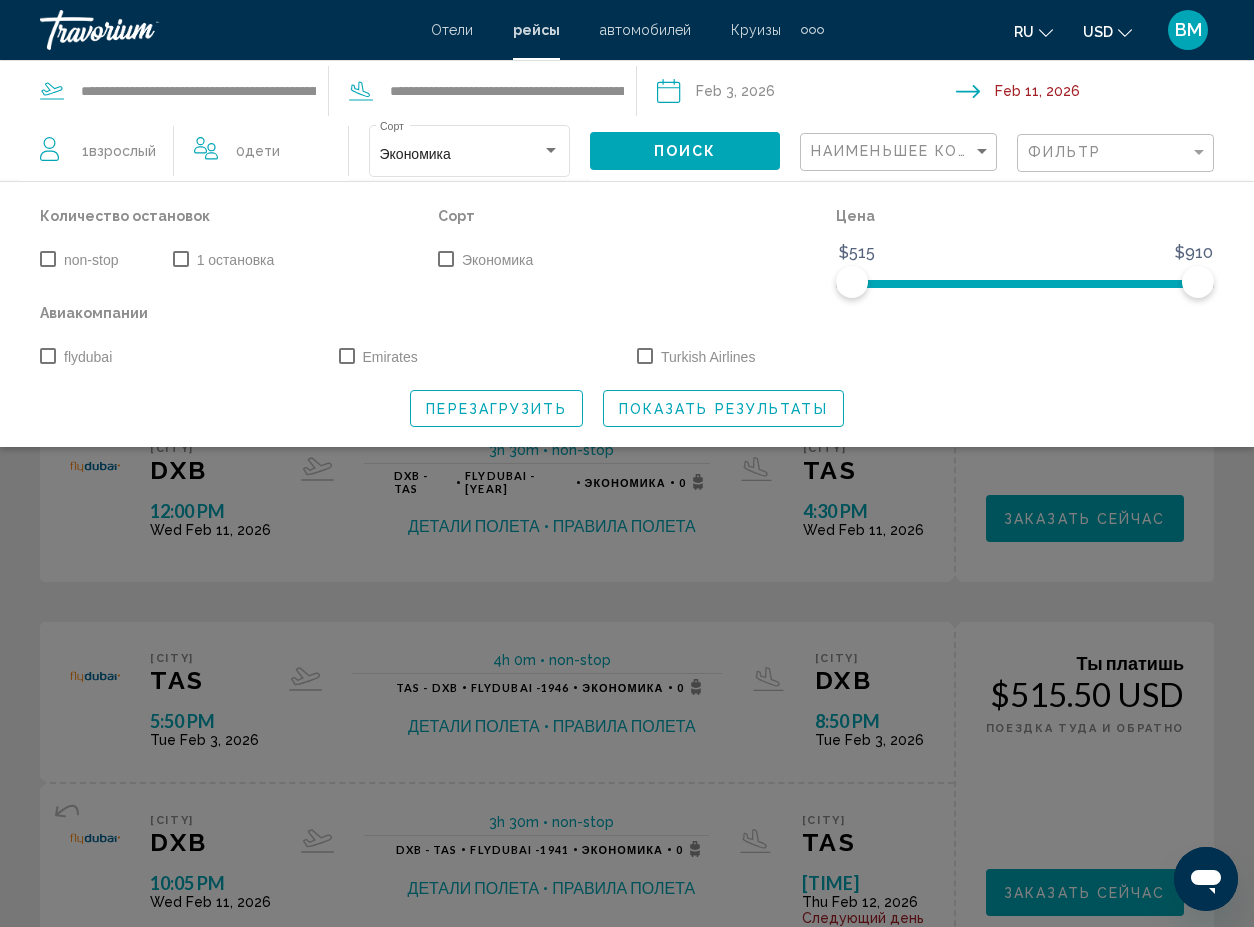 click 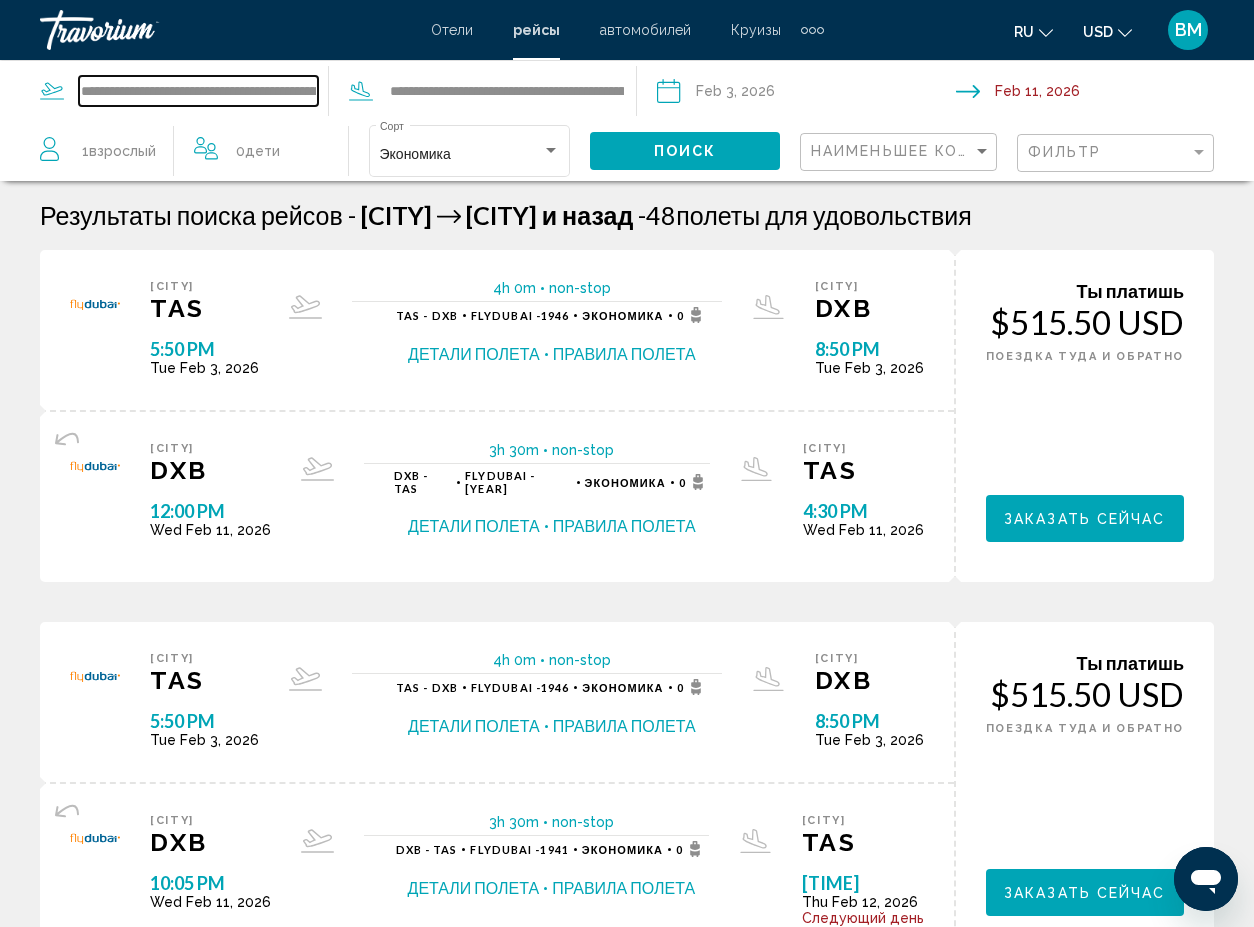 click on "**********" at bounding box center [198, 91] 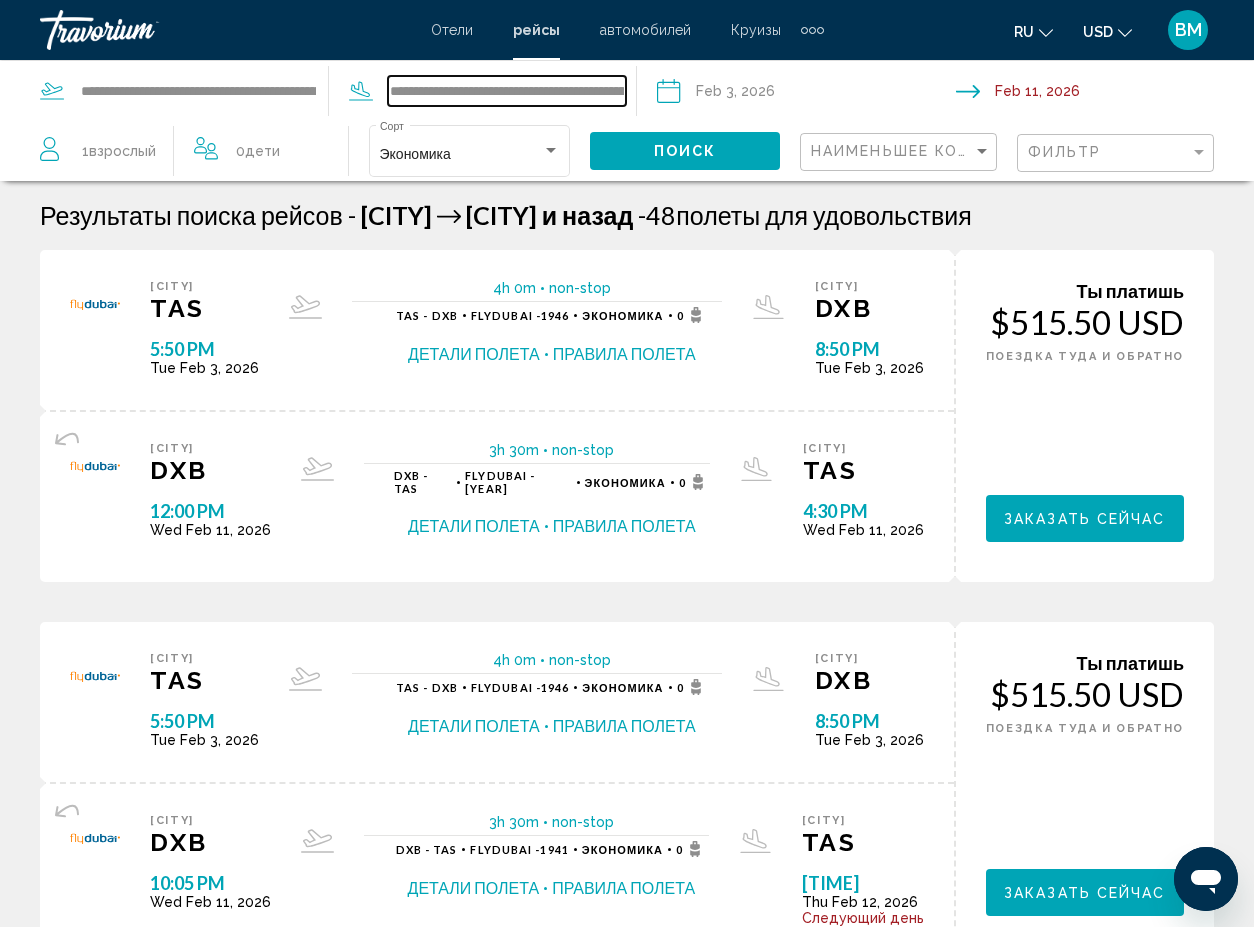 click on "**********" at bounding box center [507, 91] 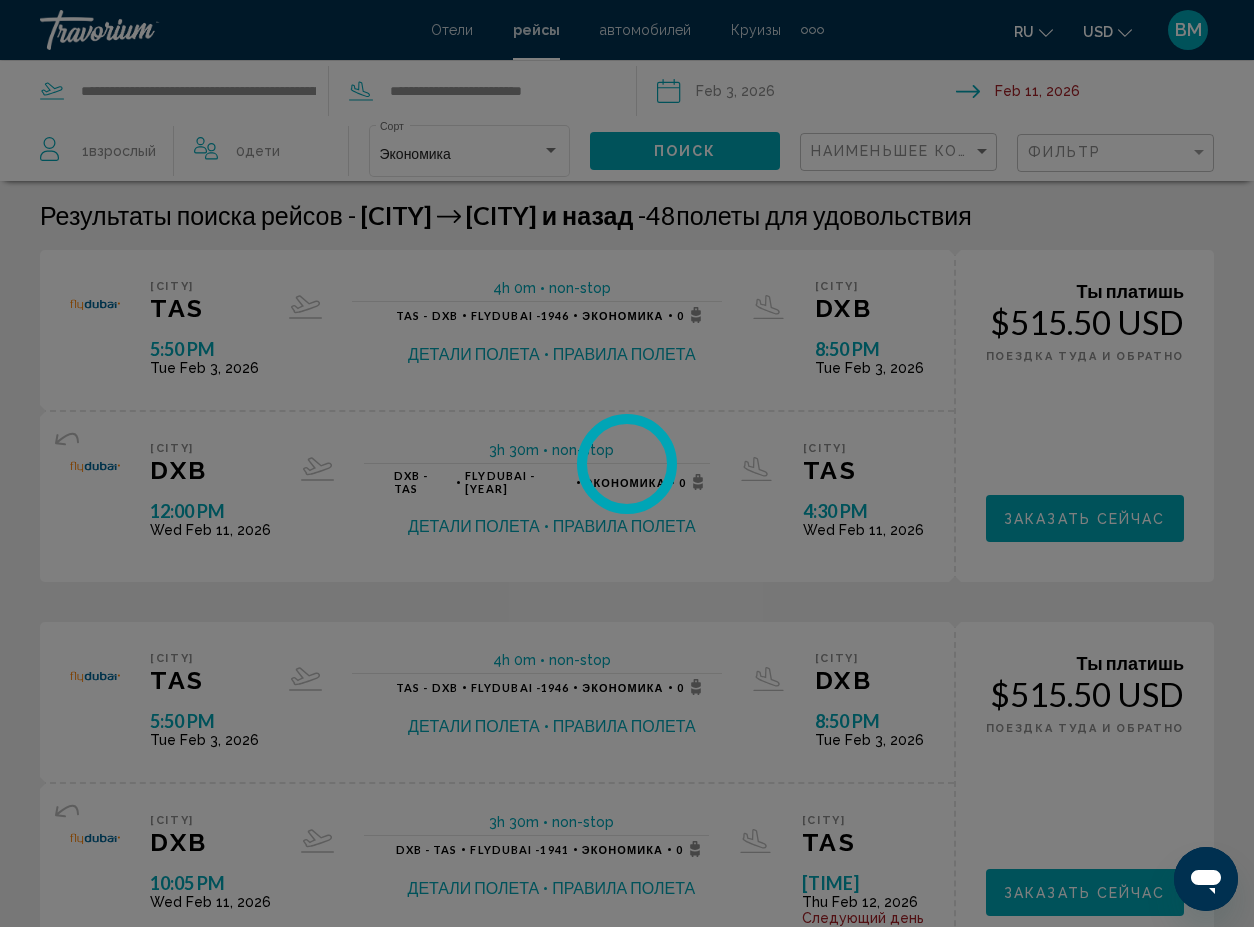 click at bounding box center [627, 463] 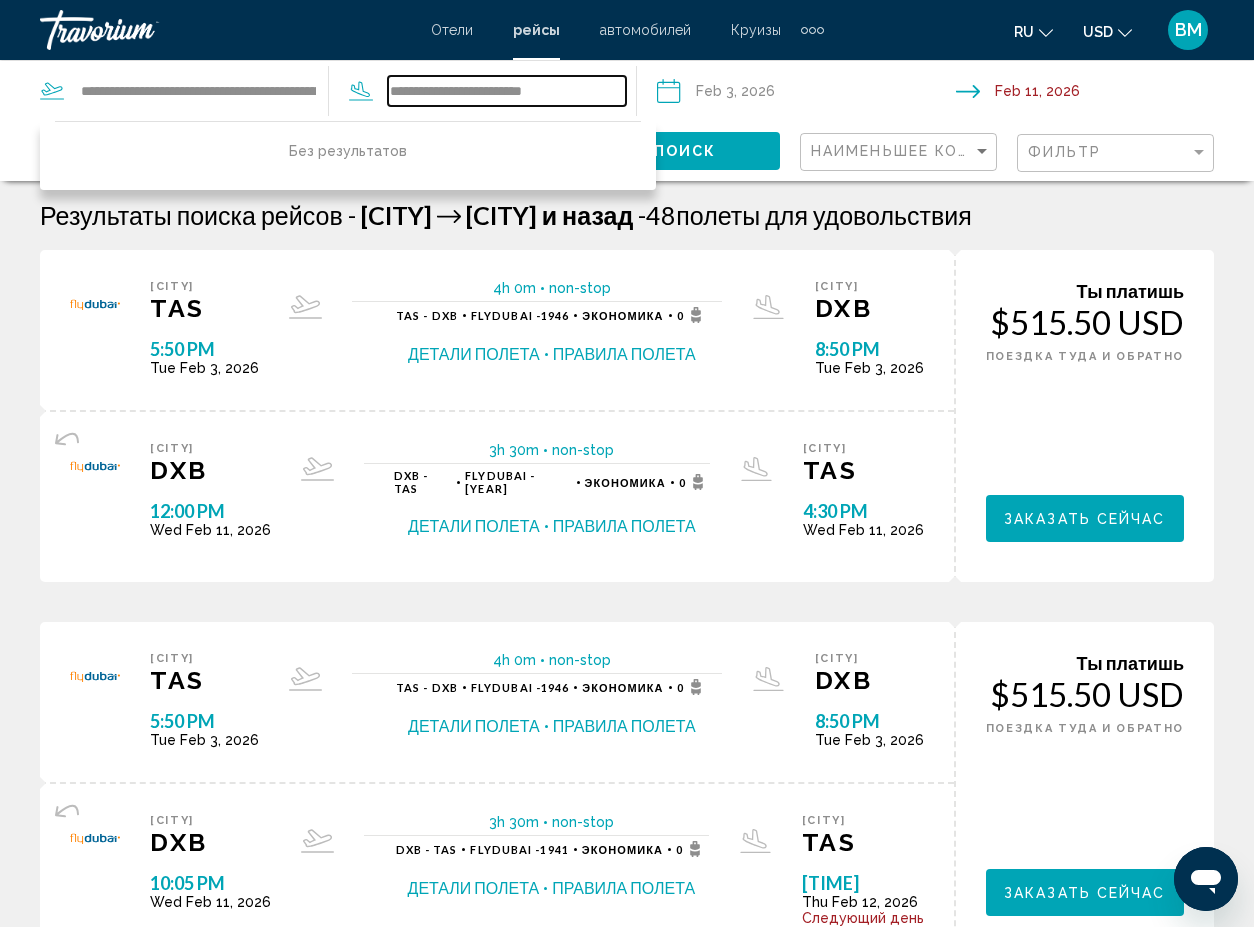 click on "**********" at bounding box center [507, 91] 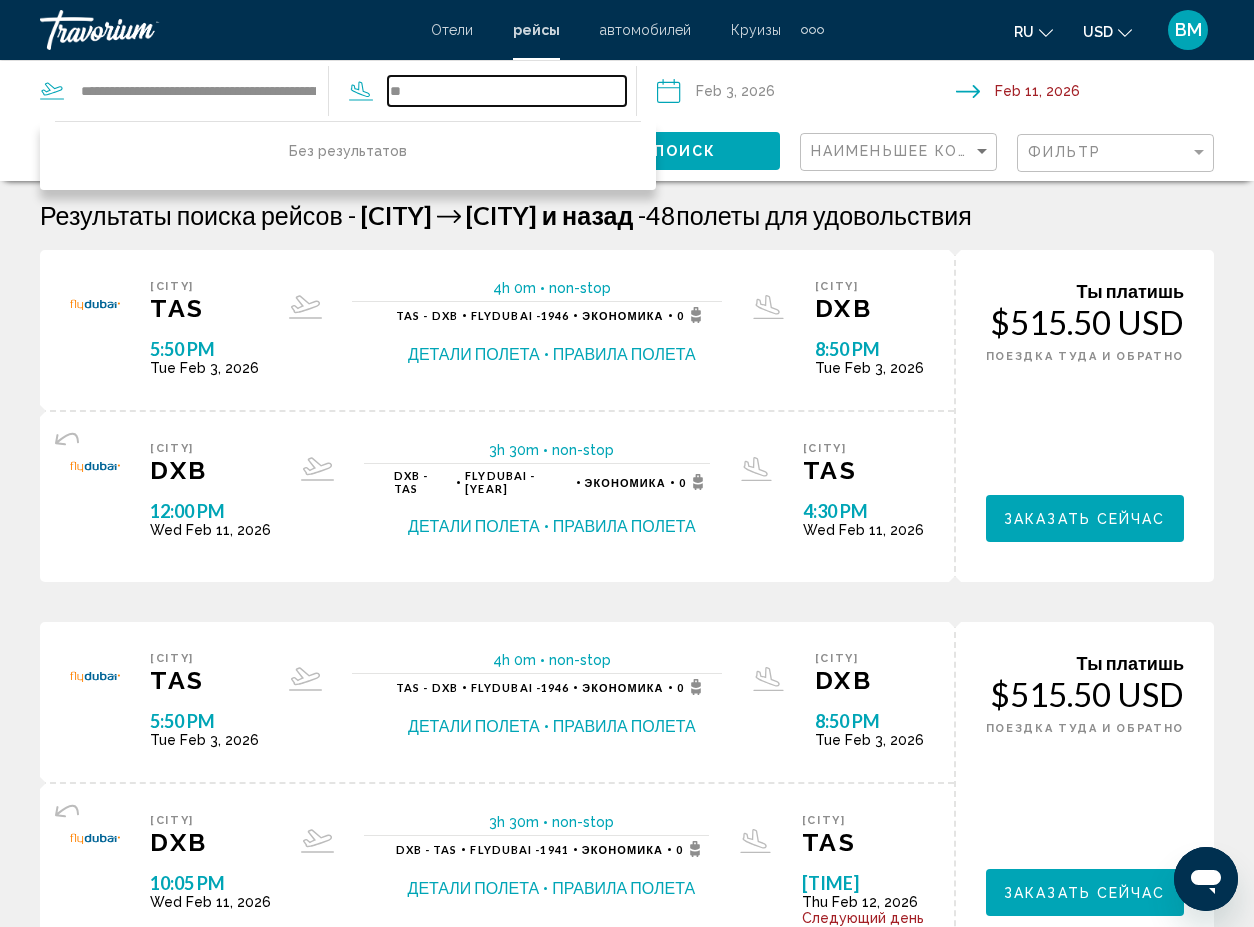 type on "*" 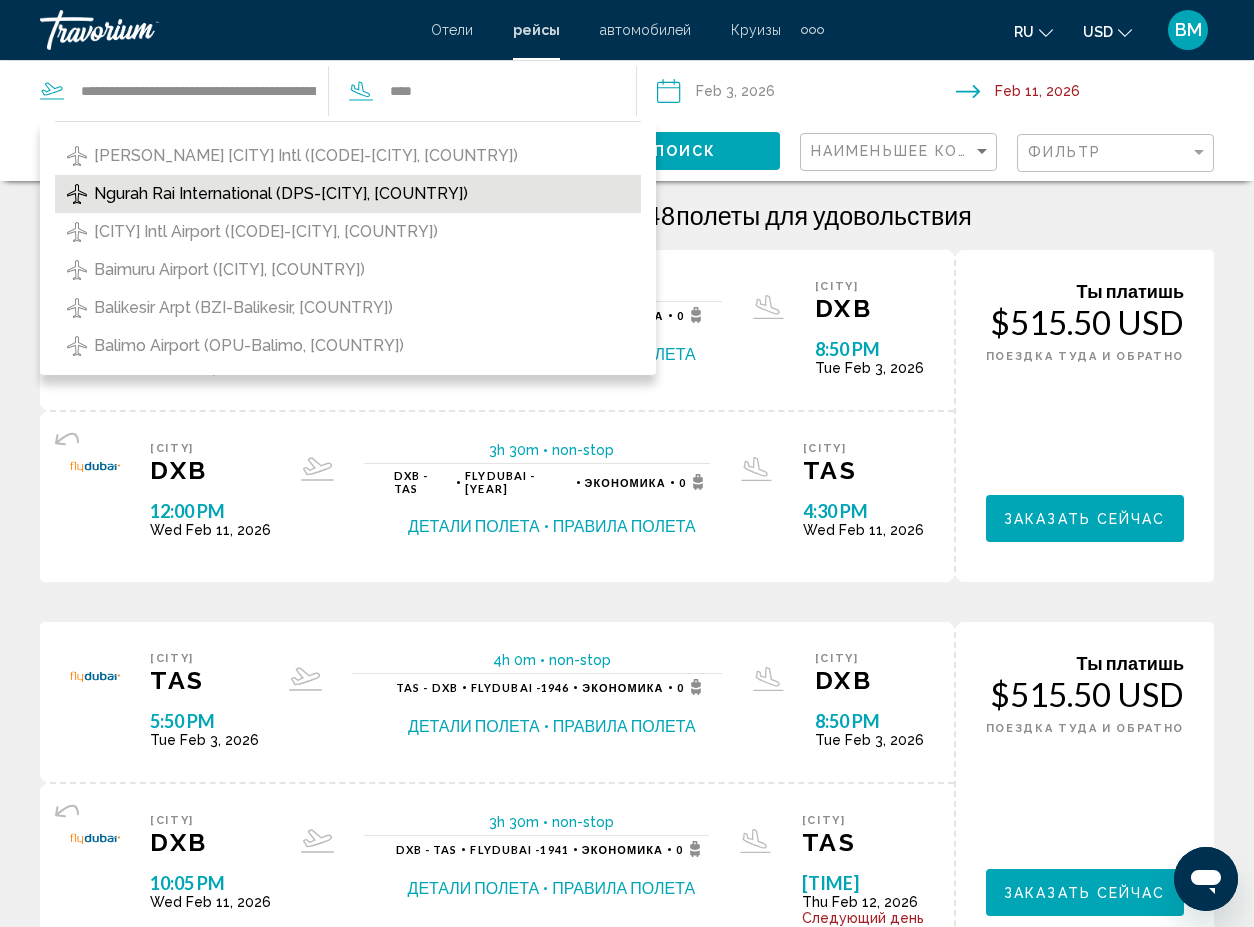 click on "Ngurah Rai International (DPS-[CITY], [COUNTRY])" at bounding box center [281, 194] 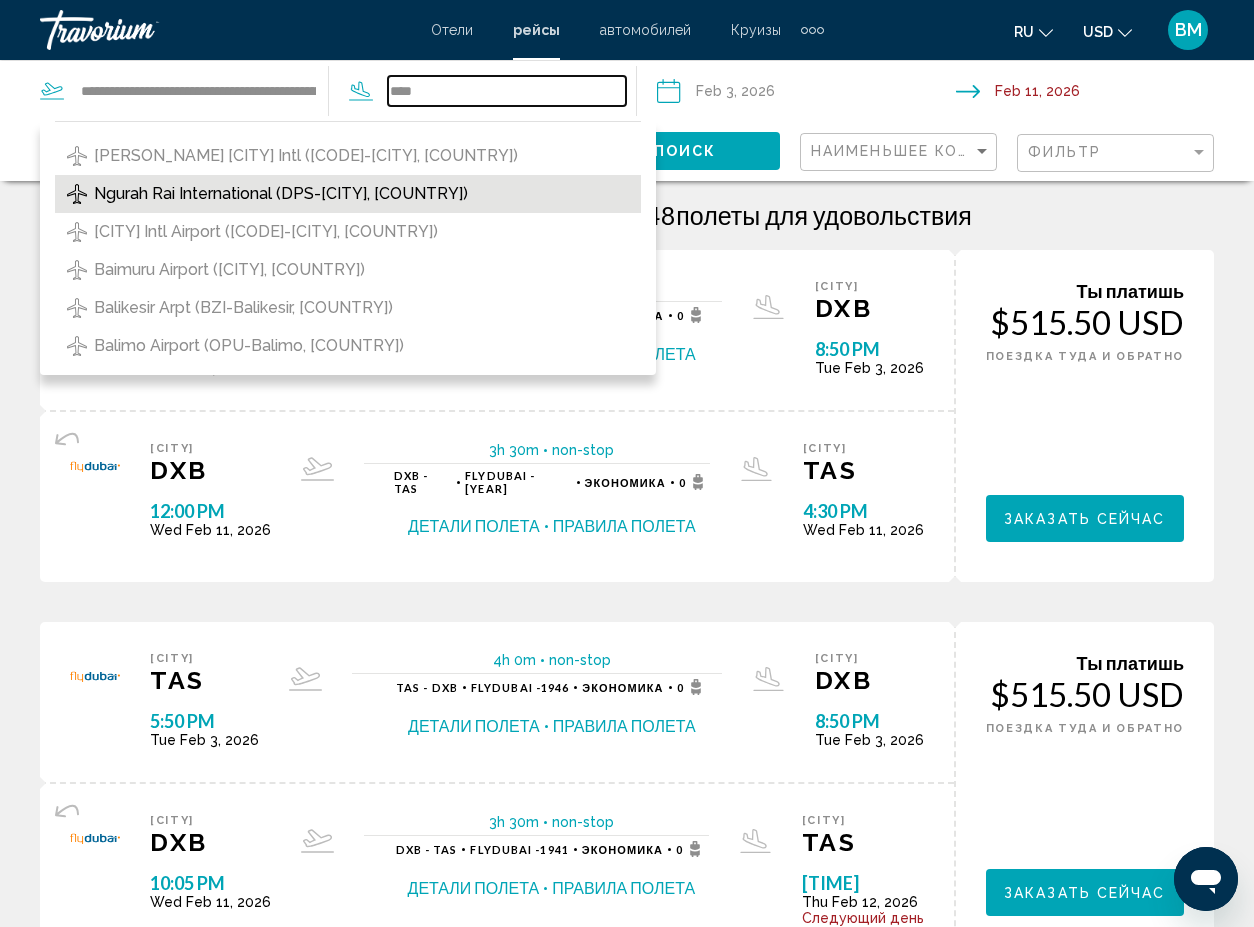 type on "**********" 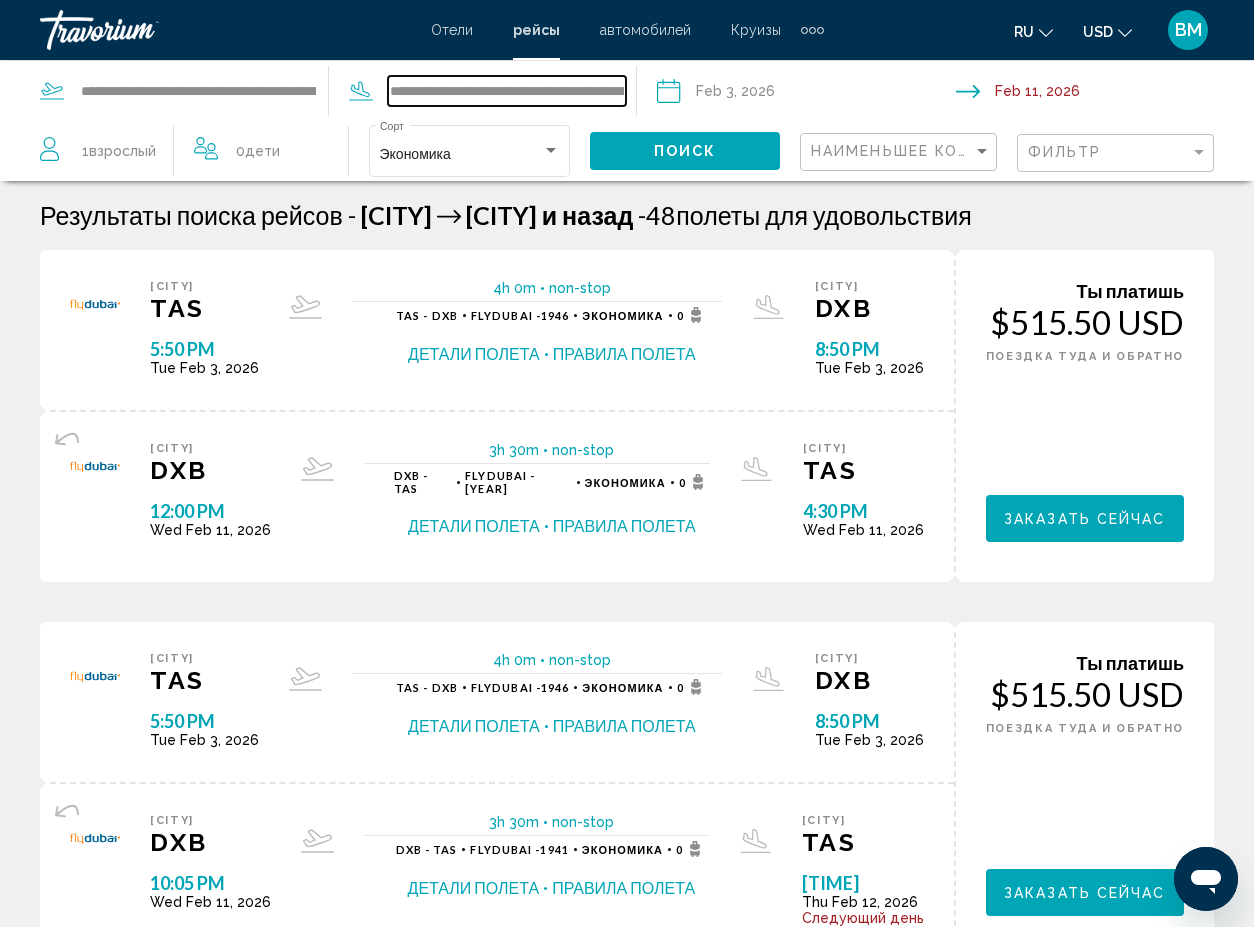 click on "**********" at bounding box center [507, 91] 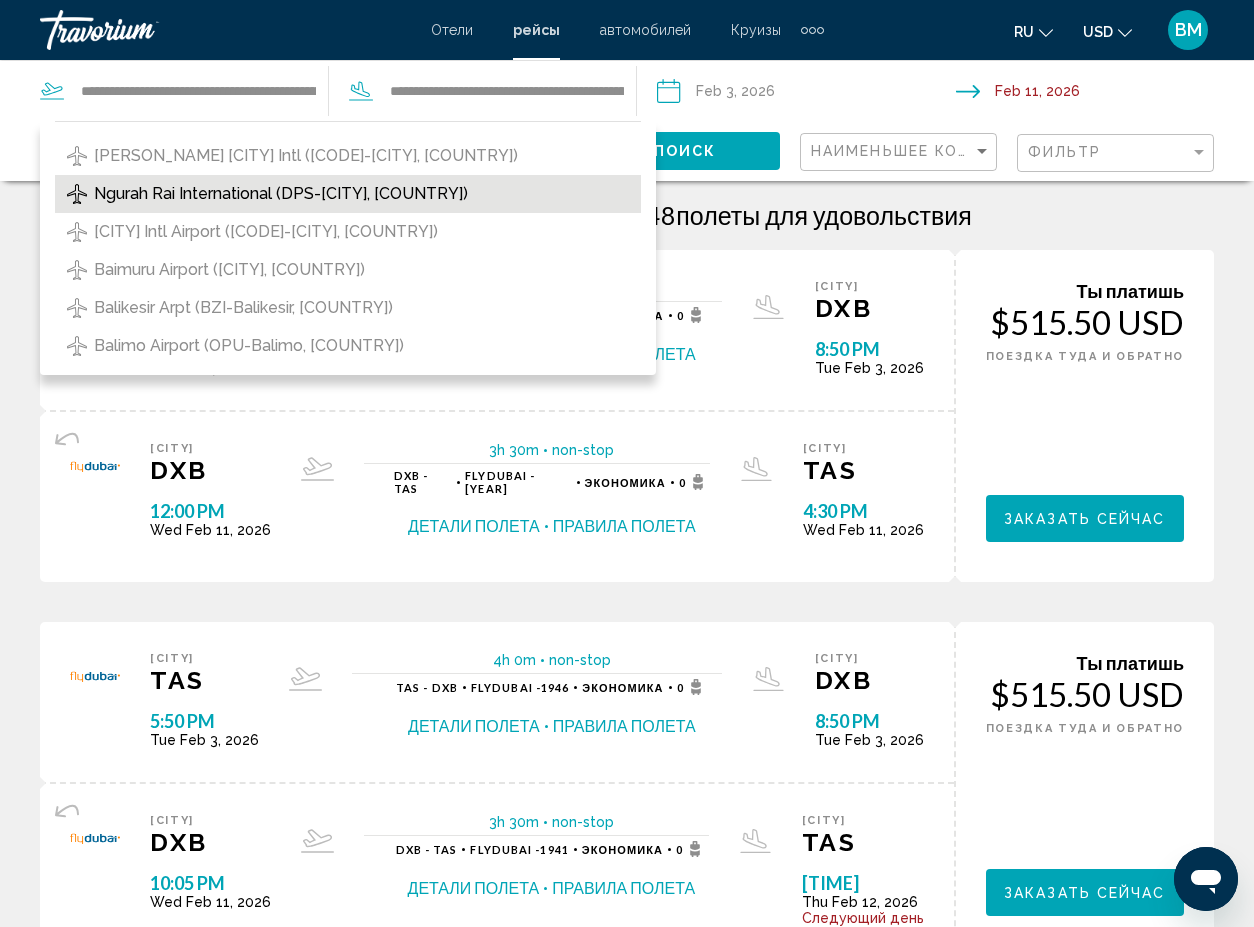 click on "Ngurah Rai International (DPS-[CITY], [COUNTRY])" at bounding box center (281, 194) 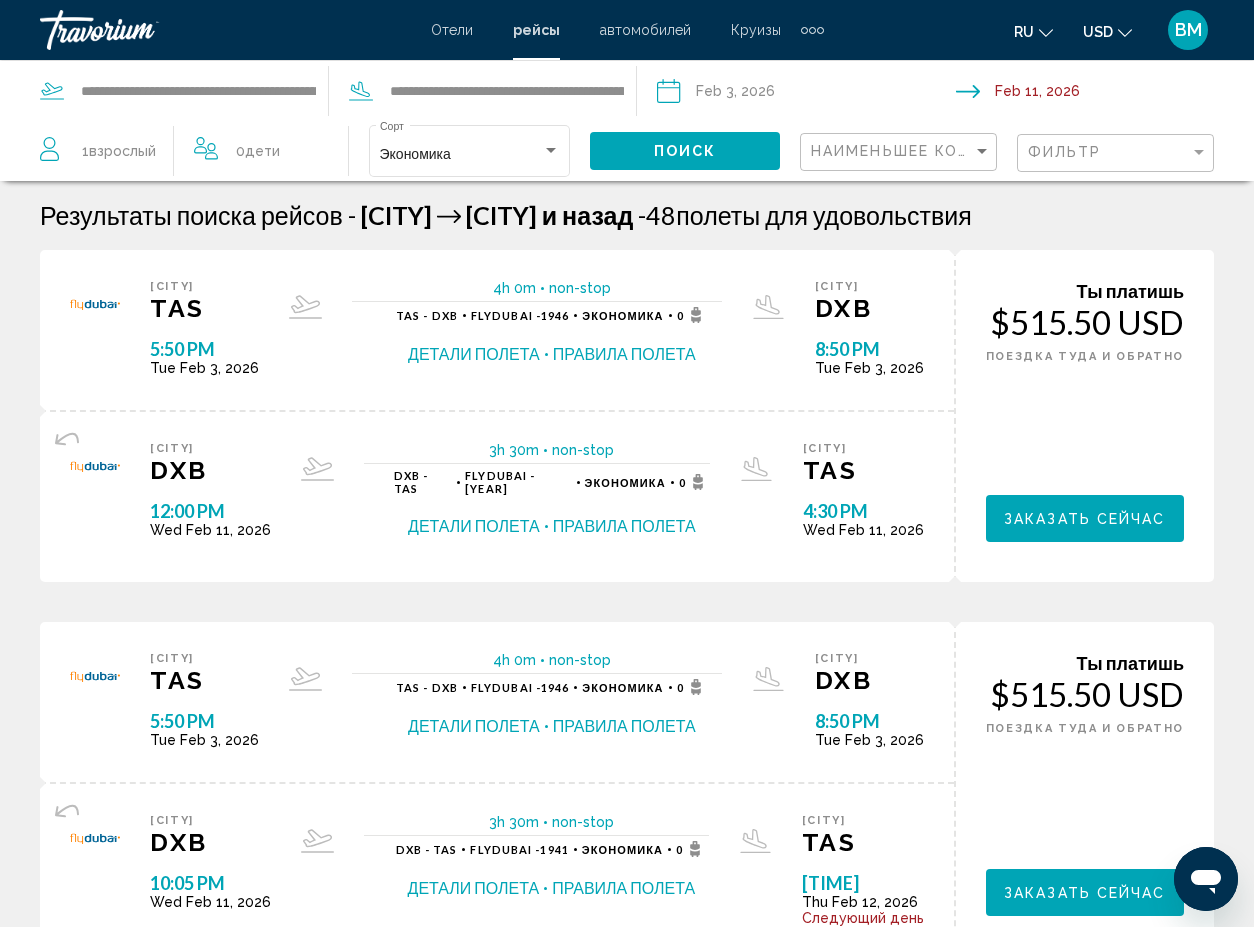 click on "Поиск" 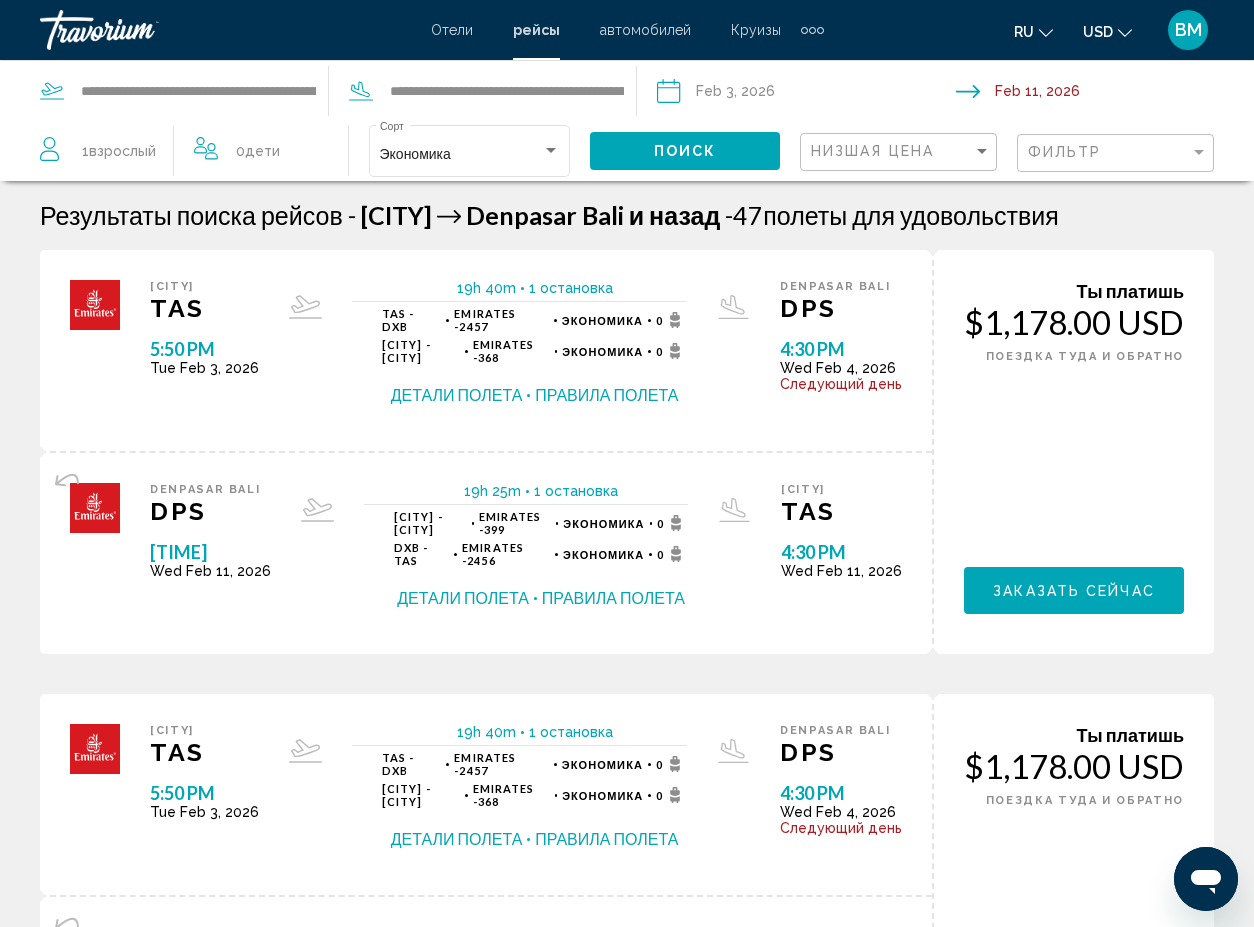 scroll, scrollTop: 0, scrollLeft: 0, axis: both 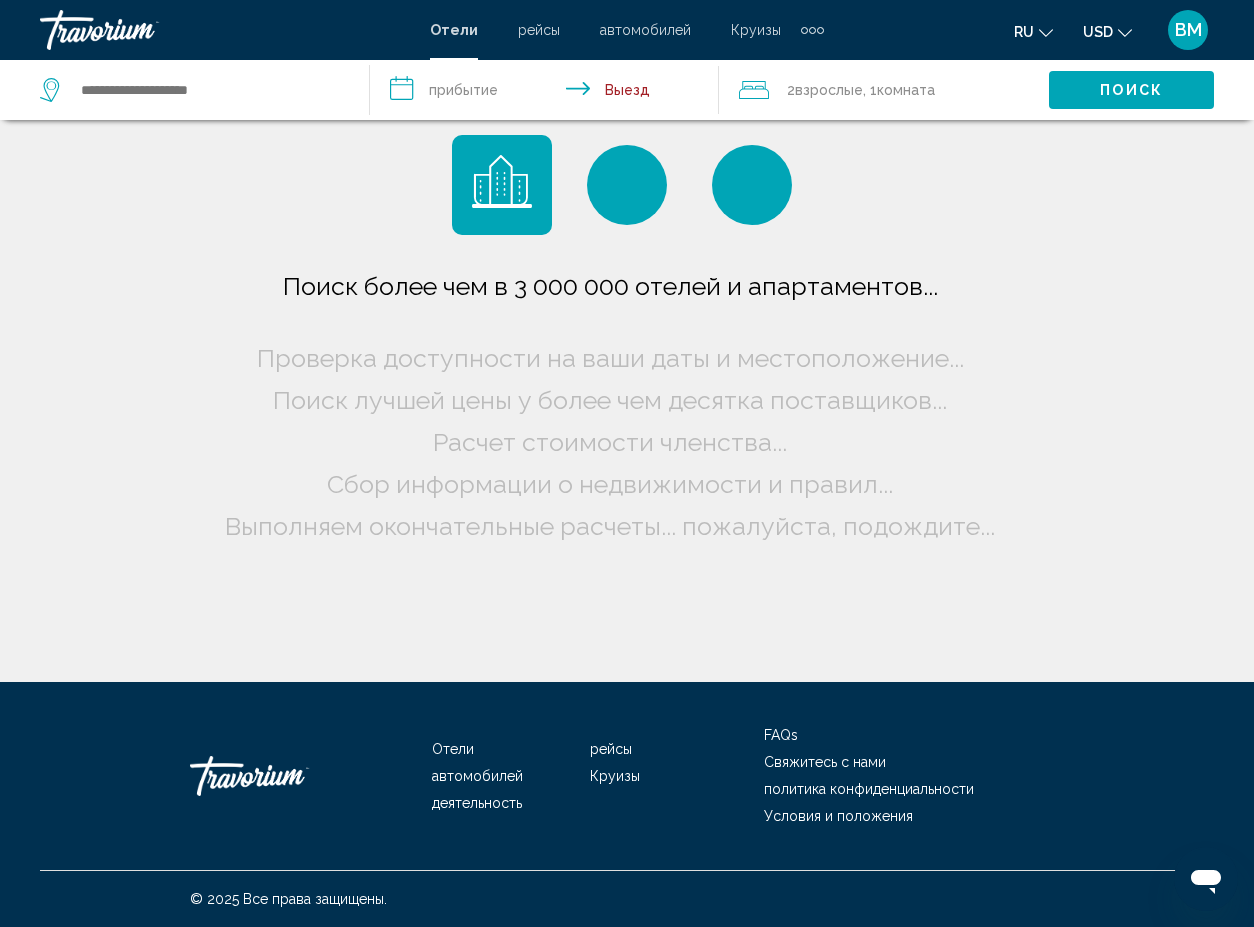 click on "Круизы" at bounding box center (756, 30) 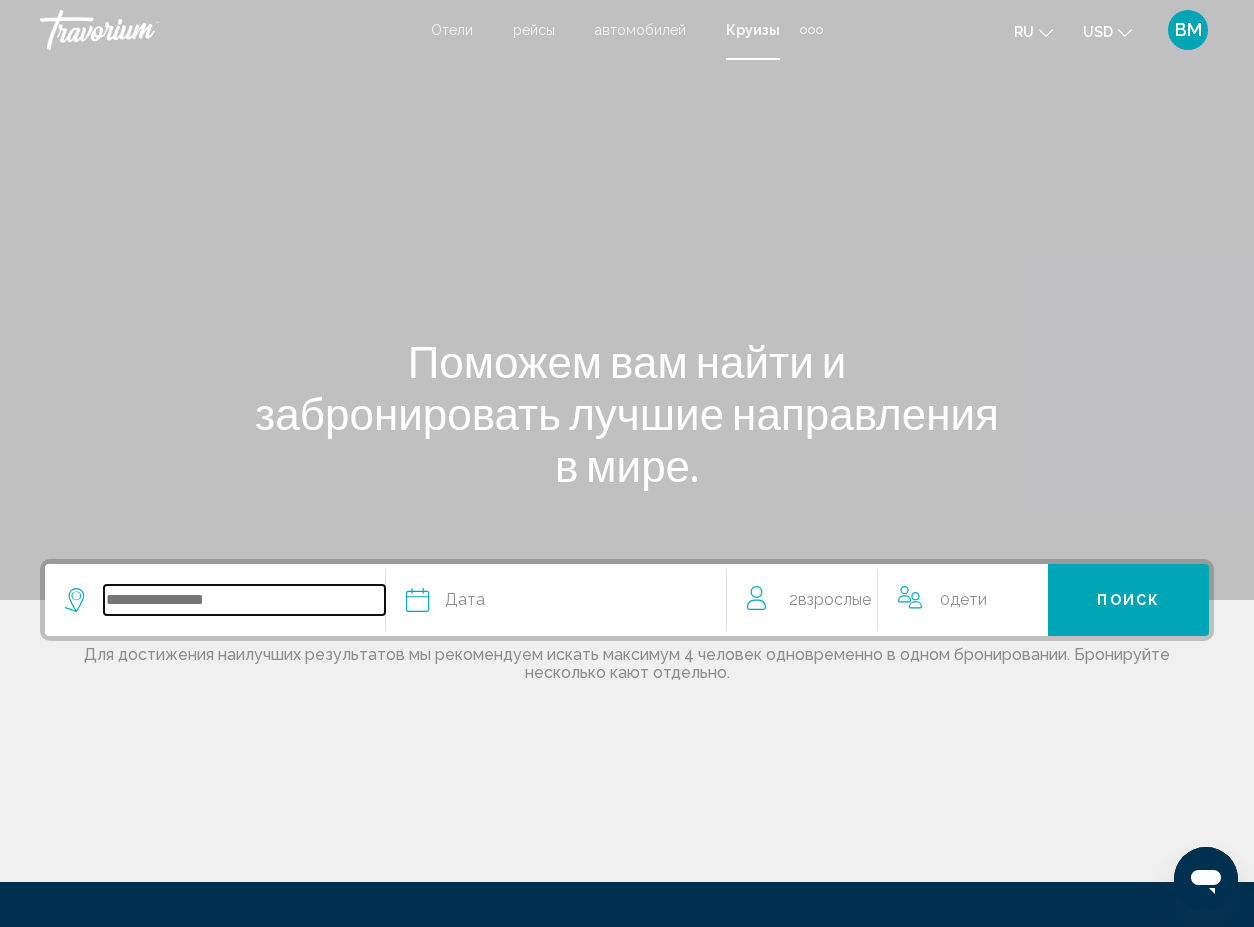 click at bounding box center (244, 600) 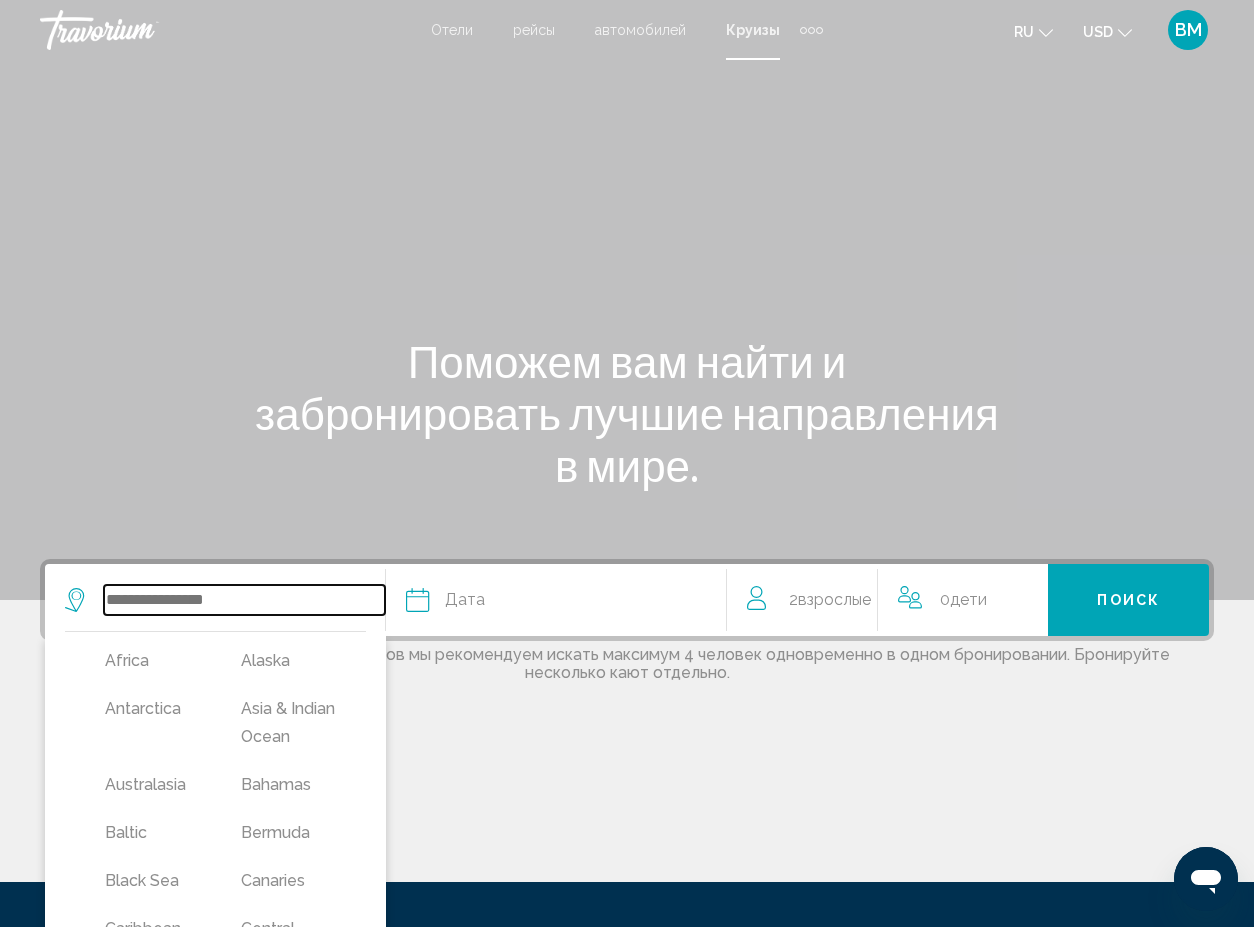 scroll, scrollTop: 200, scrollLeft: 0, axis: vertical 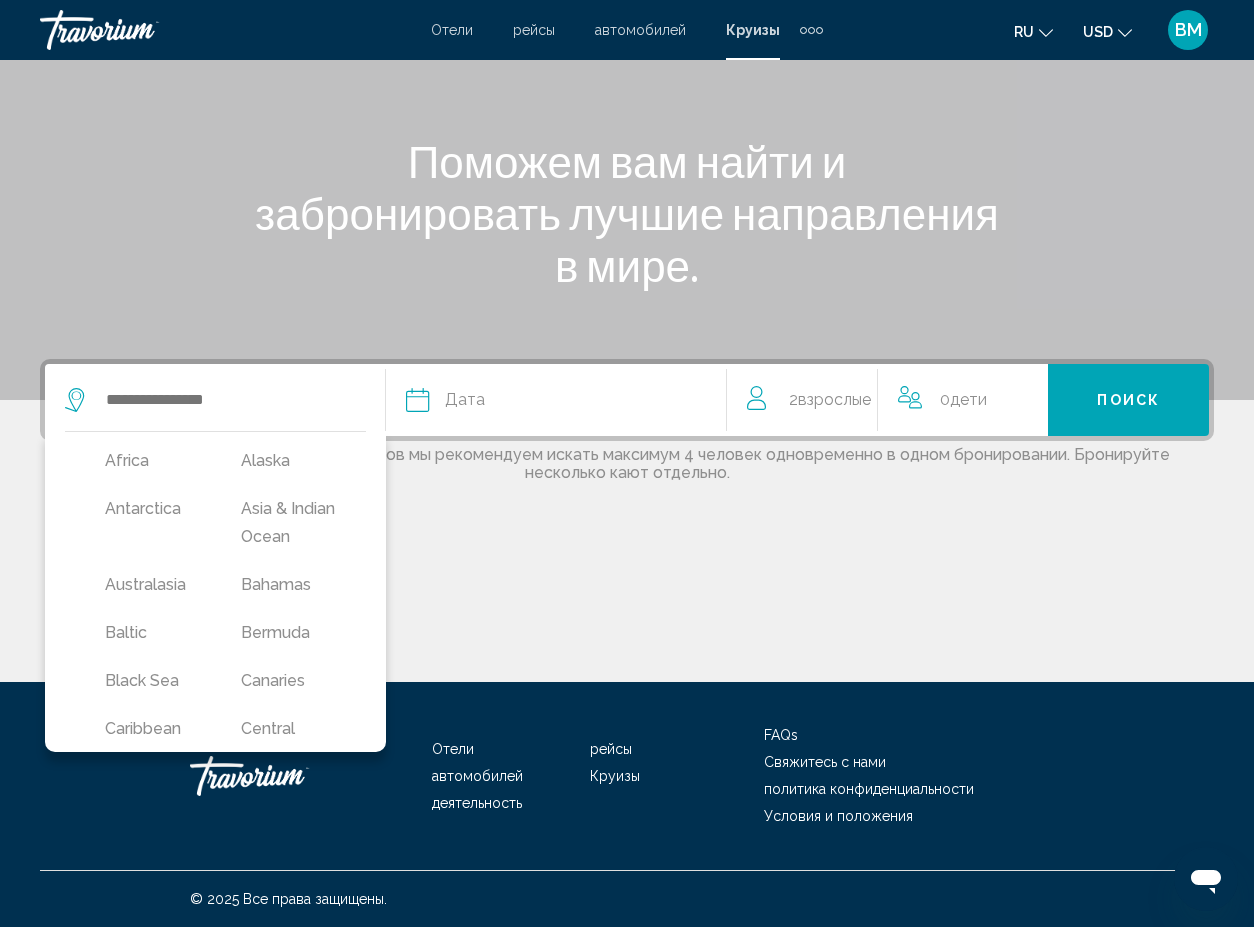 click on "Круизы" at bounding box center [615, 776] 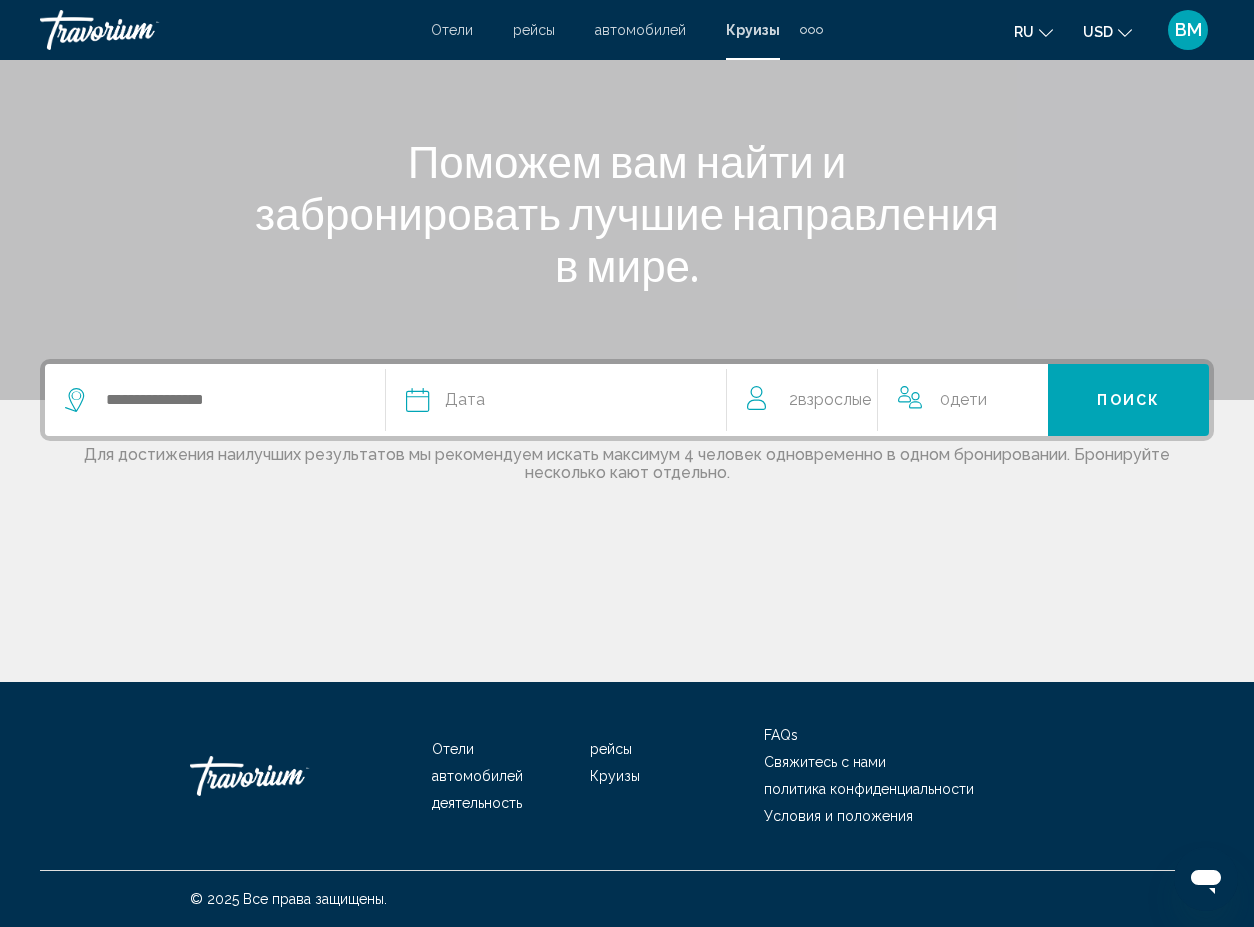click on "Круизы" at bounding box center (615, 776) 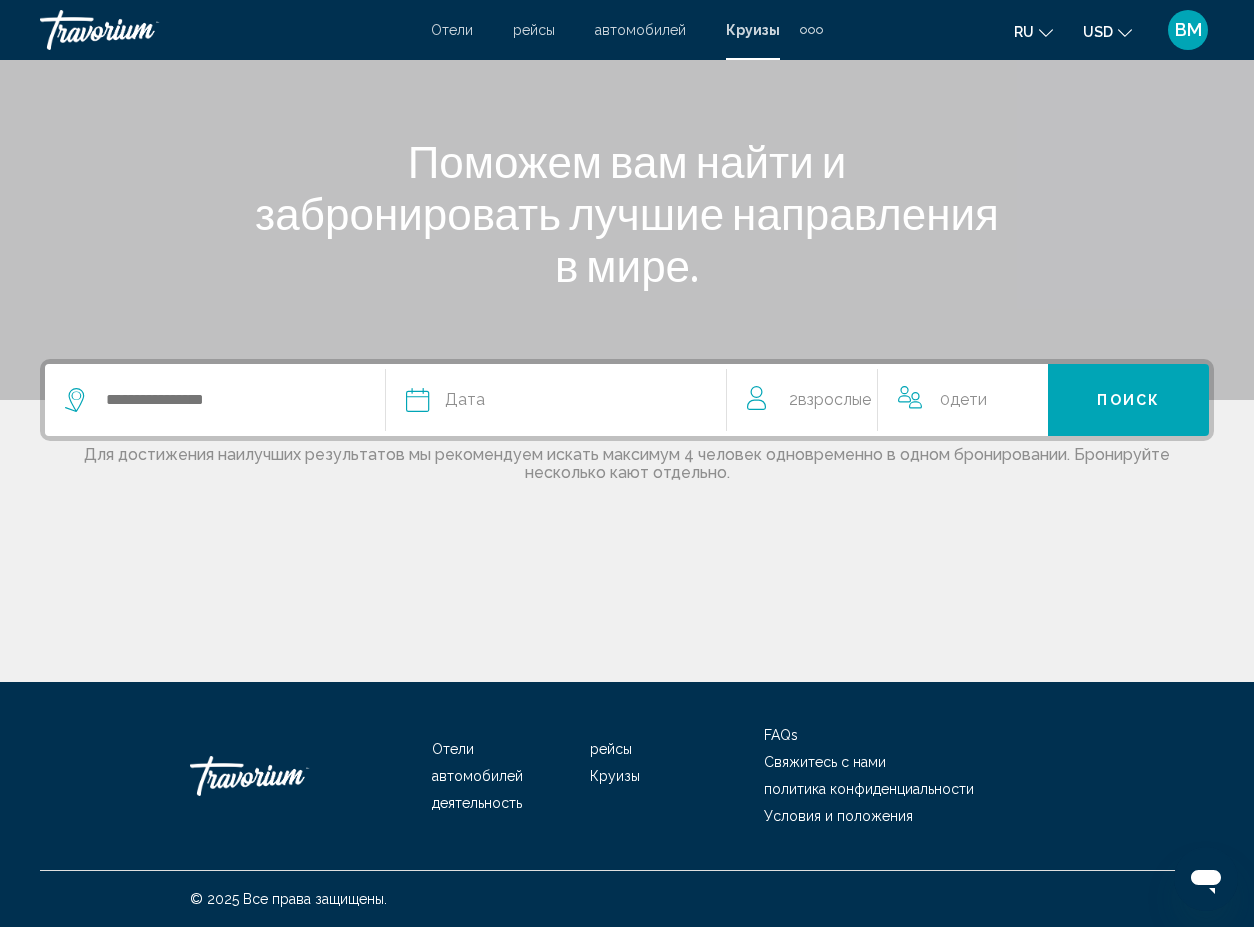 click on "Круизы" at bounding box center [615, 776] 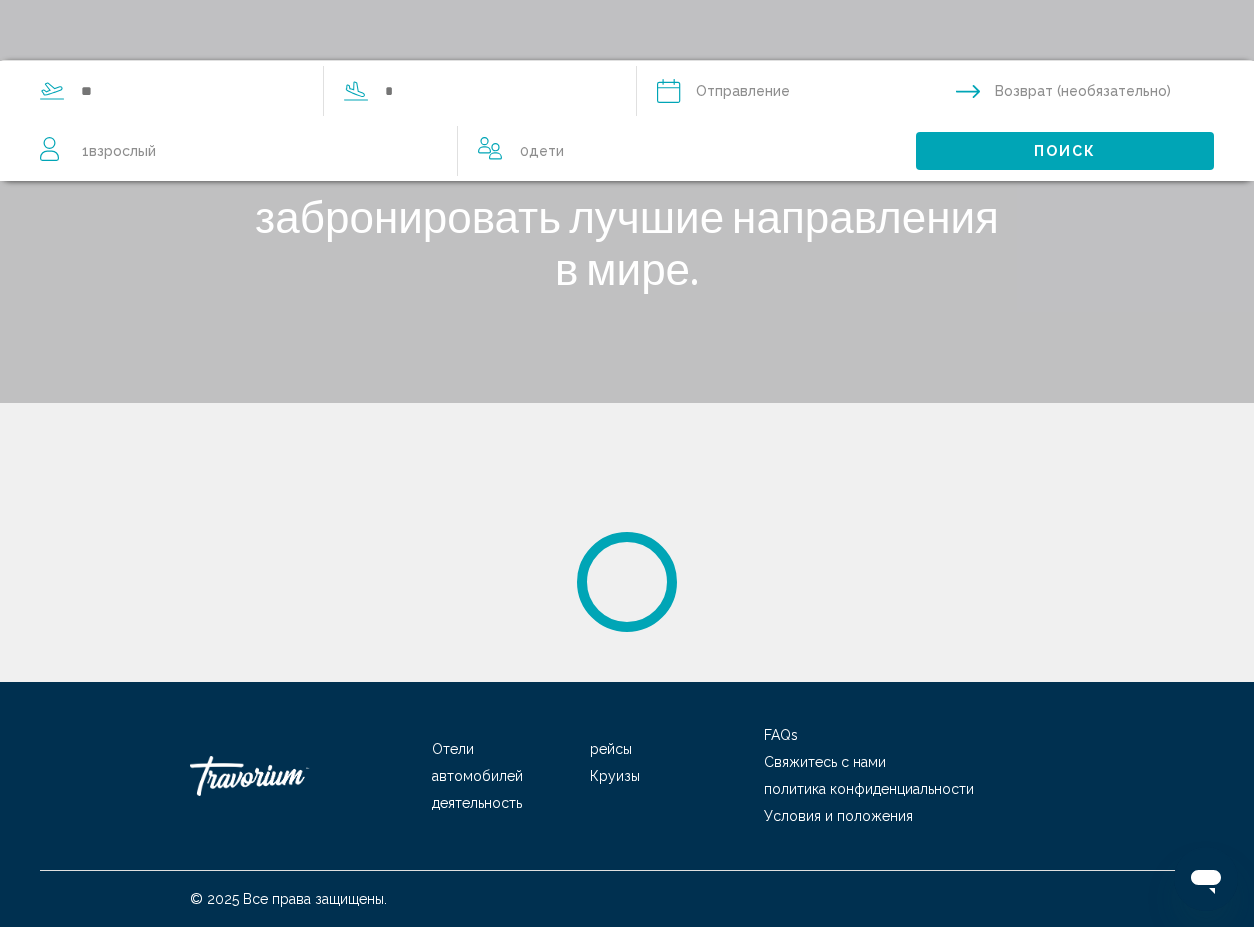 scroll, scrollTop: 0, scrollLeft: 0, axis: both 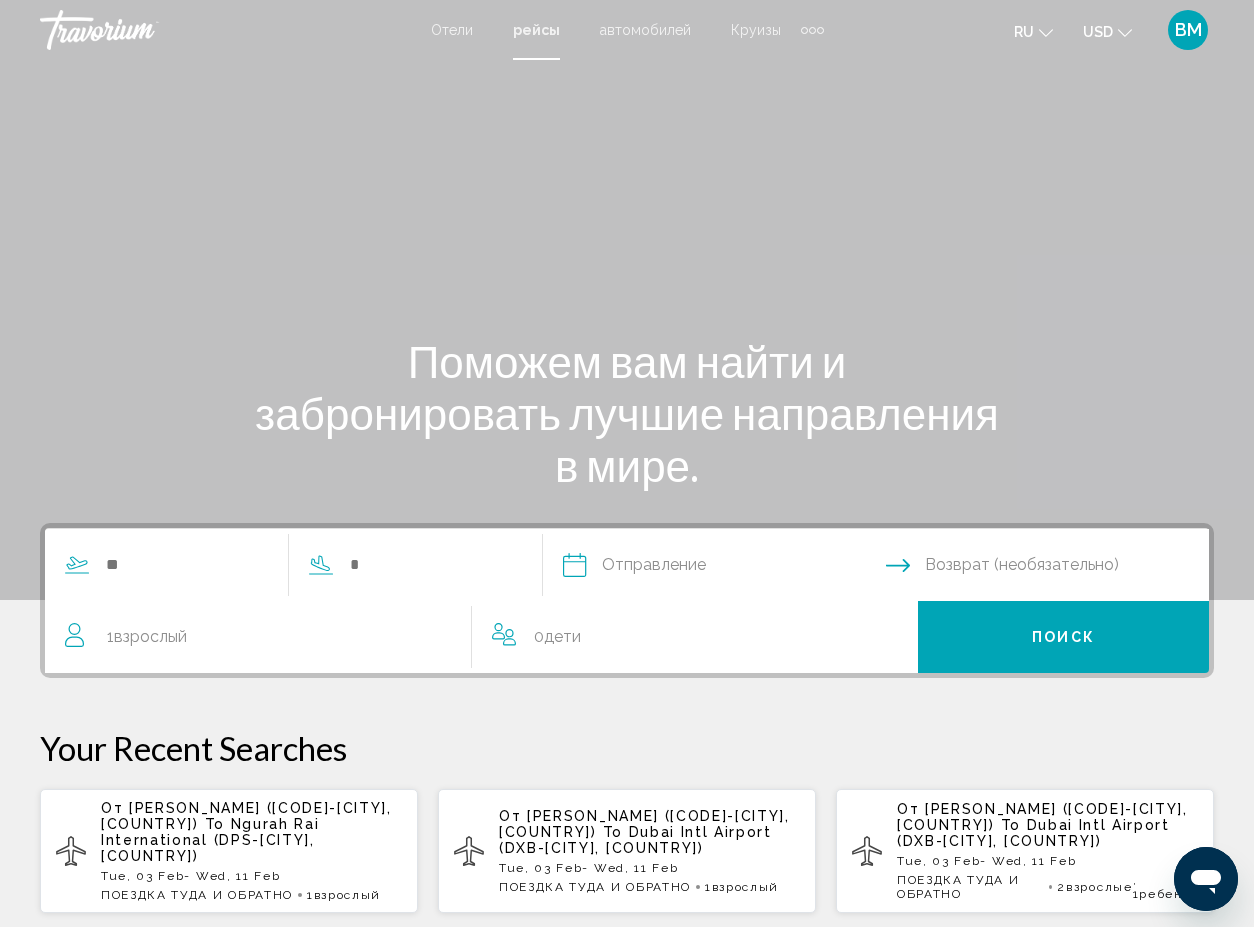 click on "Круизы" at bounding box center [756, 30] 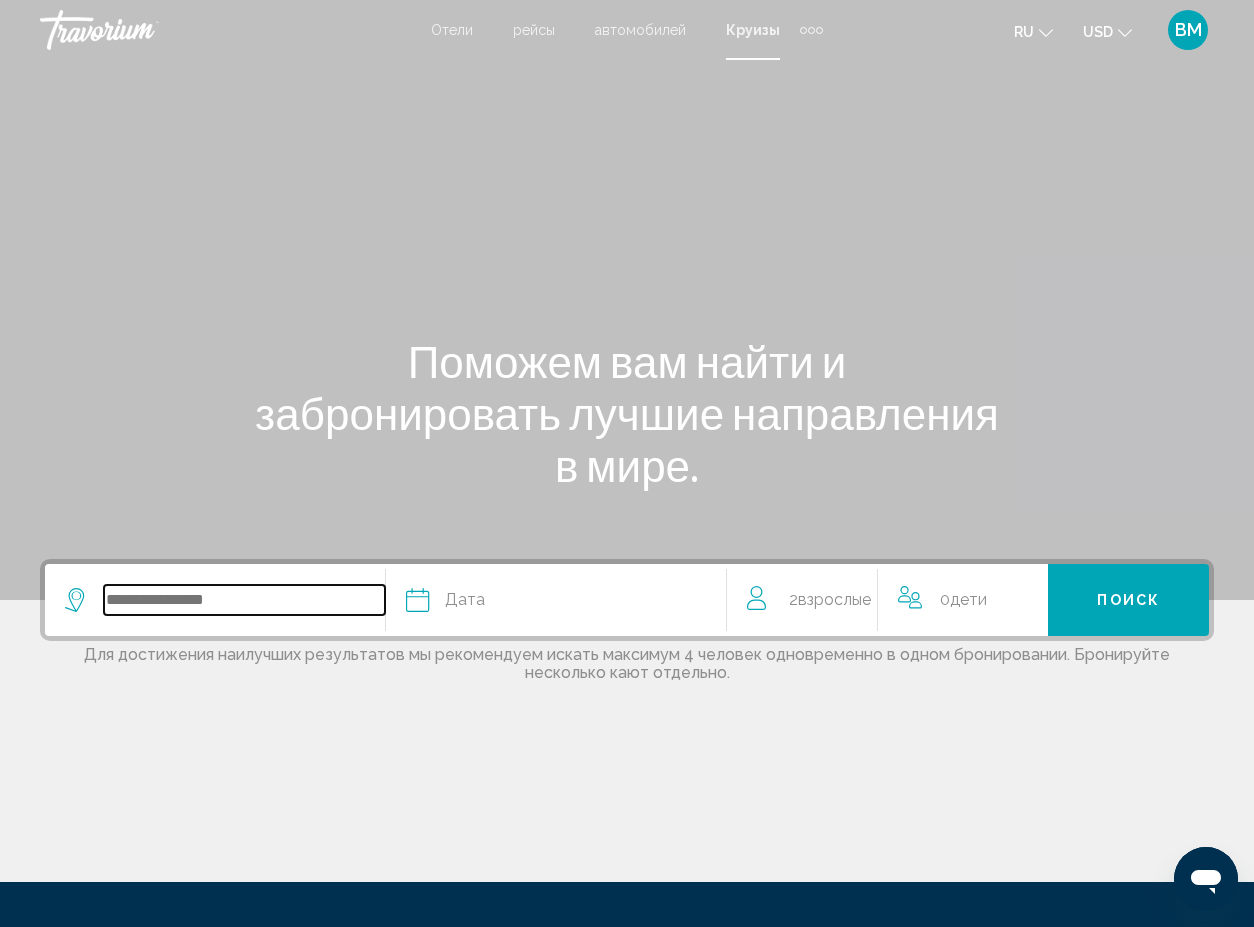 click at bounding box center (244, 600) 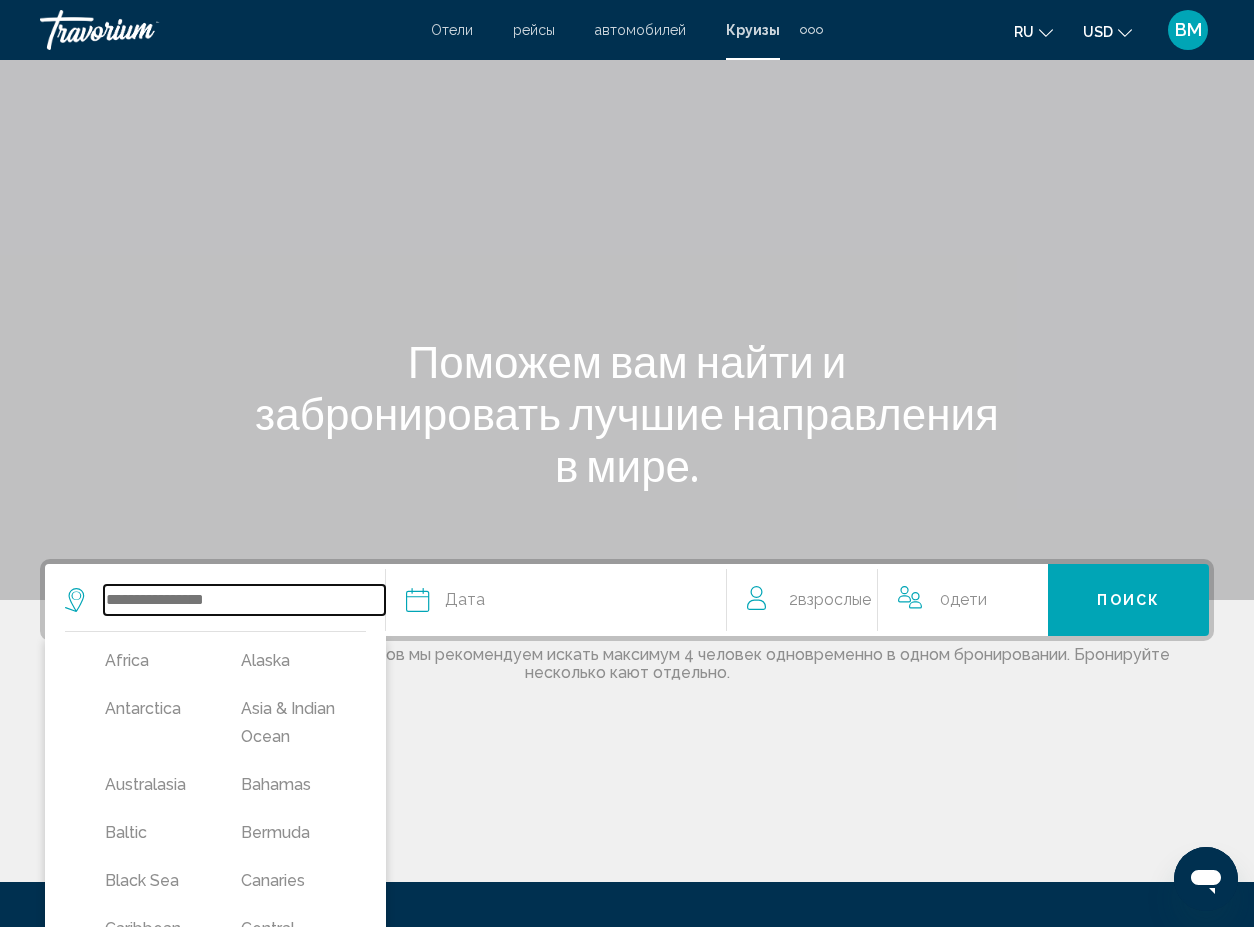 scroll, scrollTop: 200, scrollLeft: 0, axis: vertical 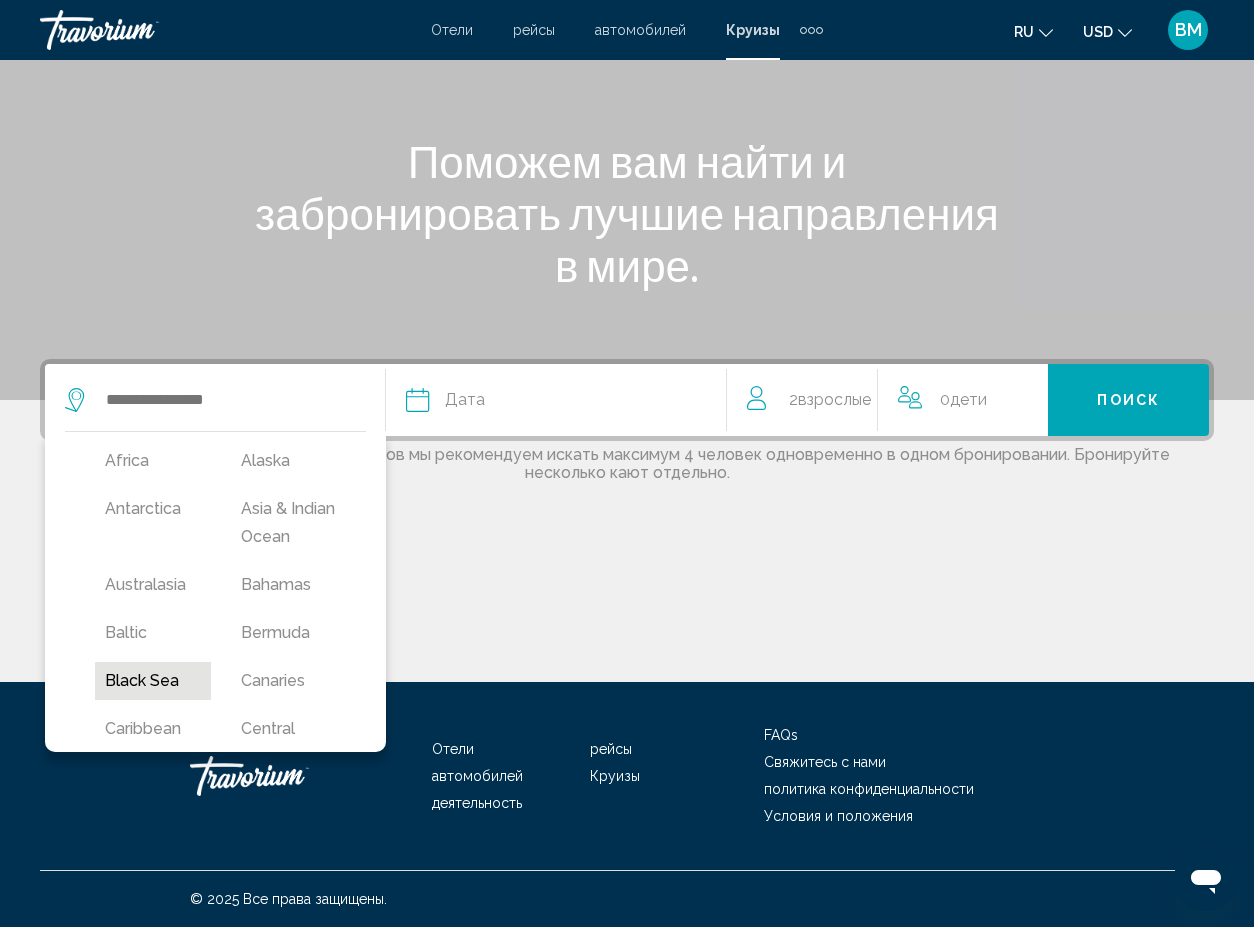 click on "Black Sea" at bounding box center [153, 681] 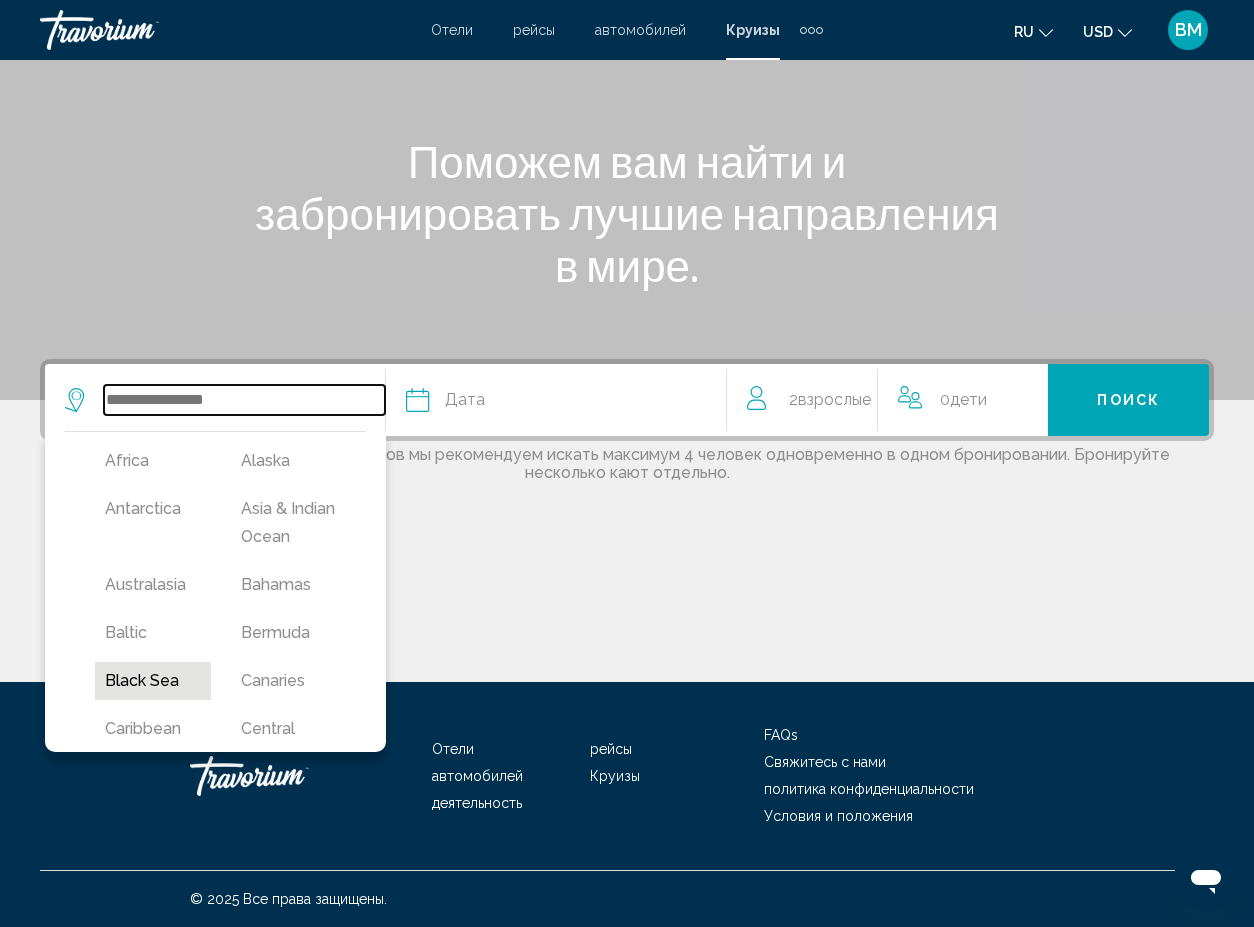 type on "*********" 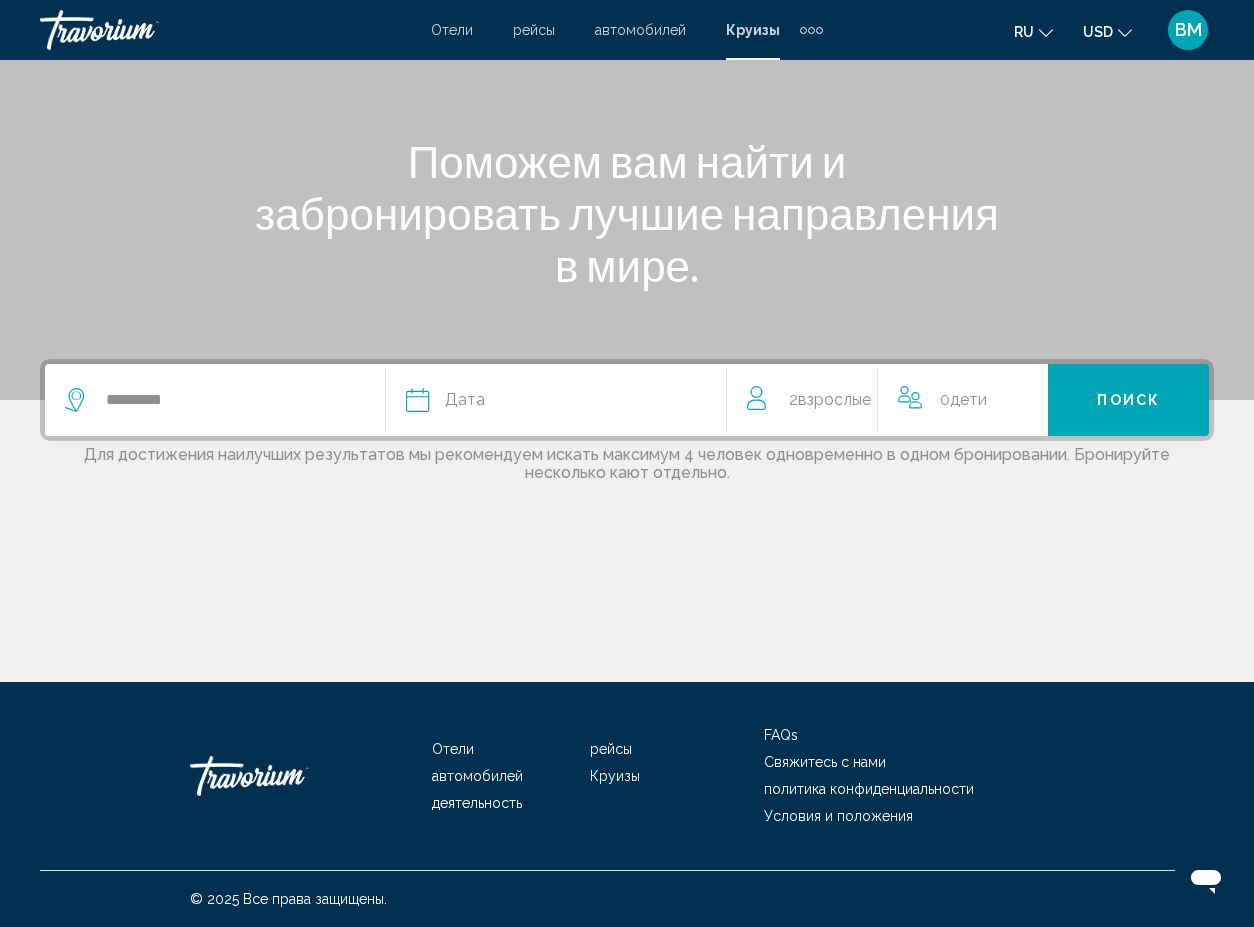 click on "Дата" 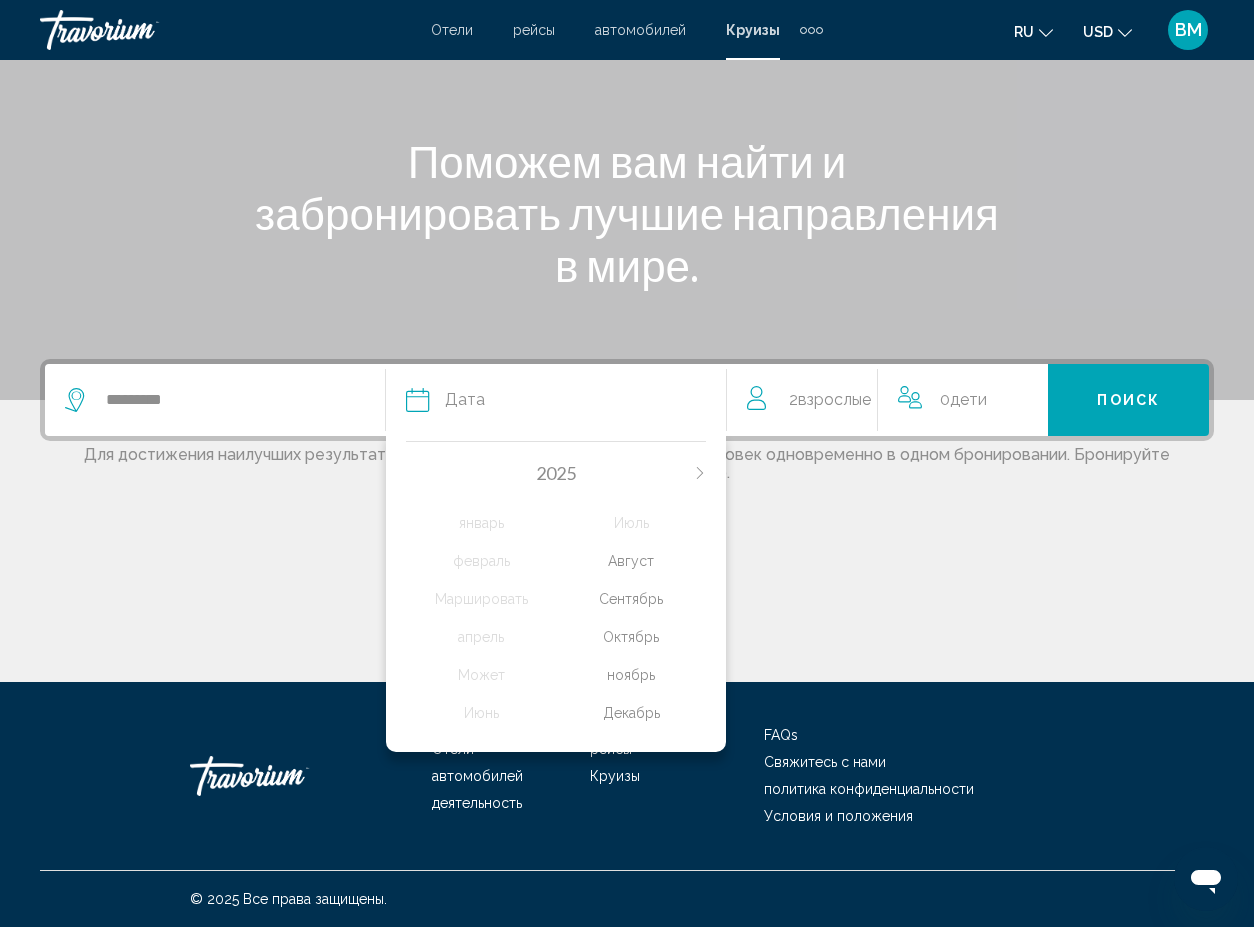 click 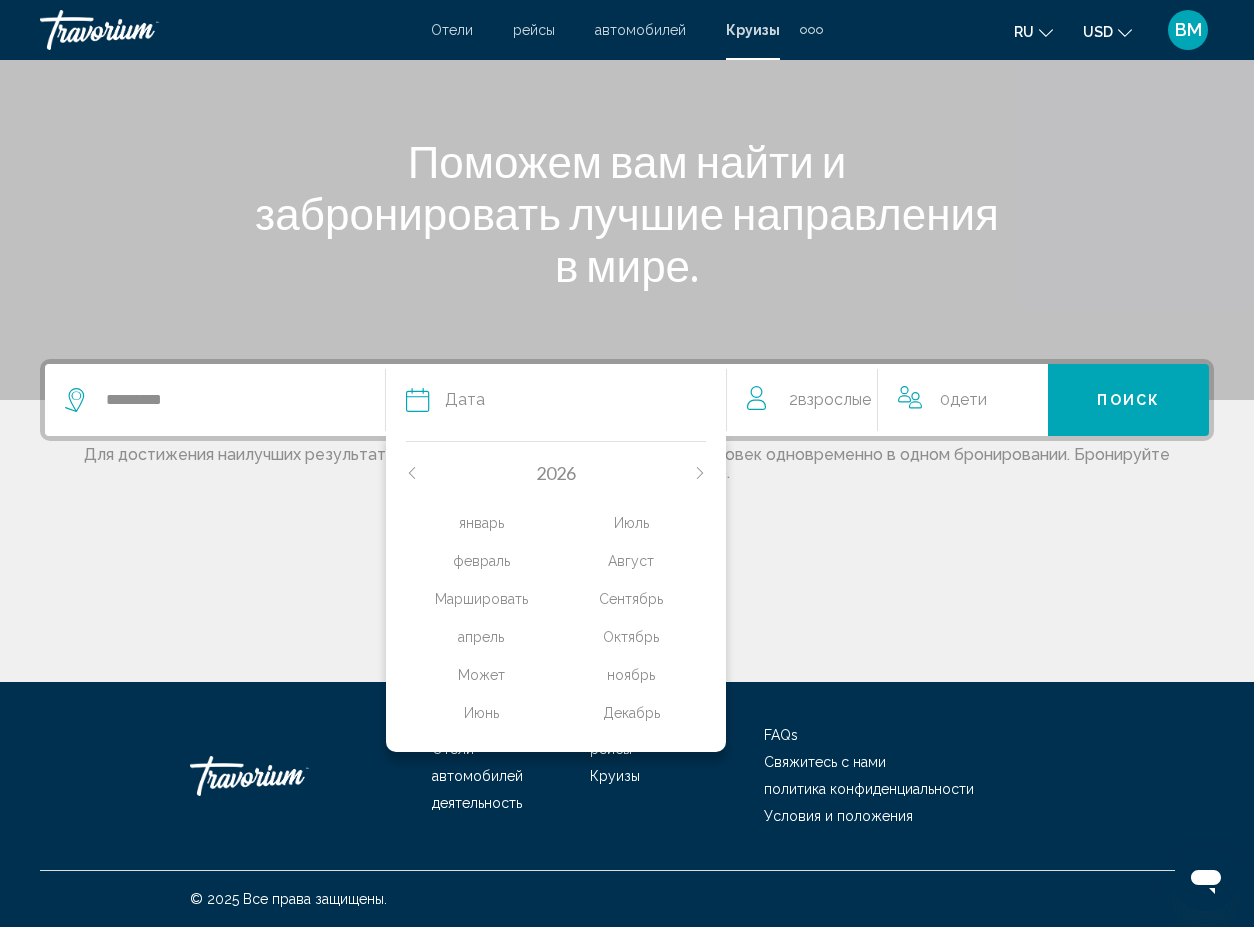 click on "февраль" 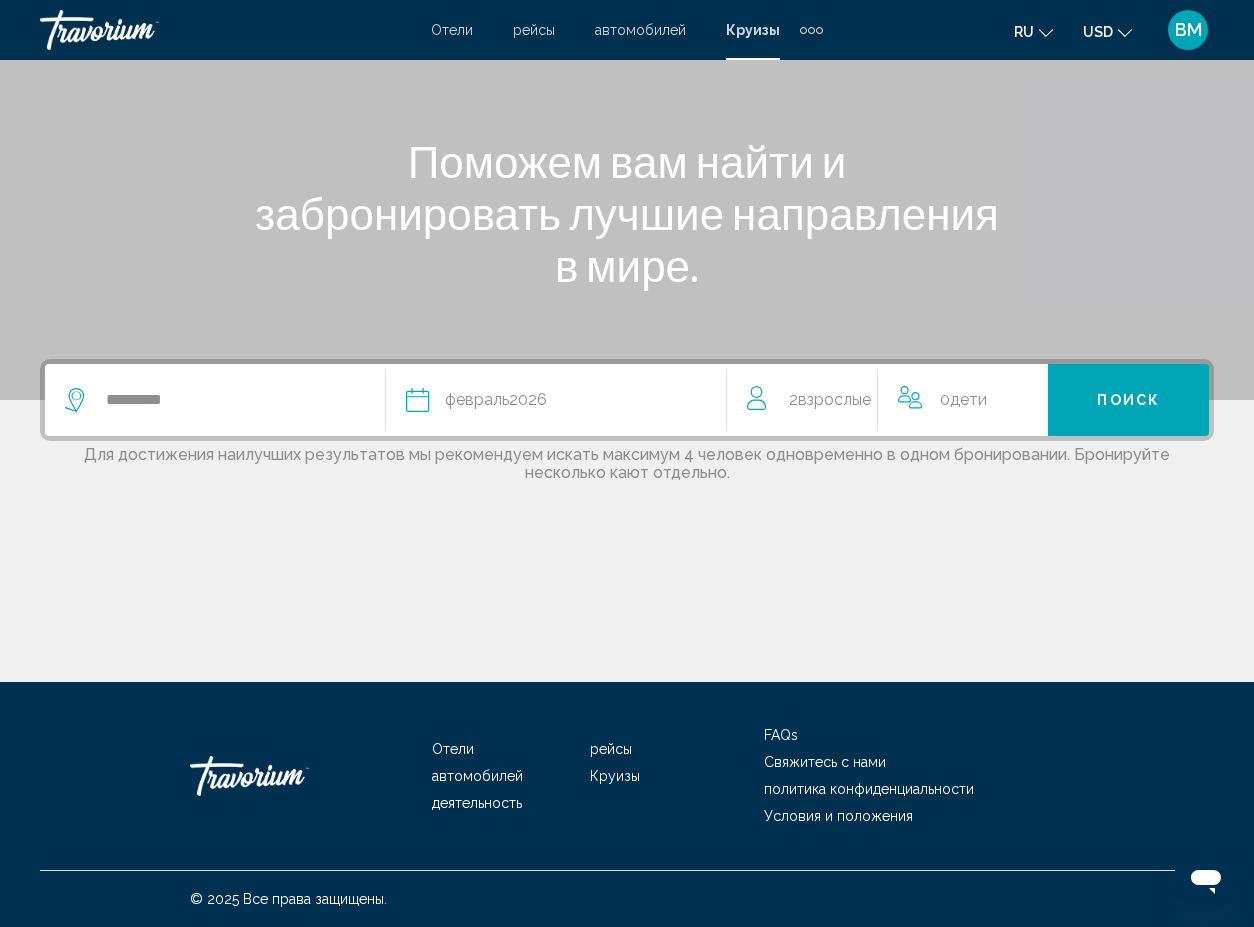 click on "Поиск" at bounding box center [1128, 401] 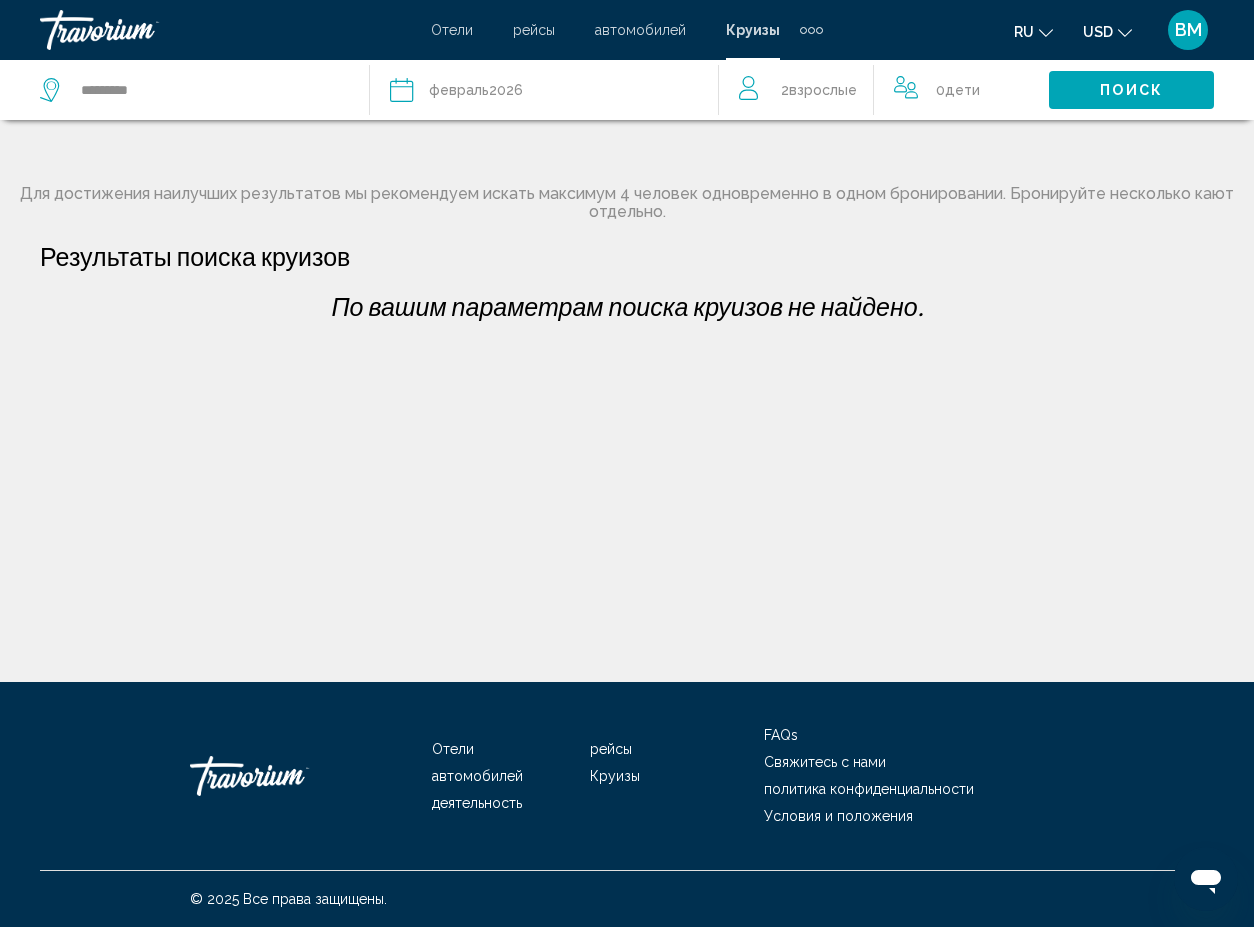 scroll, scrollTop: 0, scrollLeft: 0, axis: both 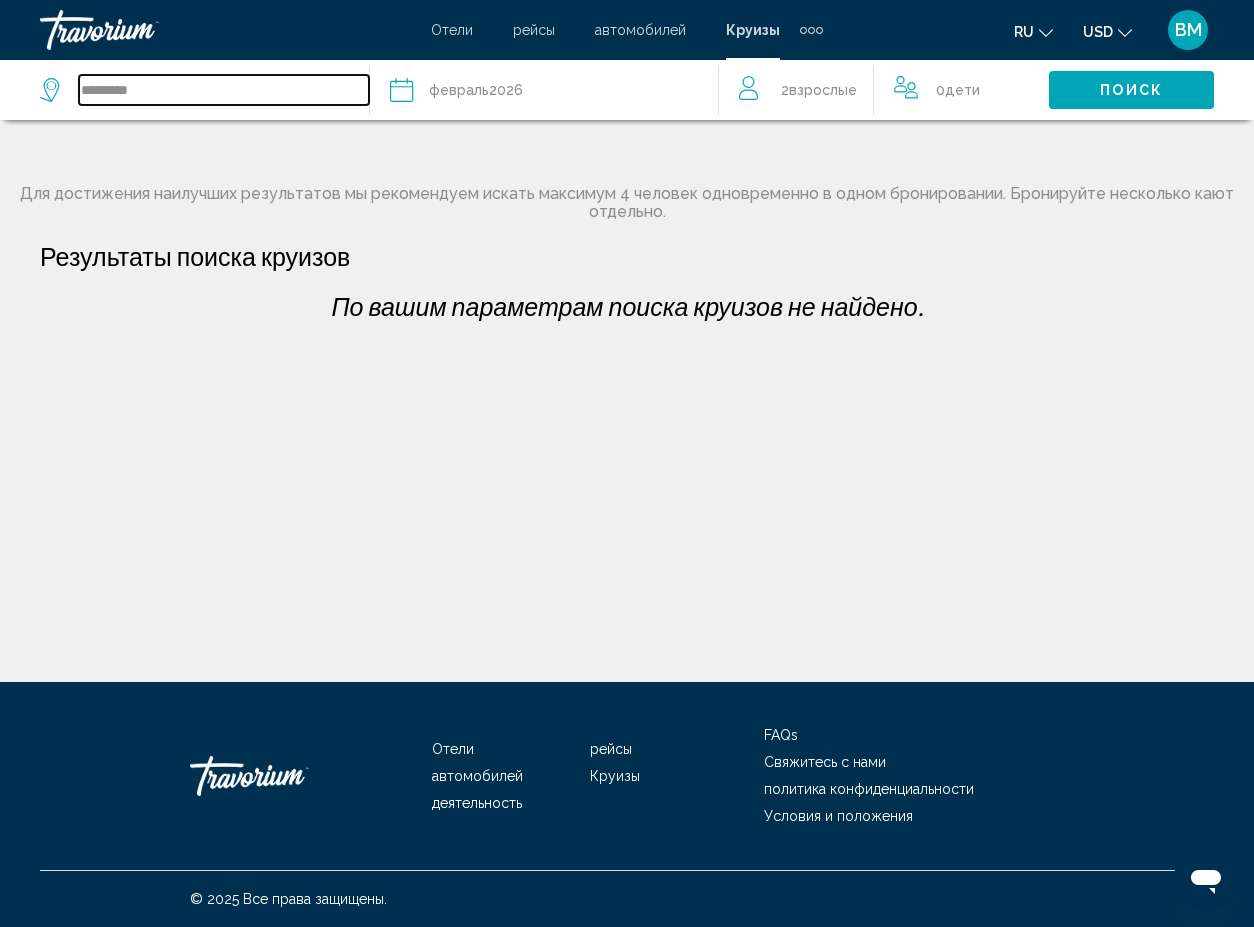 click on "*********" at bounding box center (224, 90) 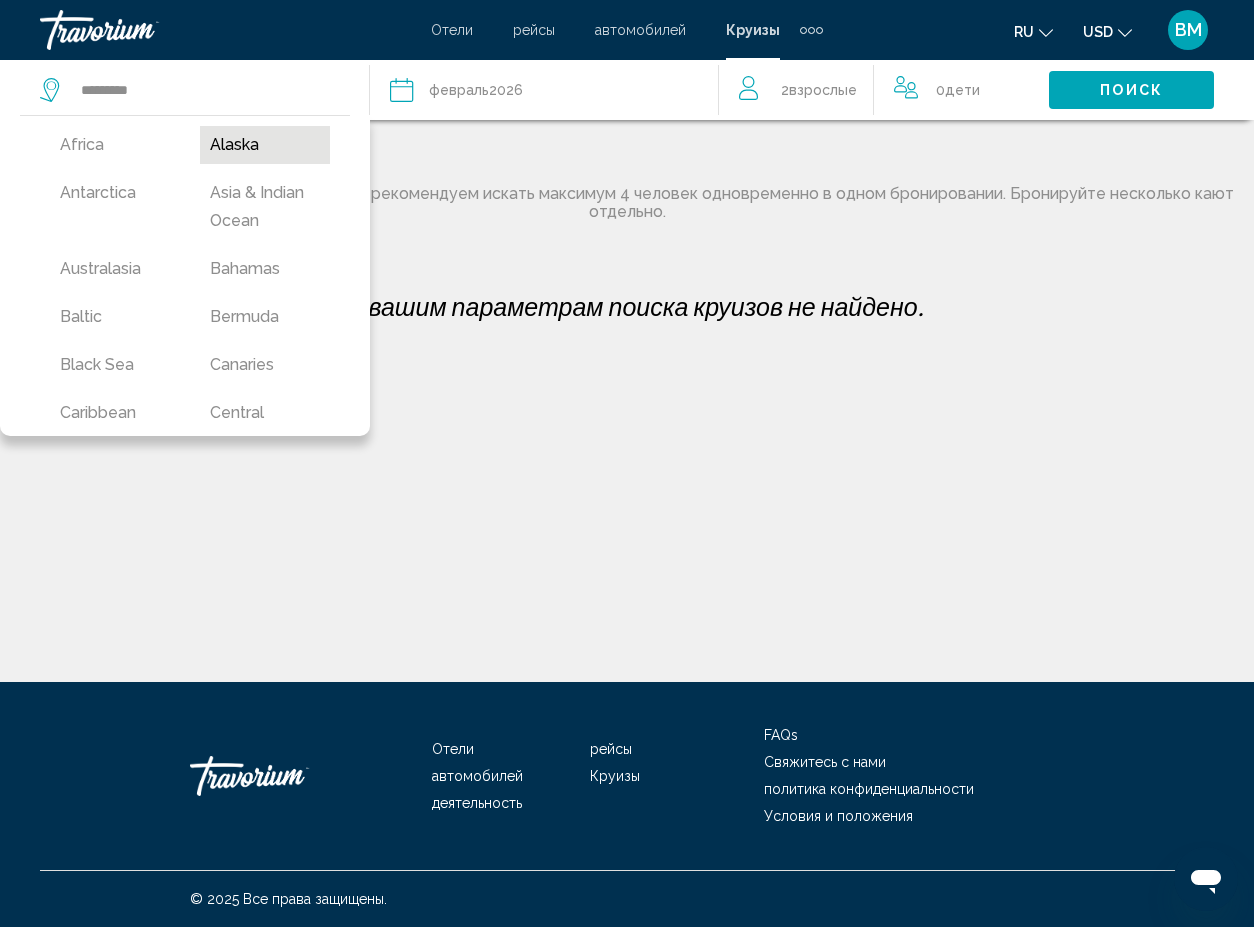 click on "Alaska" at bounding box center [265, 145] 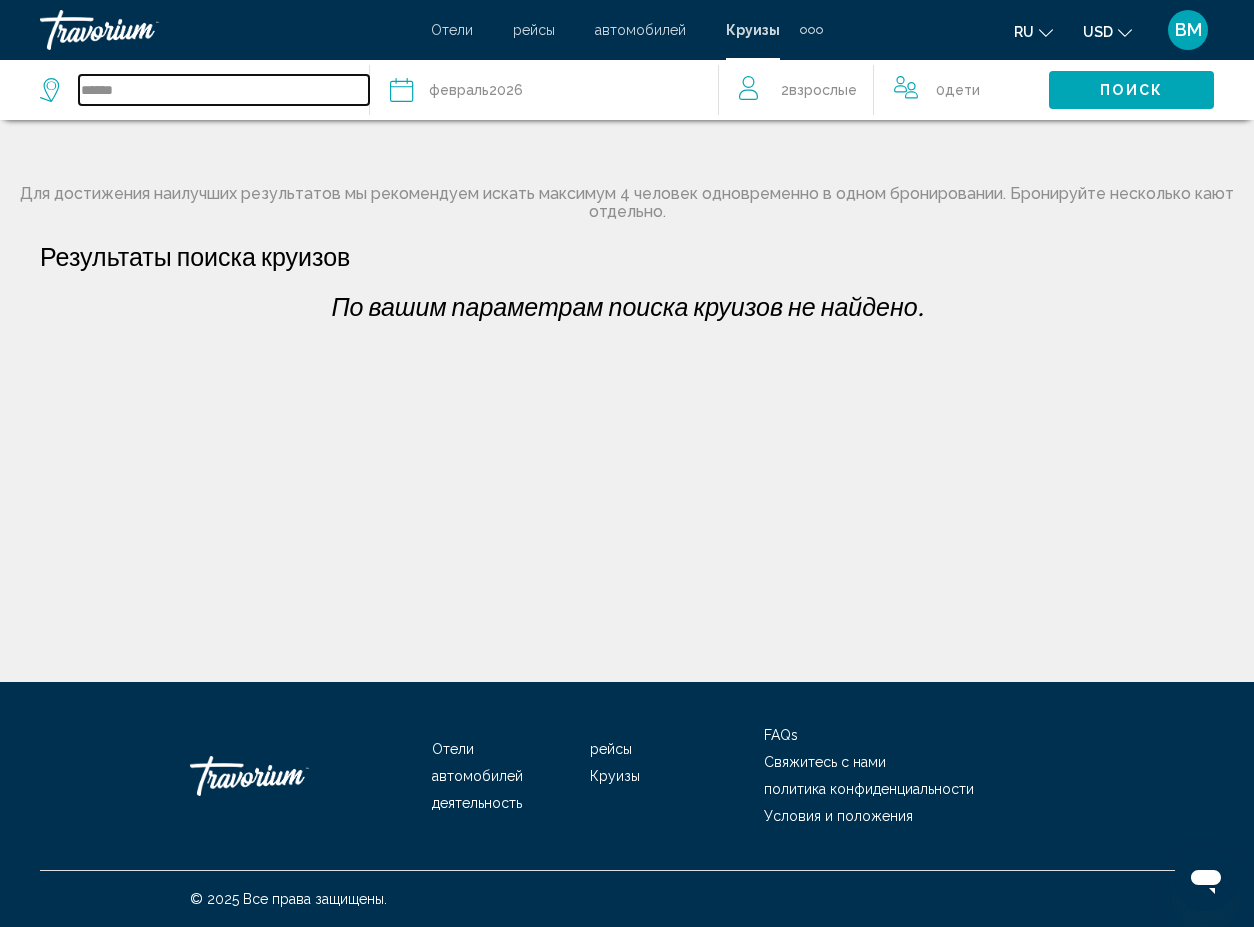 click on "******" at bounding box center (224, 90) 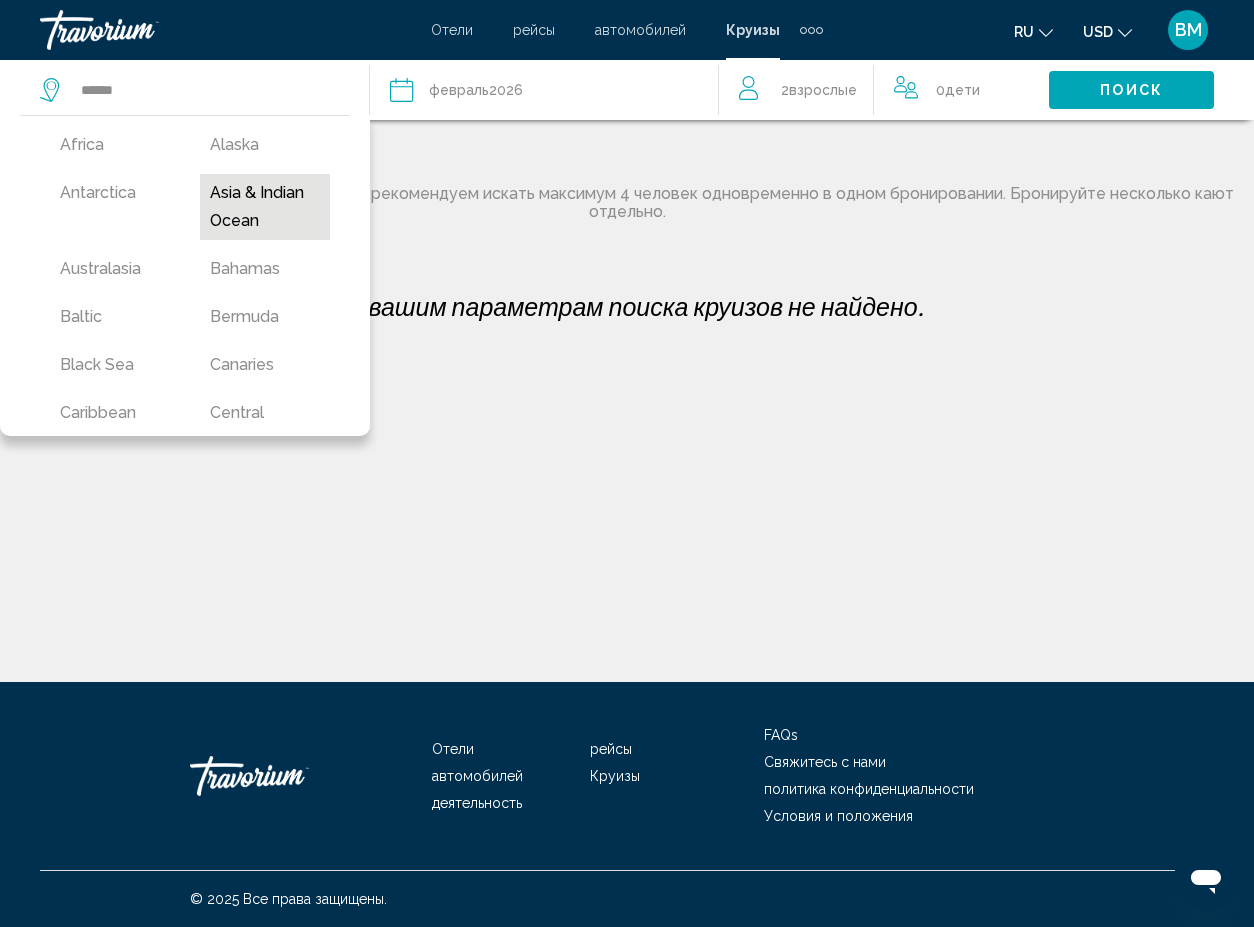 click on "Asia & Indian Ocean" at bounding box center [265, 207] 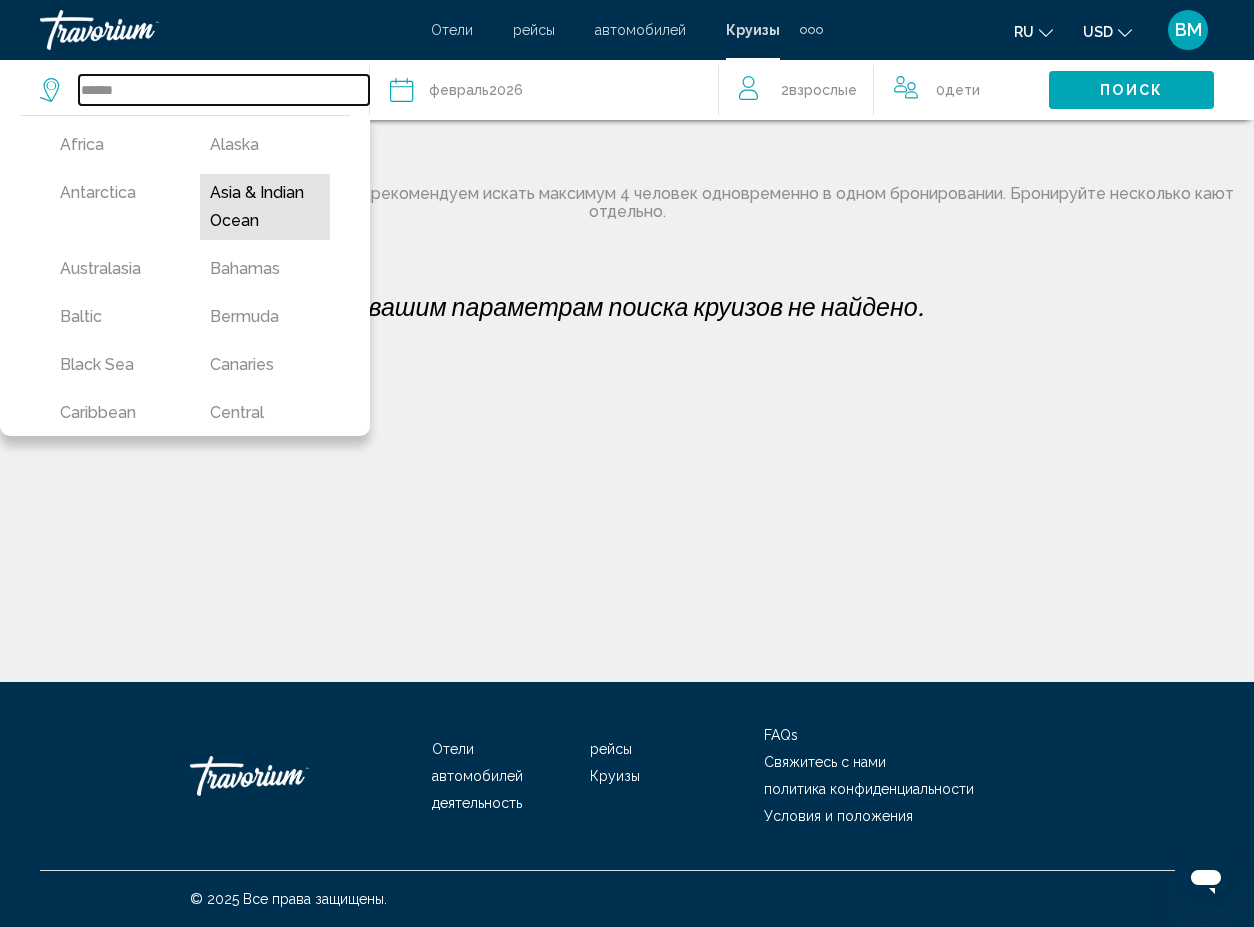 type on "**********" 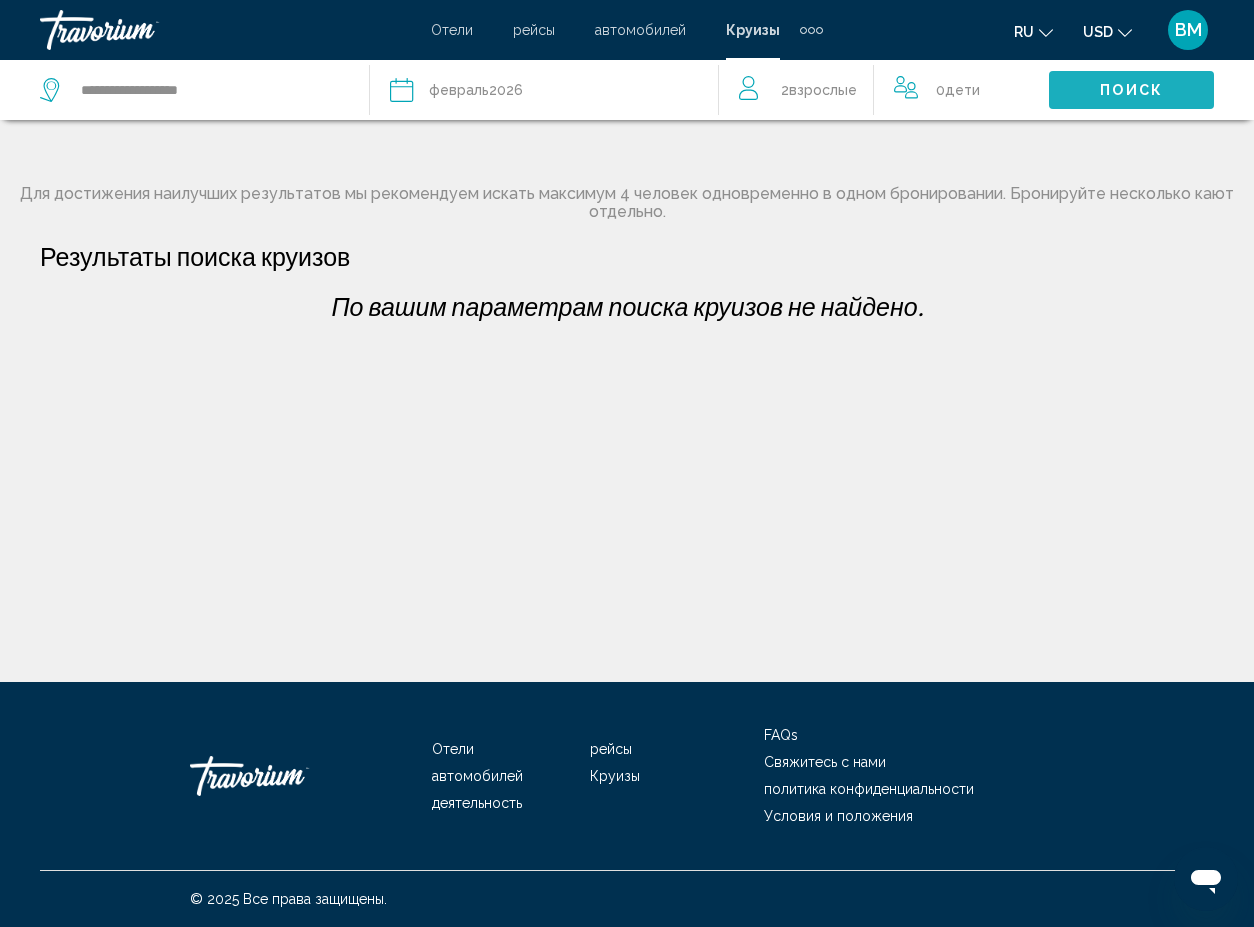click on "Поиск" 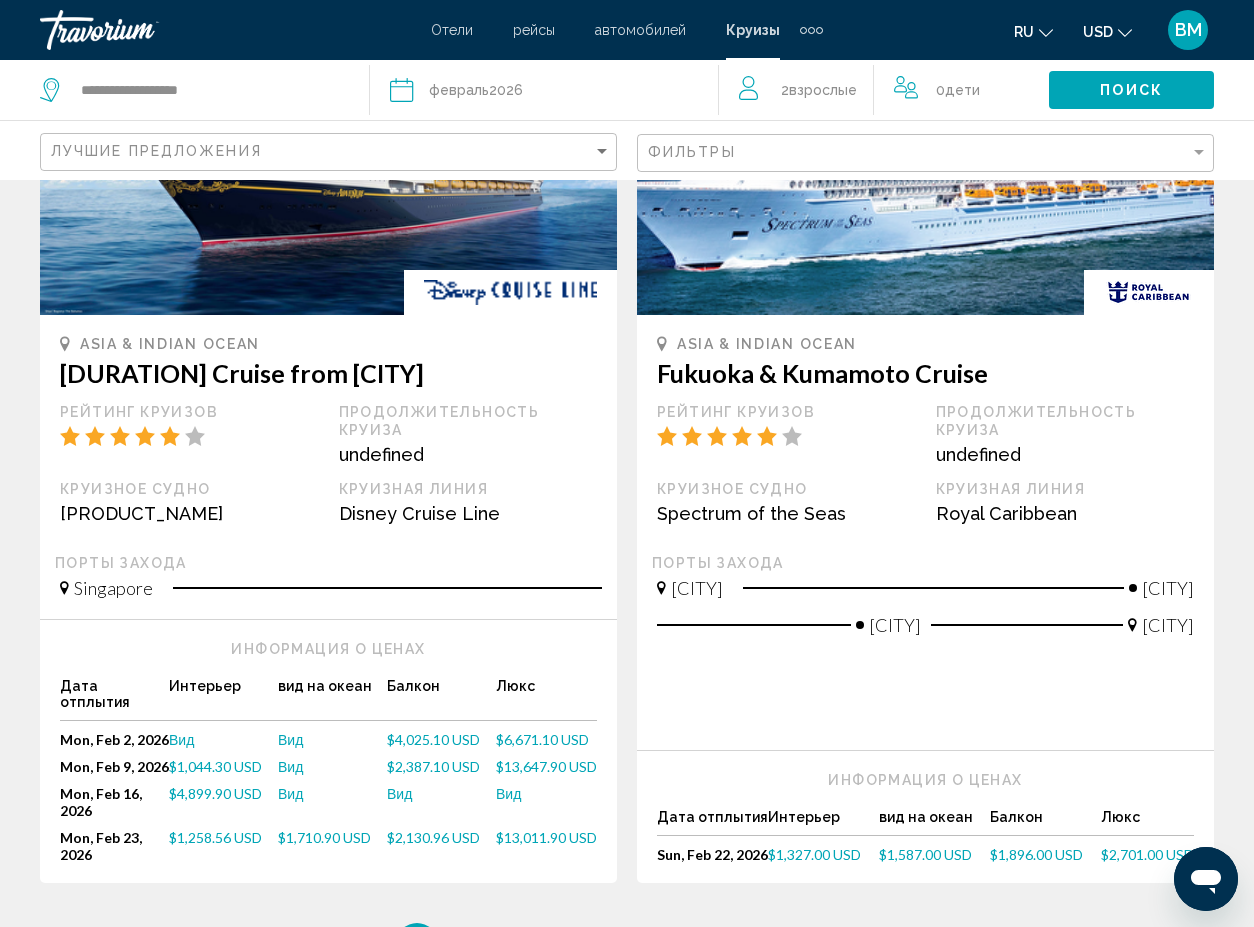scroll, scrollTop: 2033, scrollLeft: 0, axis: vertical 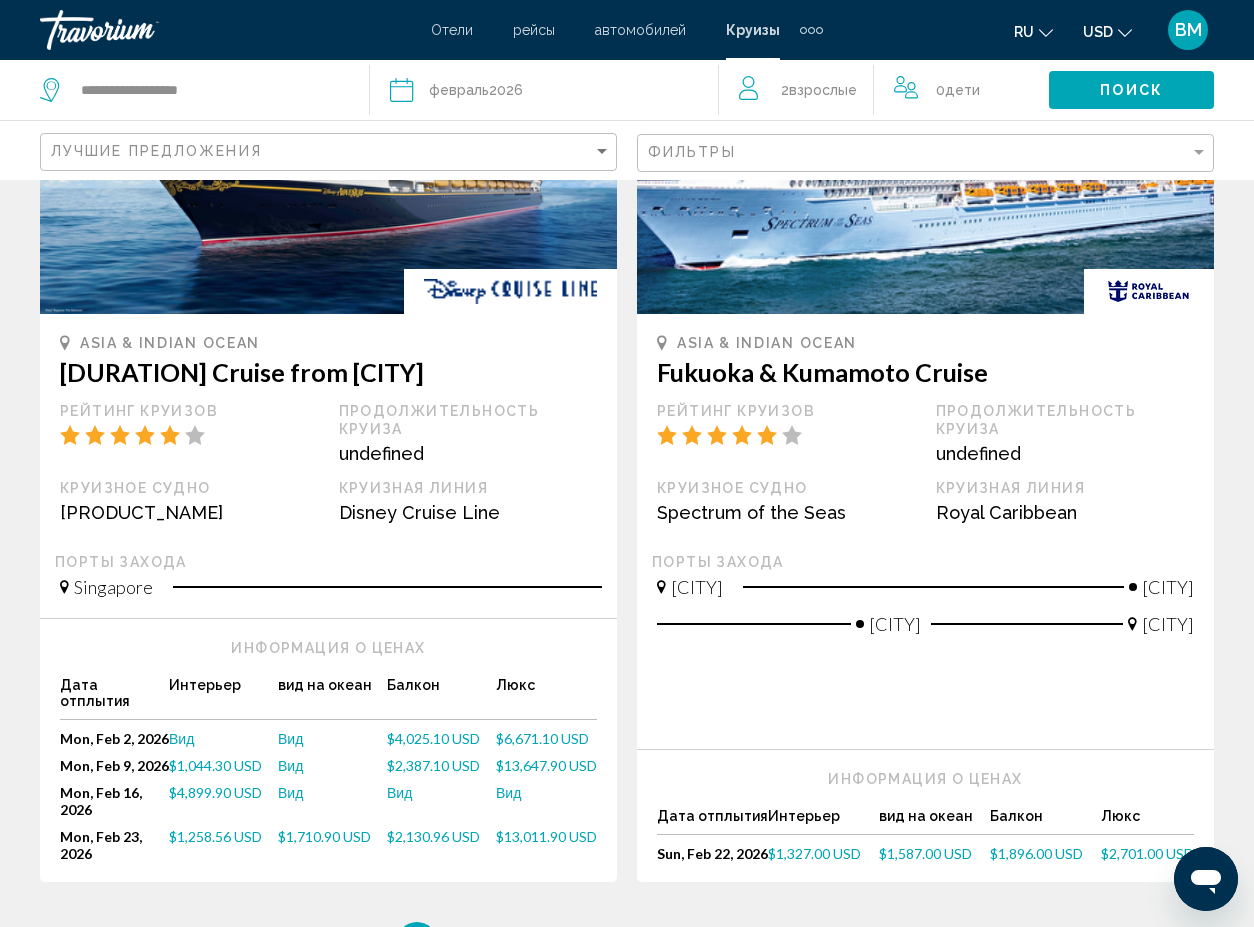 click on "Вид" at bounding box center [290, 738] 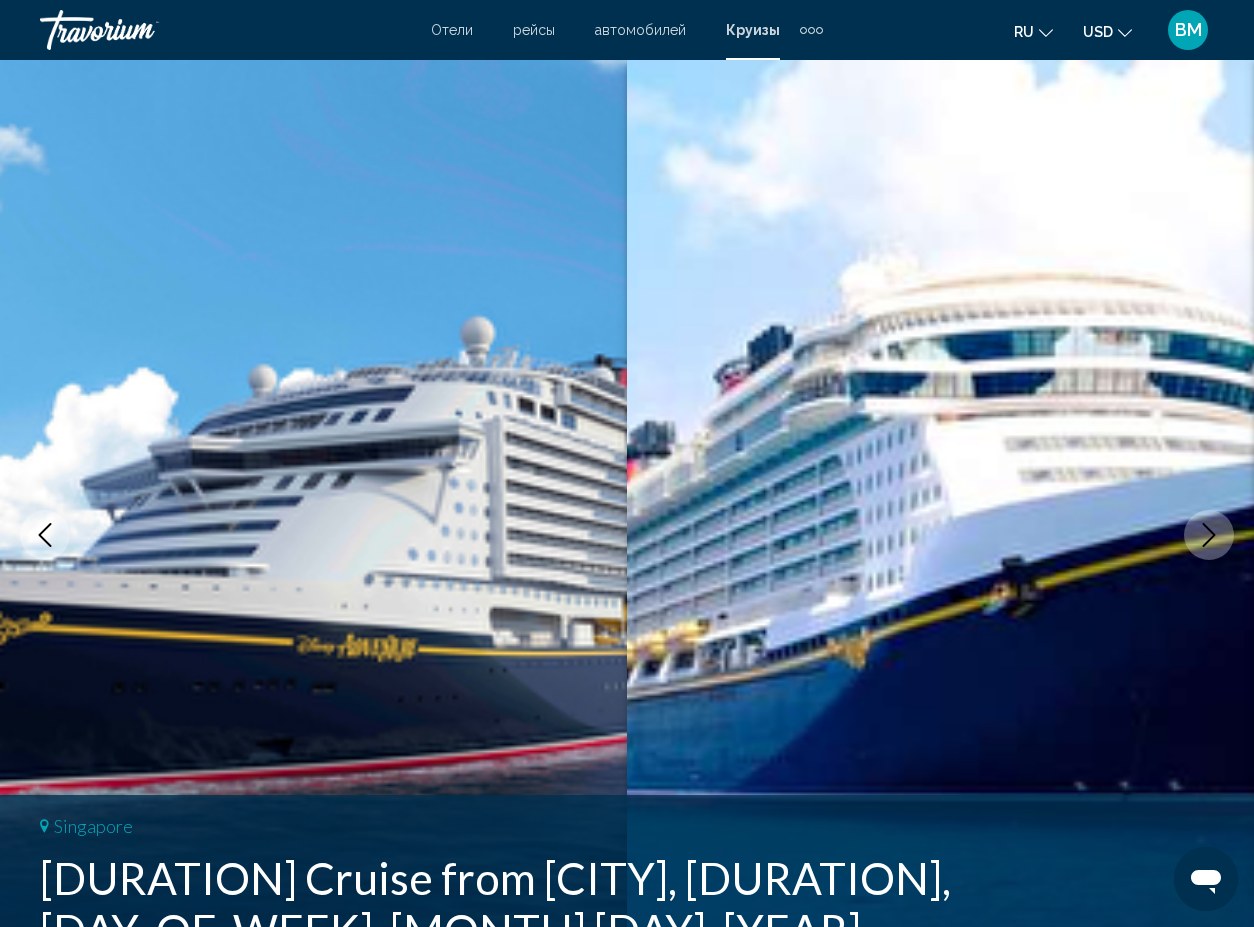 scroll, scrollTop: 0, scrollLeft: 0, axis: both 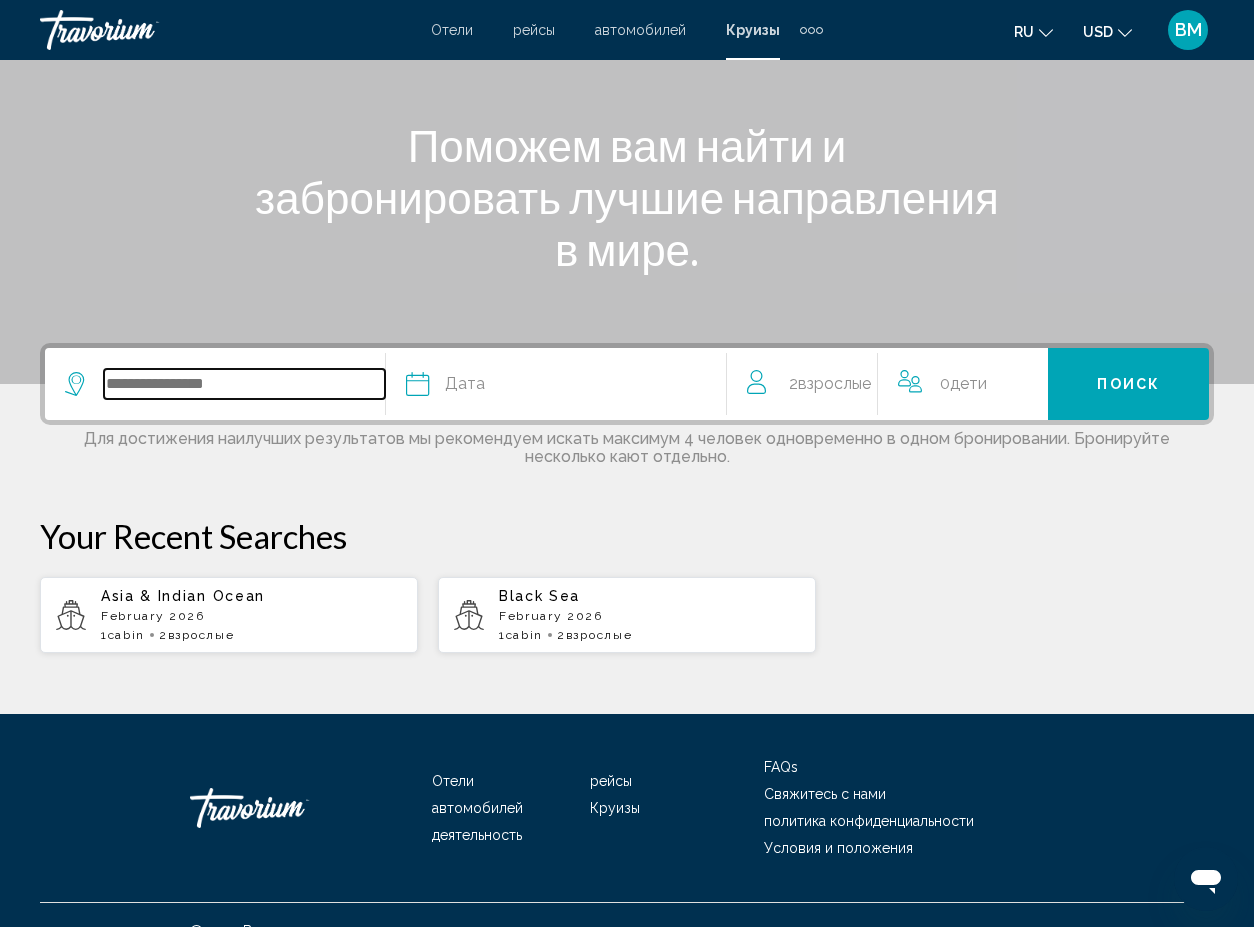 click at bounding box center [244, 384] 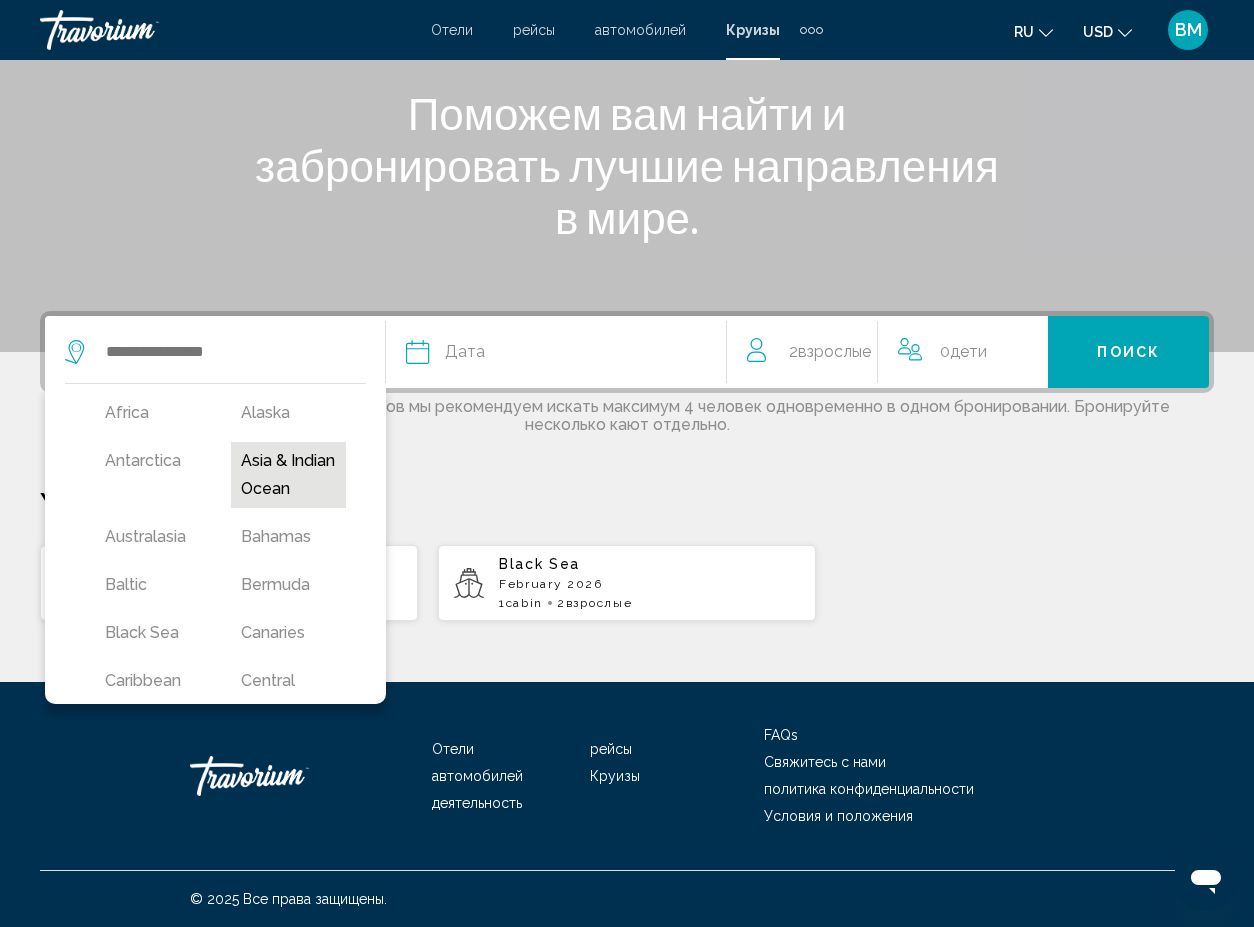 click on "Asia & Indian Ocean" at bounding box center (289, 475) 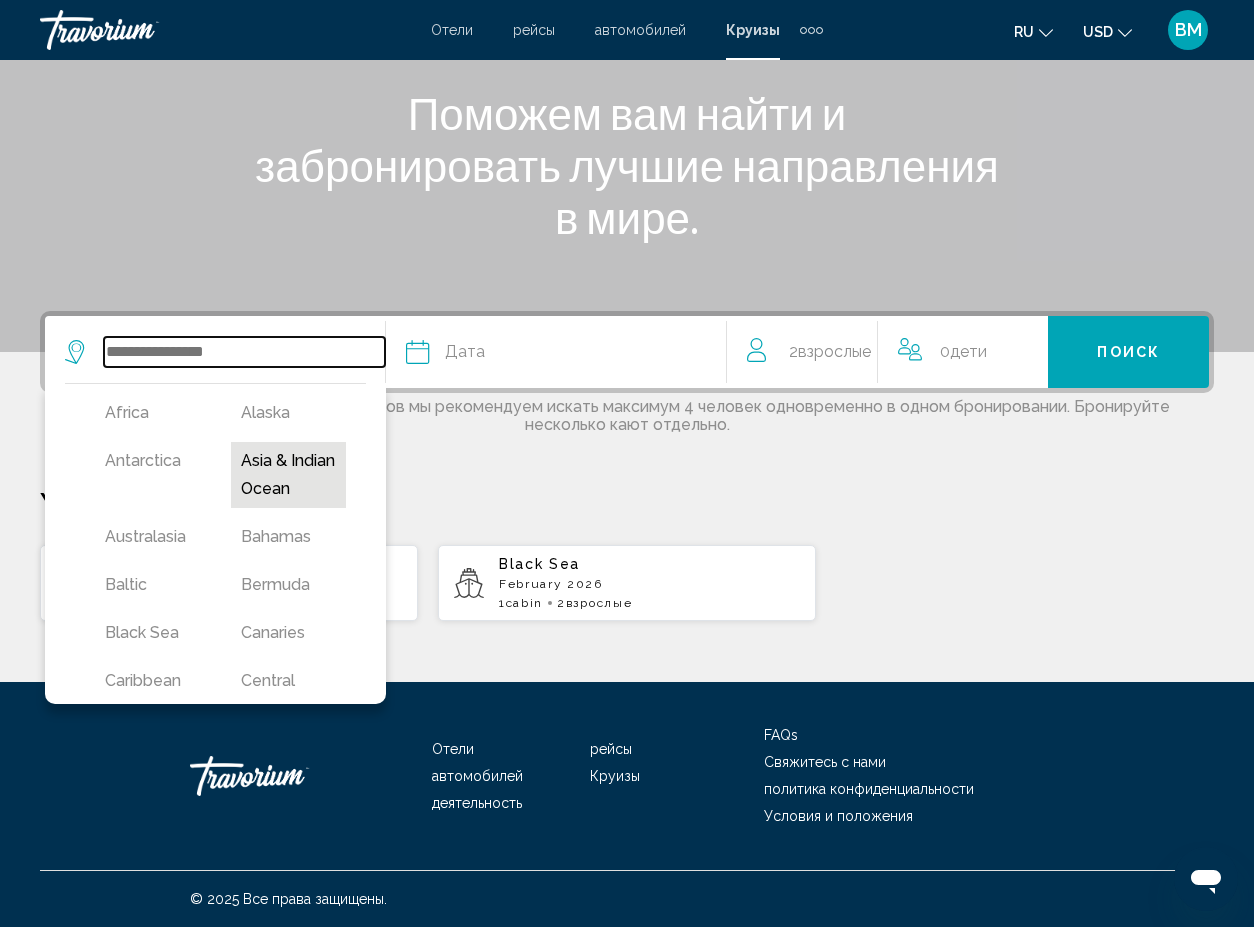 type on "**********" 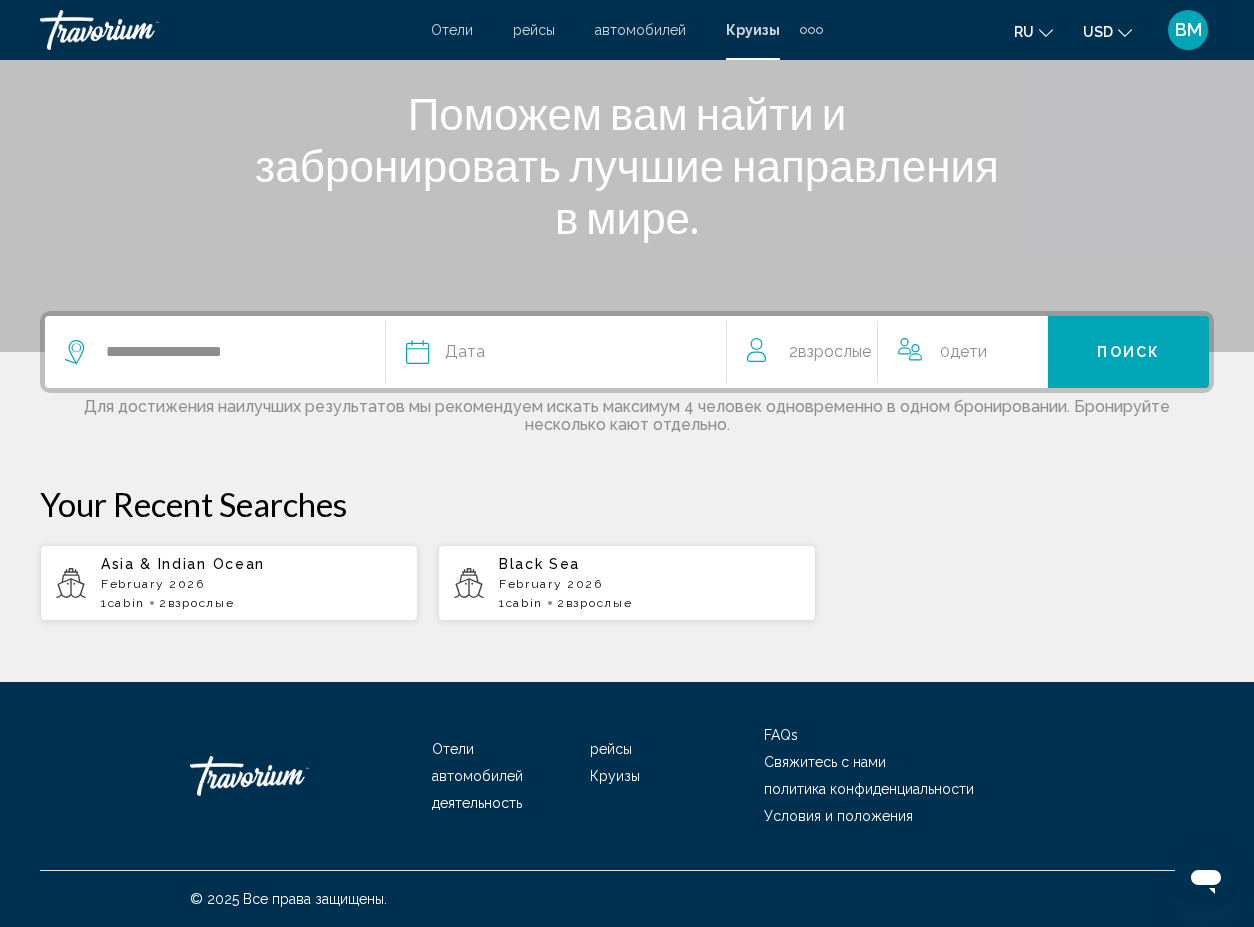 click on "Дата" 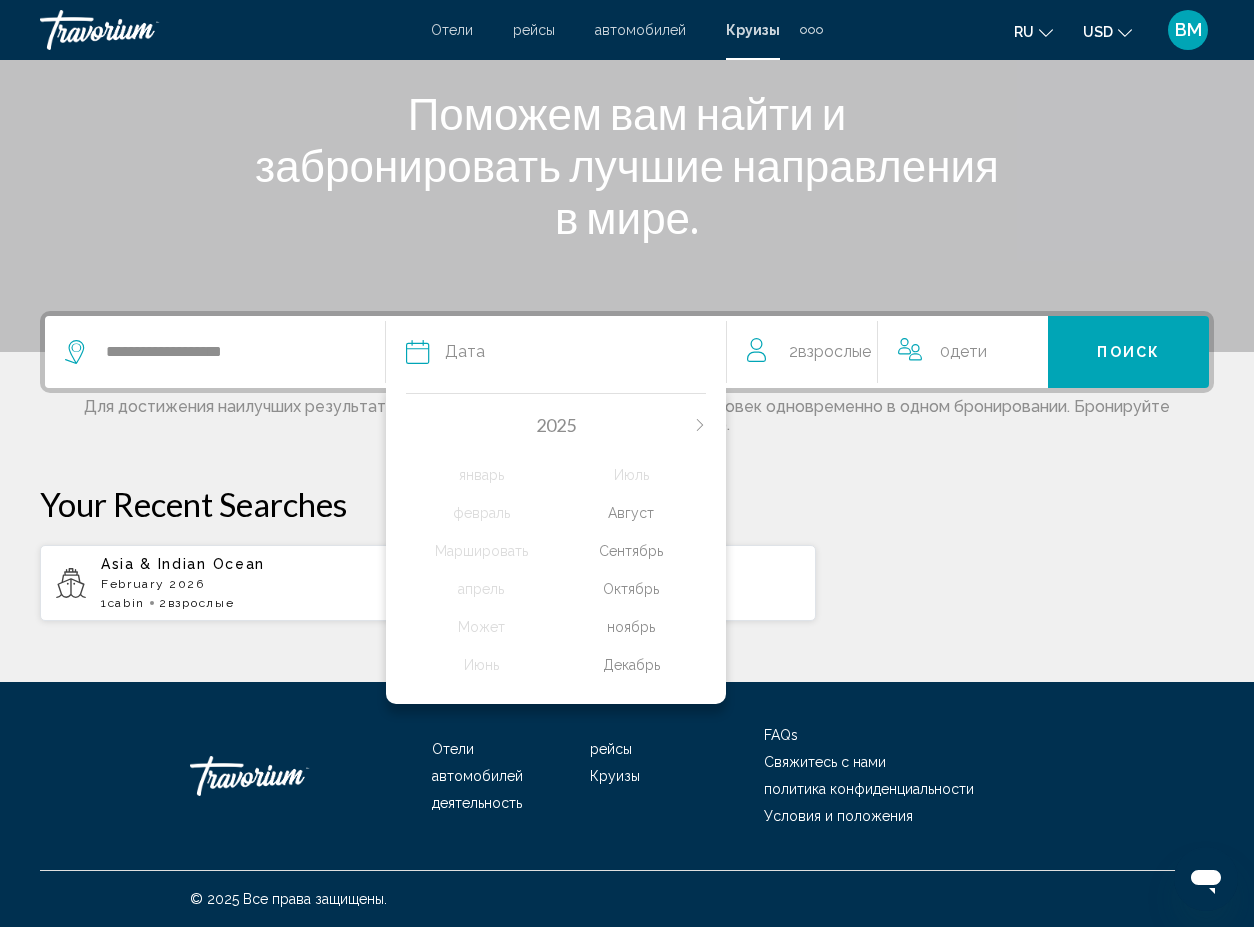 click on "Декабрь" 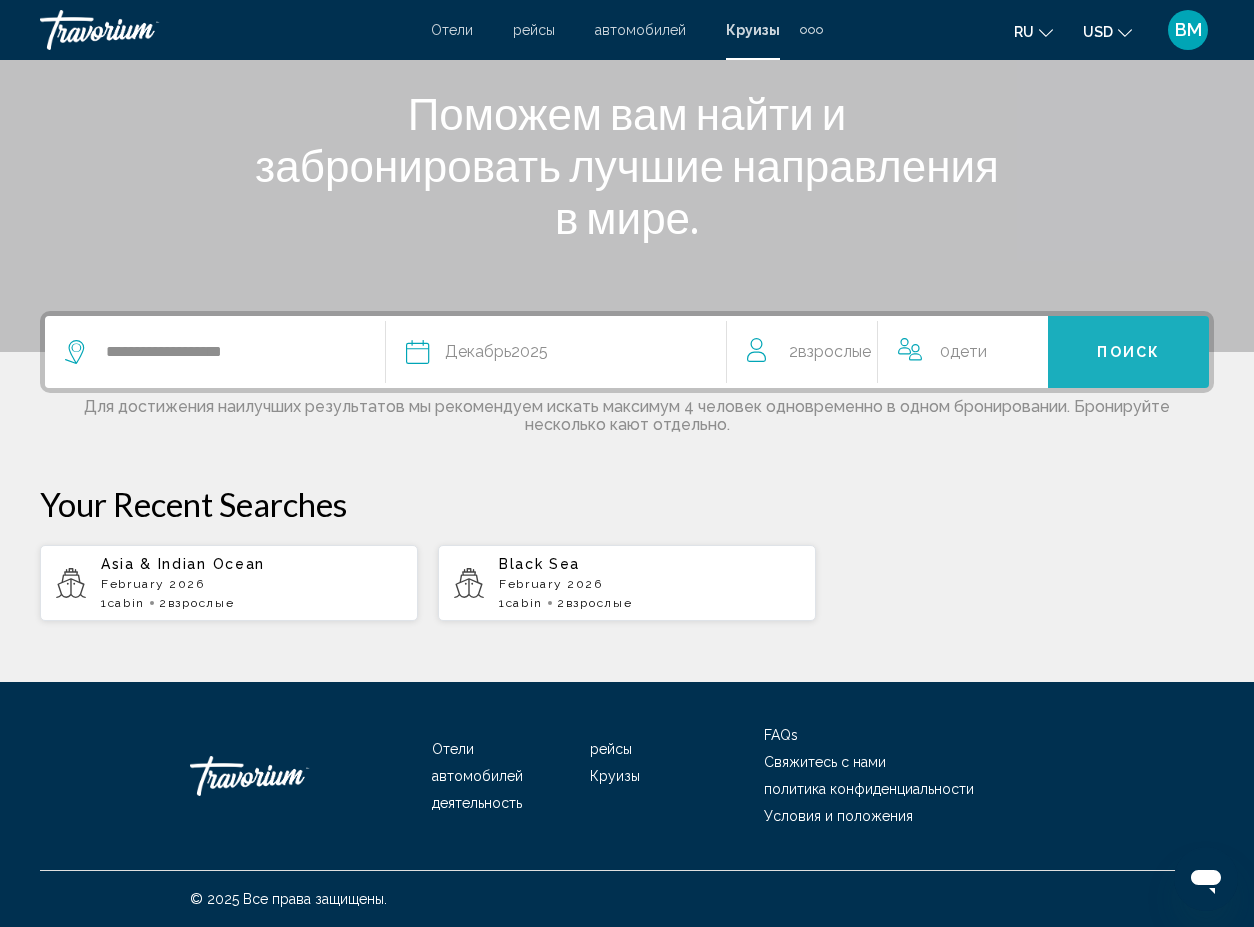 click on "Поиск" at bounding box center (1128, 353) 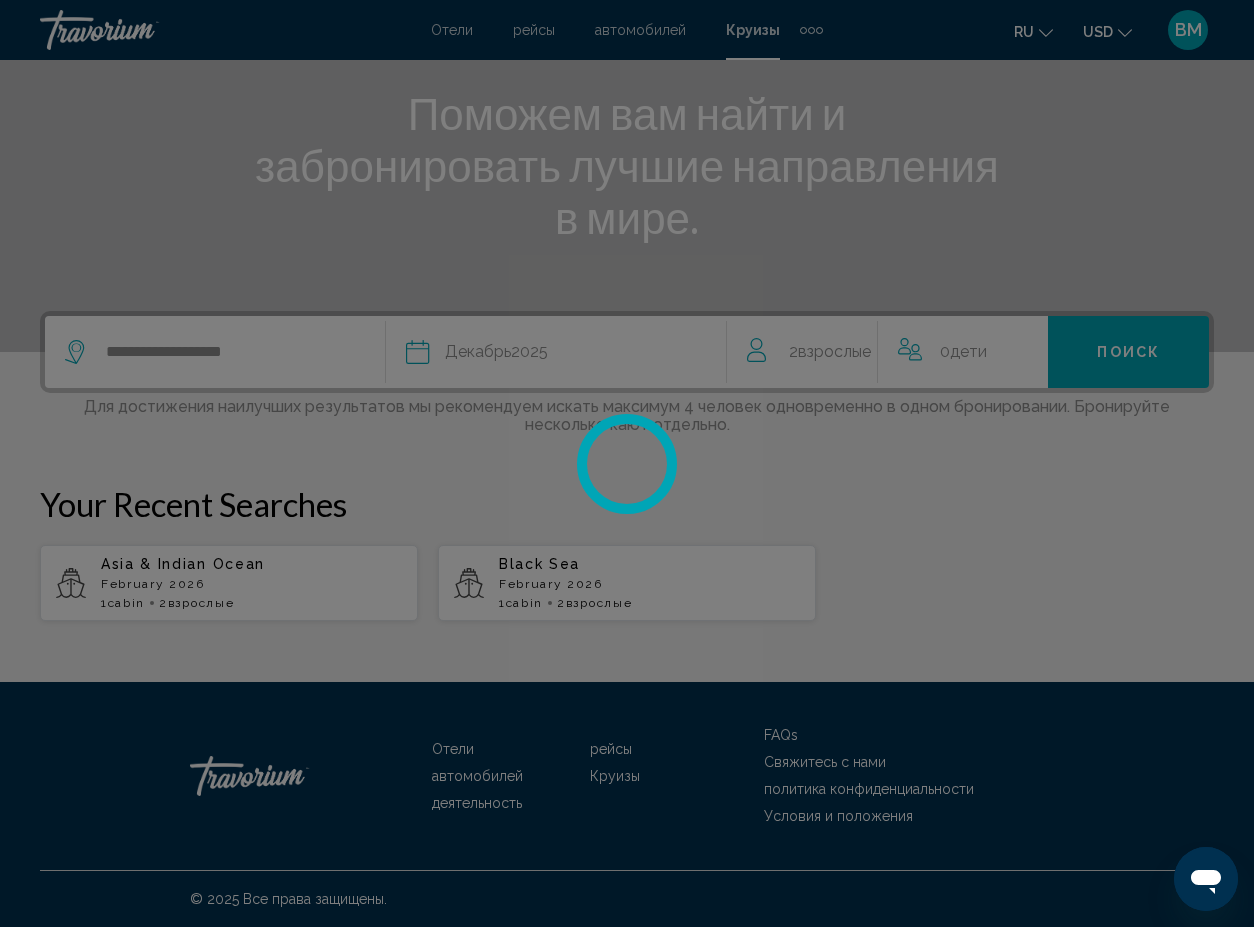 scroll, scrollTop: 0, scrollLeft: 0, axis: both 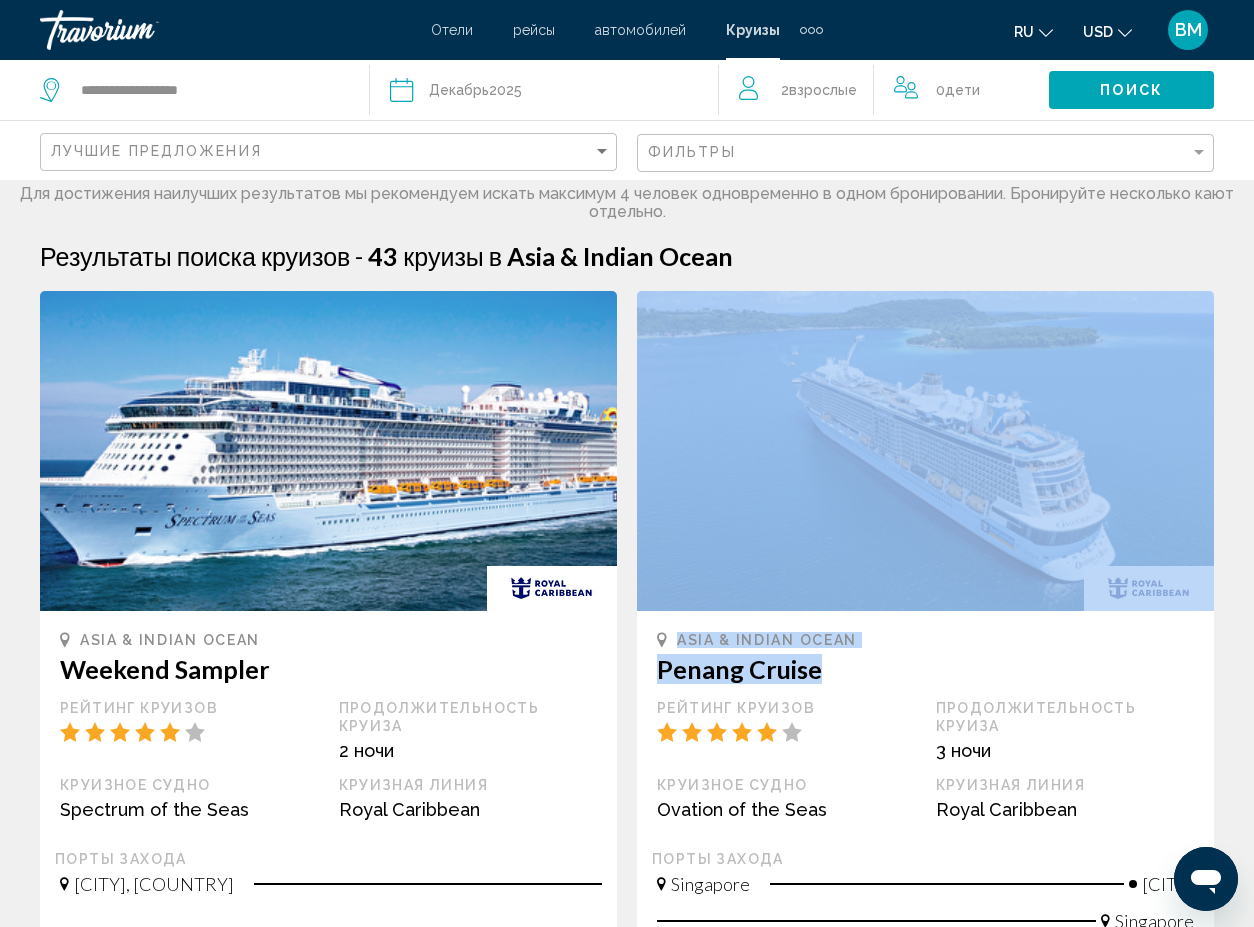 drag, startPoint x: 1132, startPoint y: 672, endPoint x: 1129, endPoint y: 586, distance: 86.05231 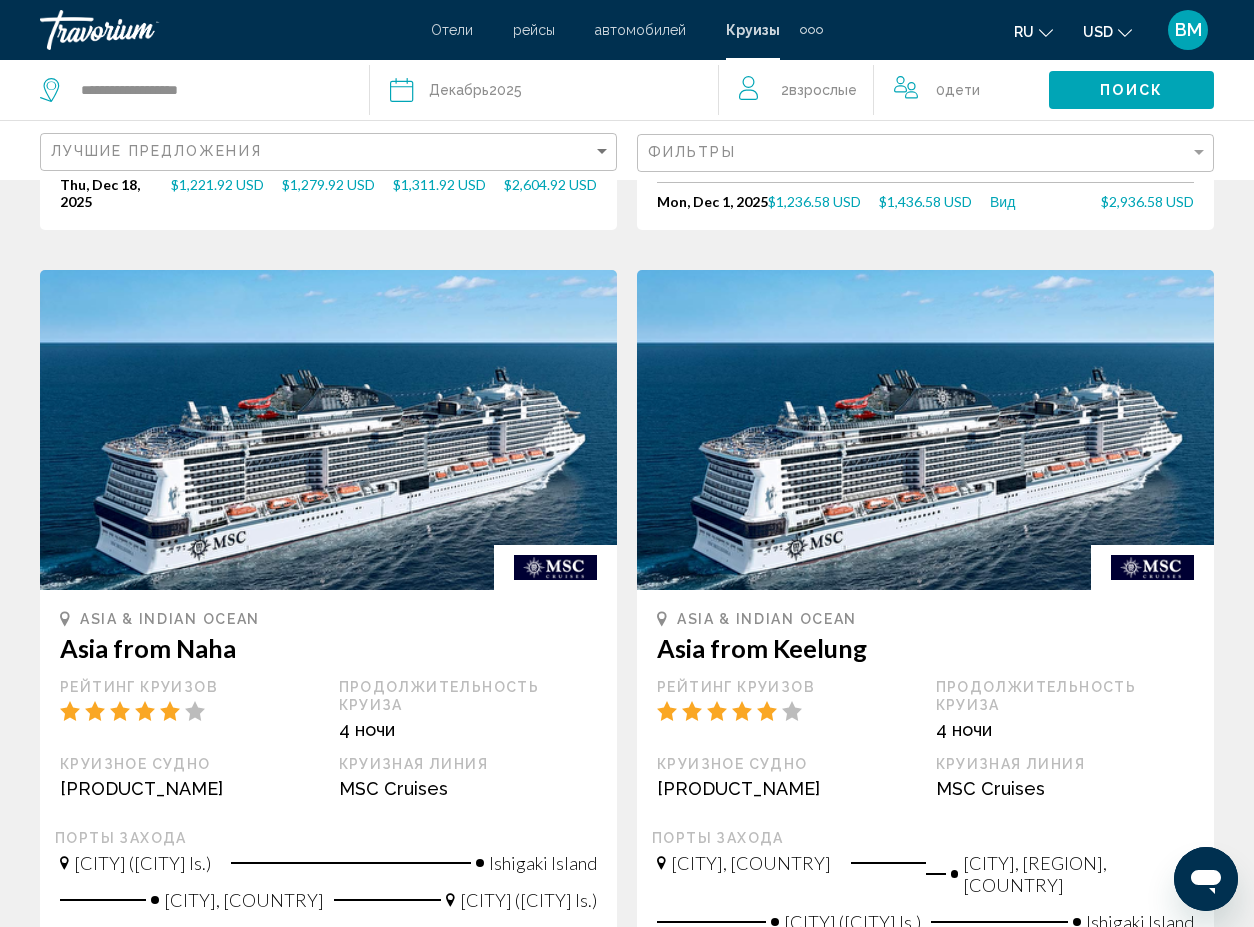 scroll, scrollTop: 1787, scrollLeft: 0, axis: vertical 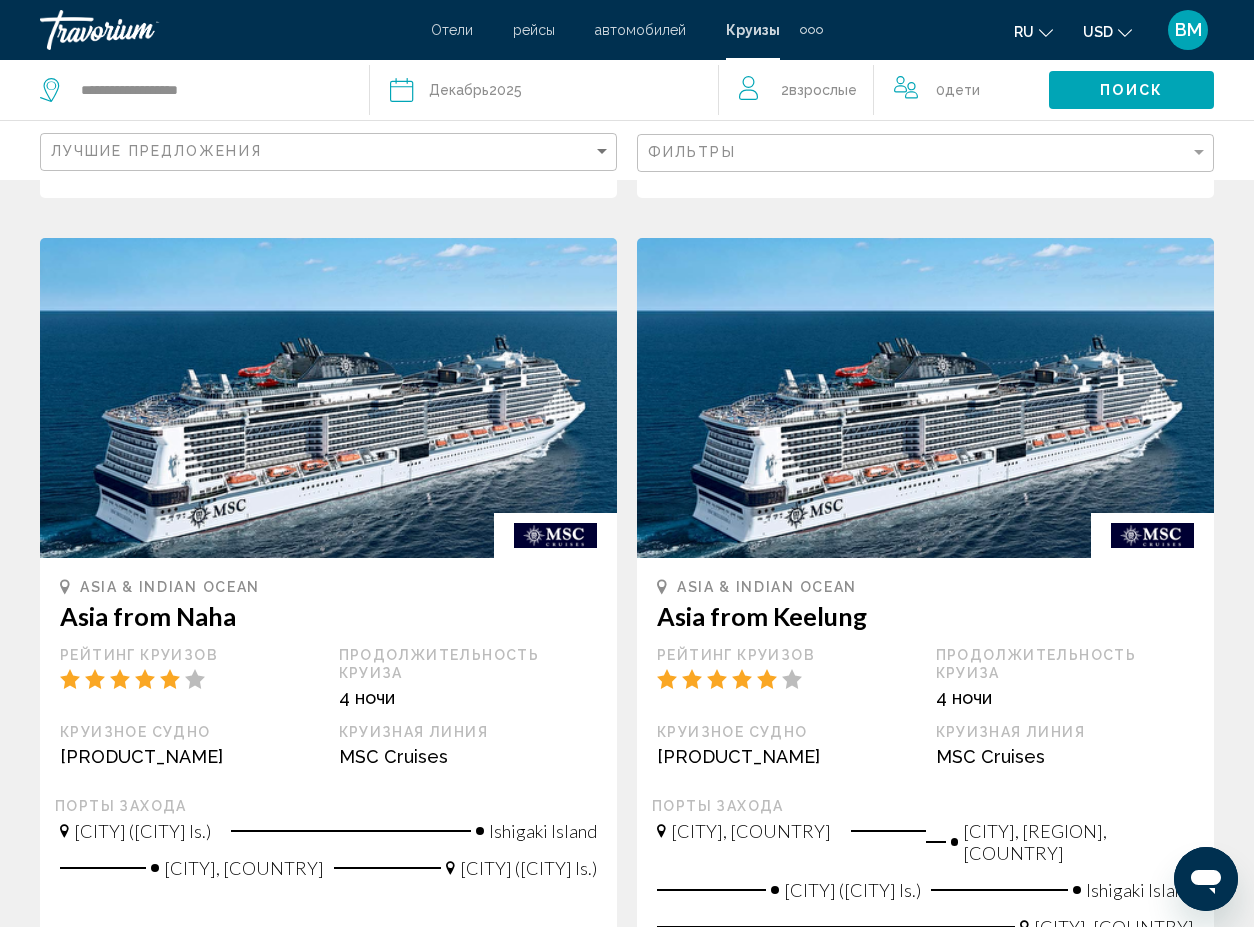 click at bounding box center [925, 398] 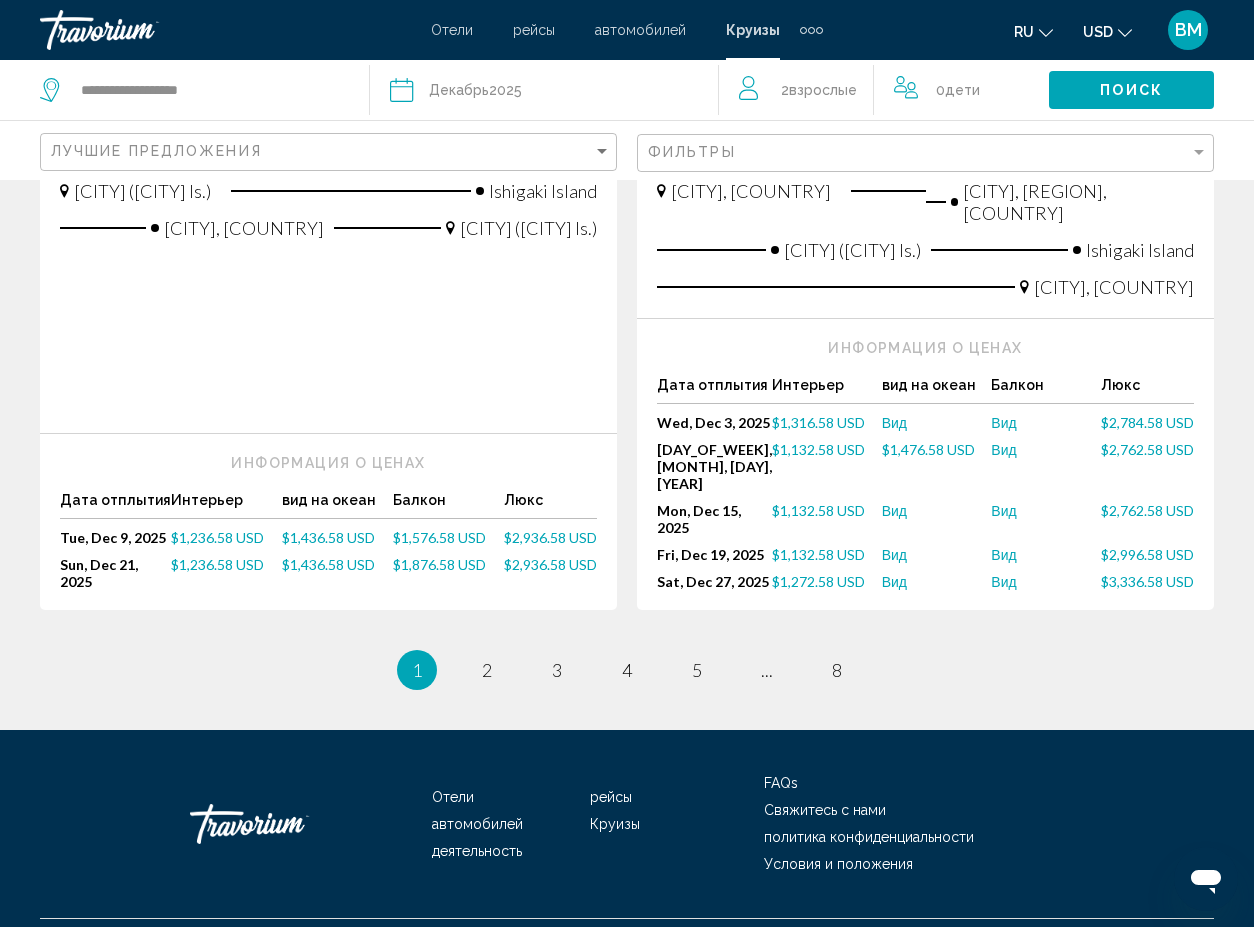 scroll, scrollTop: 2415, scrollLeft: 0, axis: vertical 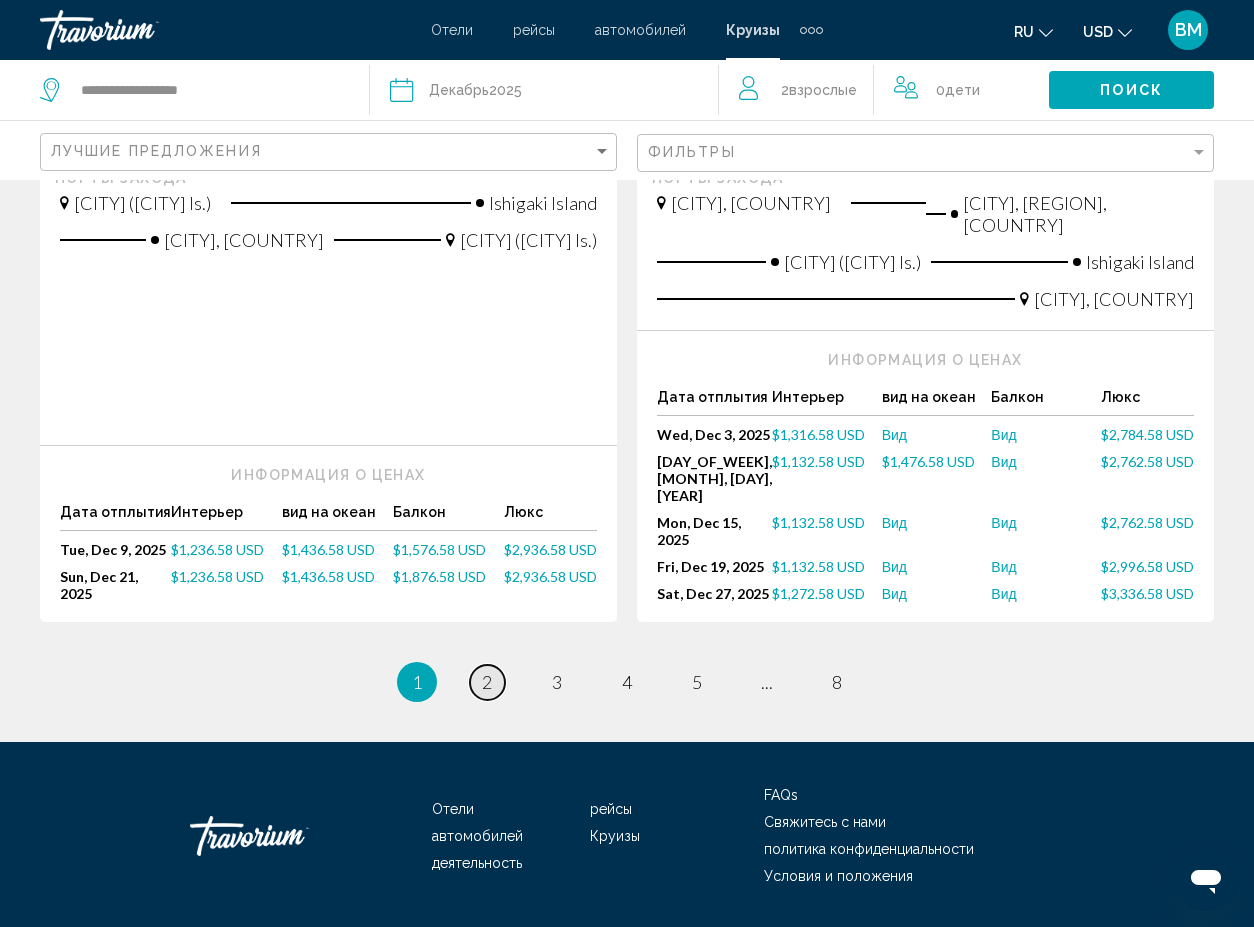 click on "2" at bounding box center (487, 682) 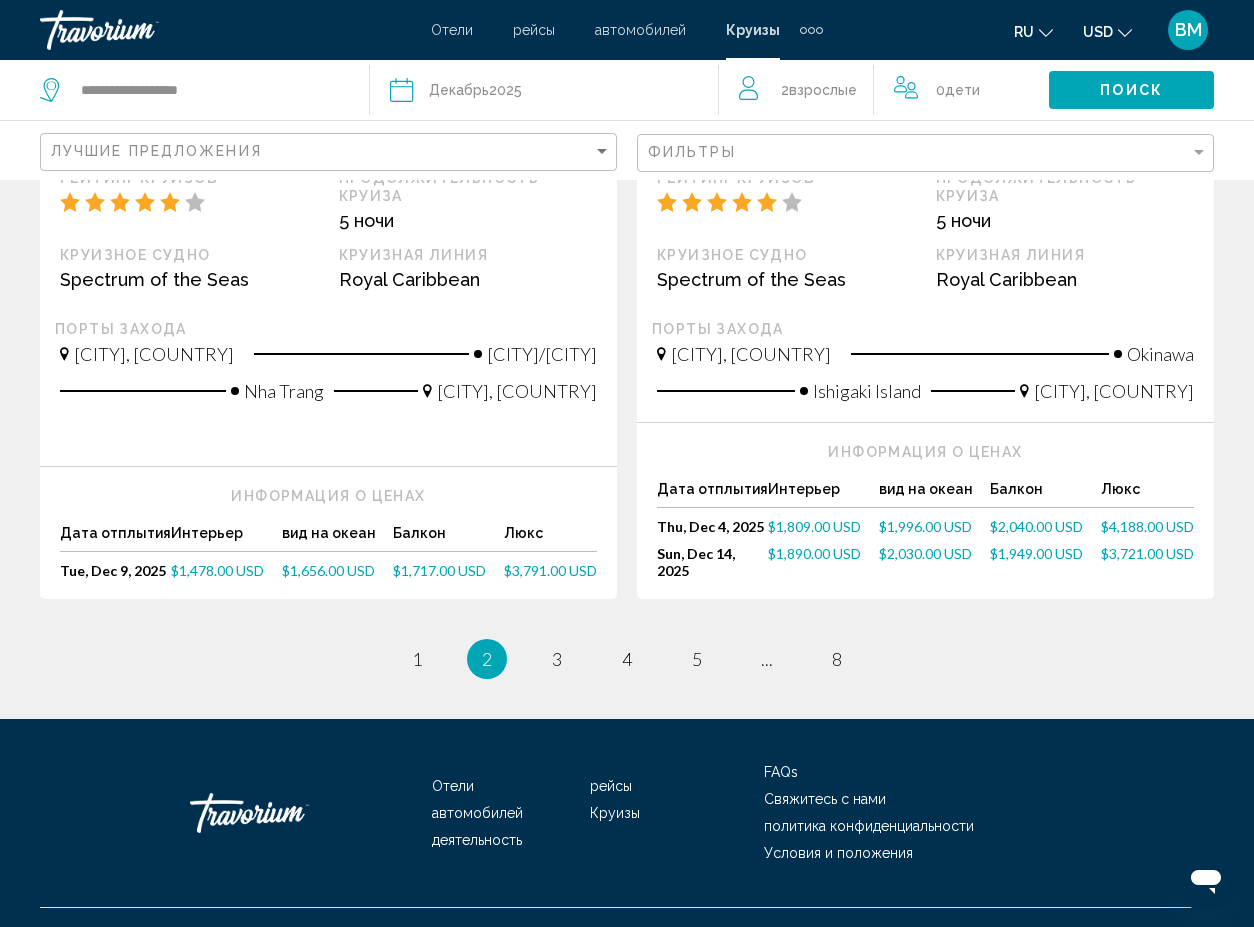 scroll, scrollTop: 2334, scrollLeft: 0, axis: vertical 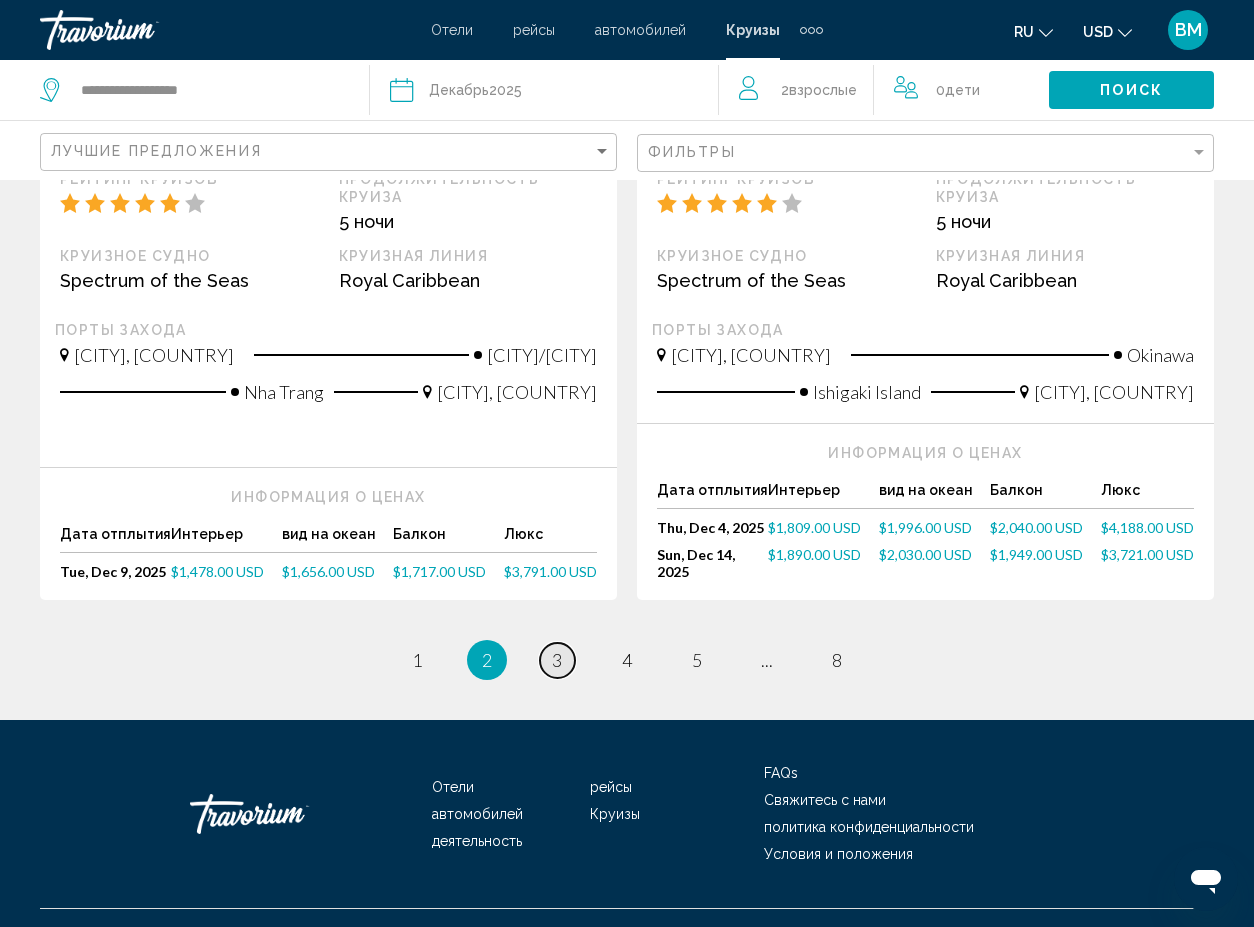 click on "3" at bounding box center (557, 660) 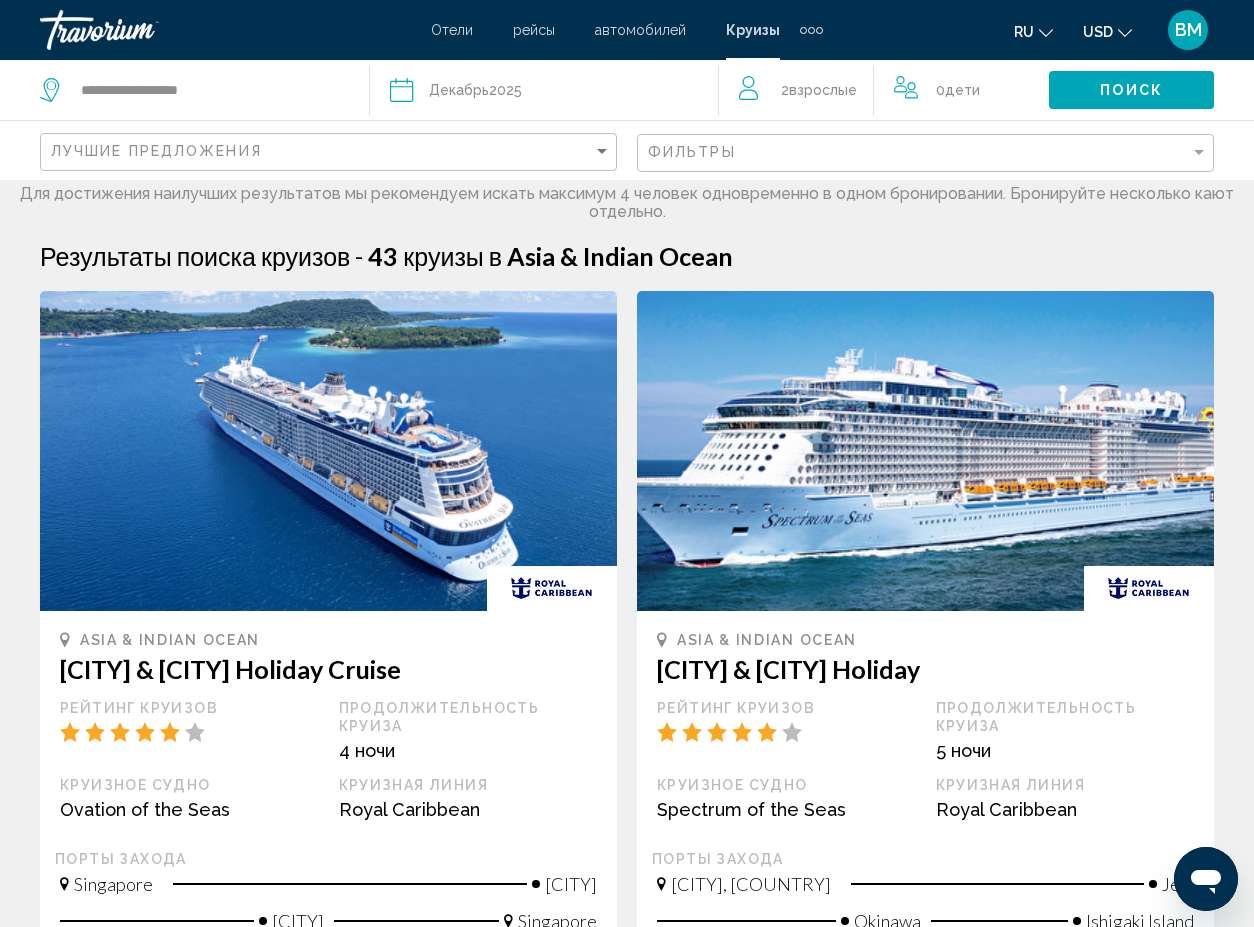 scroll, scrollTop: 0, scrollLeft: 0, axis: both 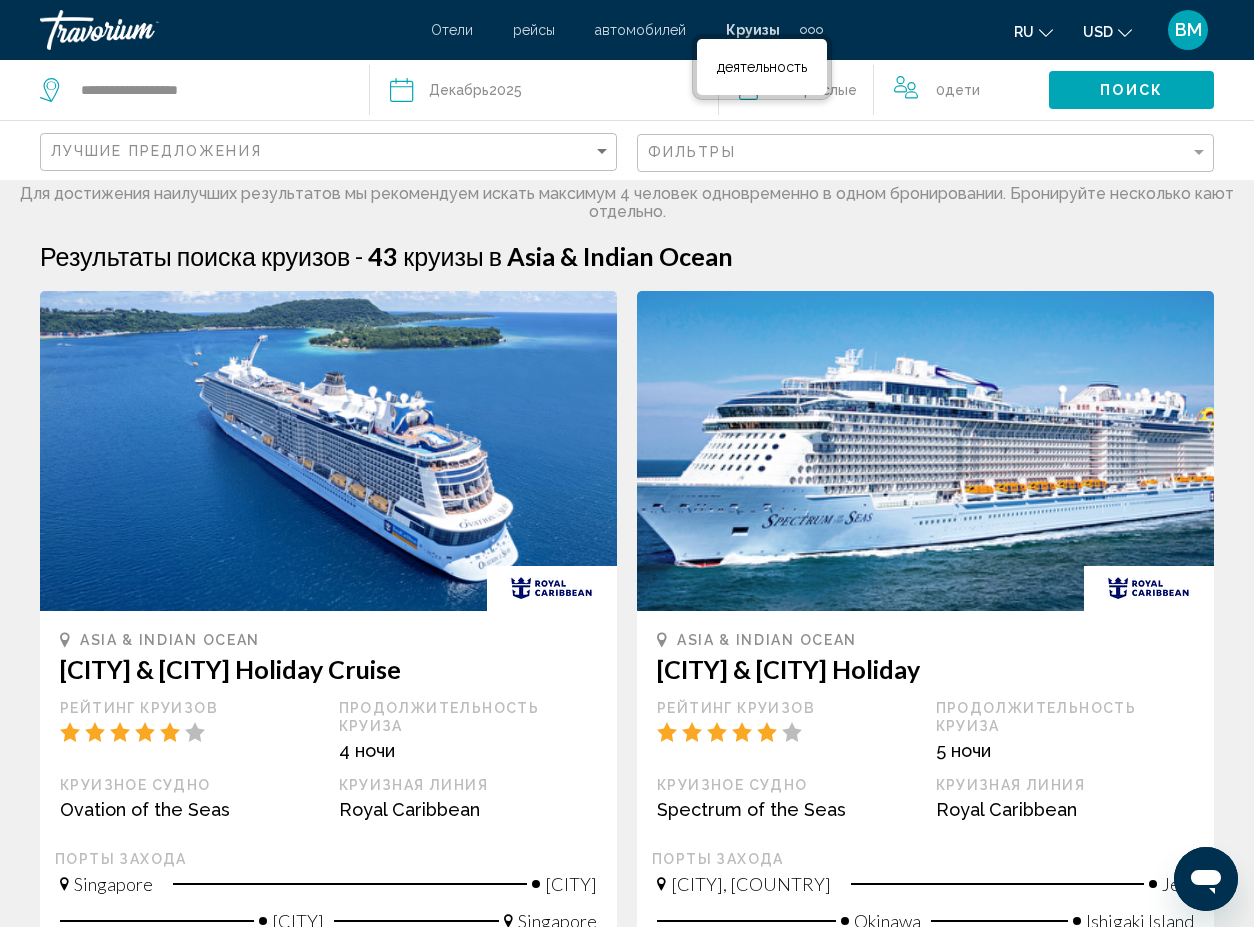 click at bounding box center [811, 30] 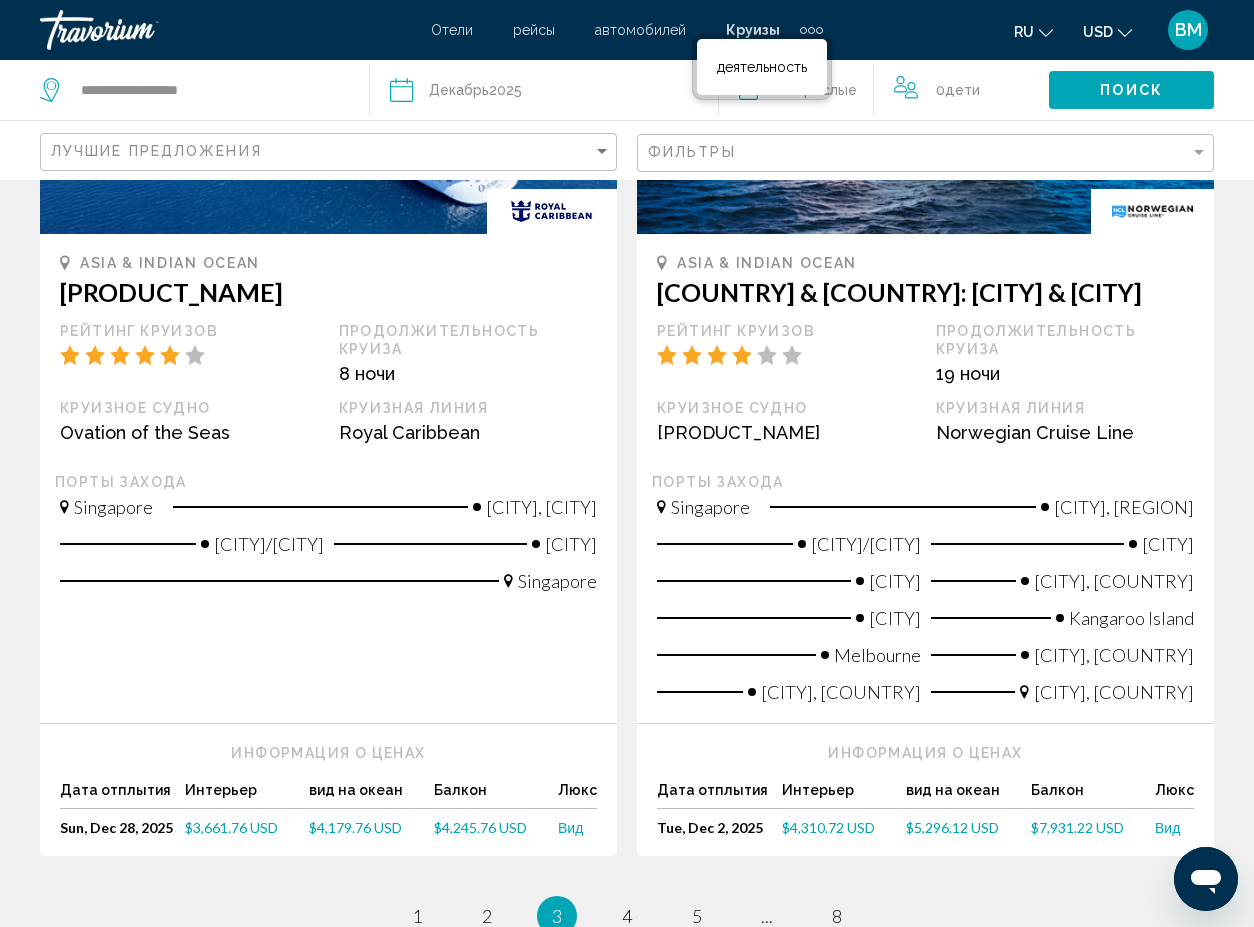 scroll, scrollTop: 2221, scrollLeft: 0, axis: vertical 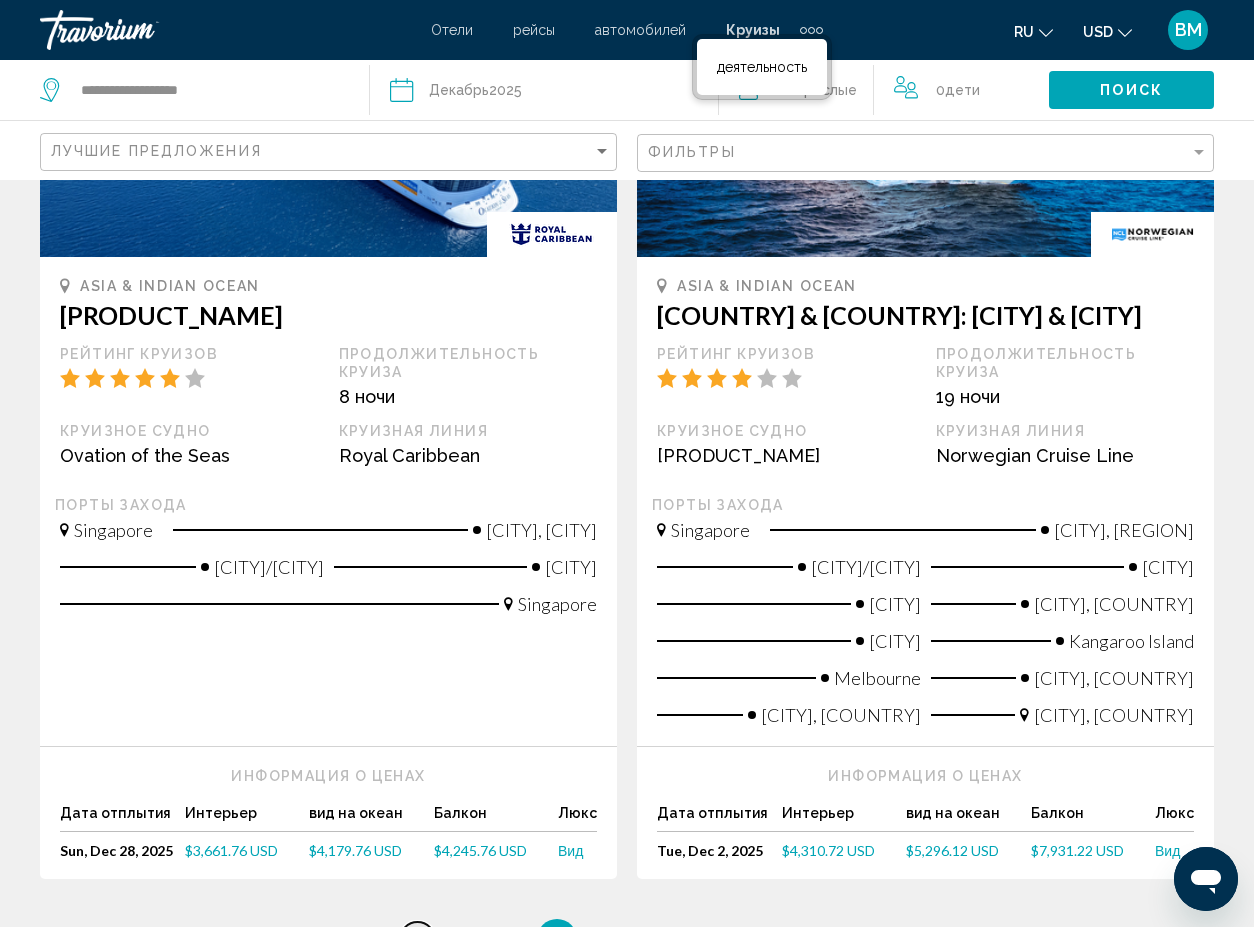 click on "1" at bounding box center (417, 939) 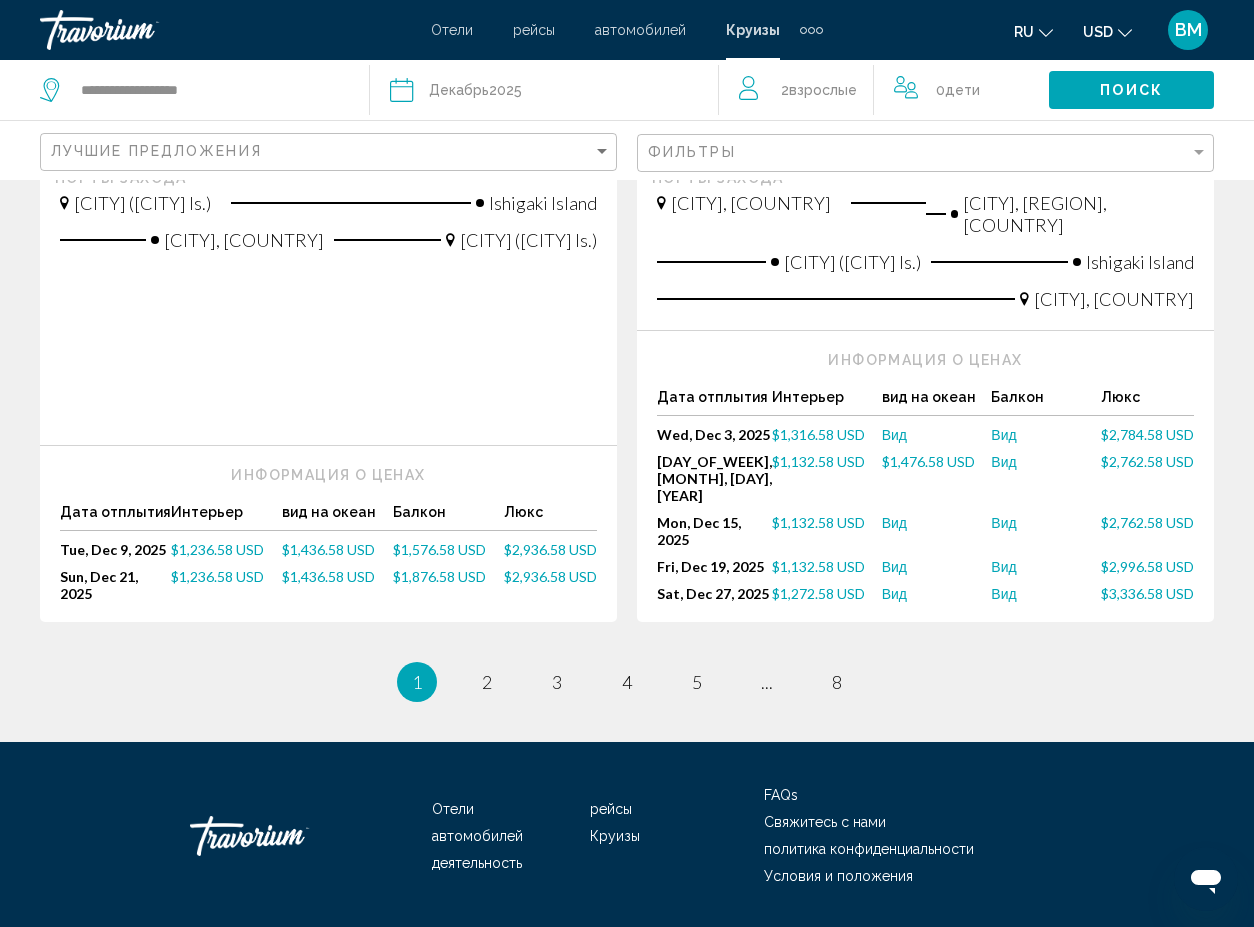 scroll, scrollTop: 2415, scrollLeft: 0, axis: vertical 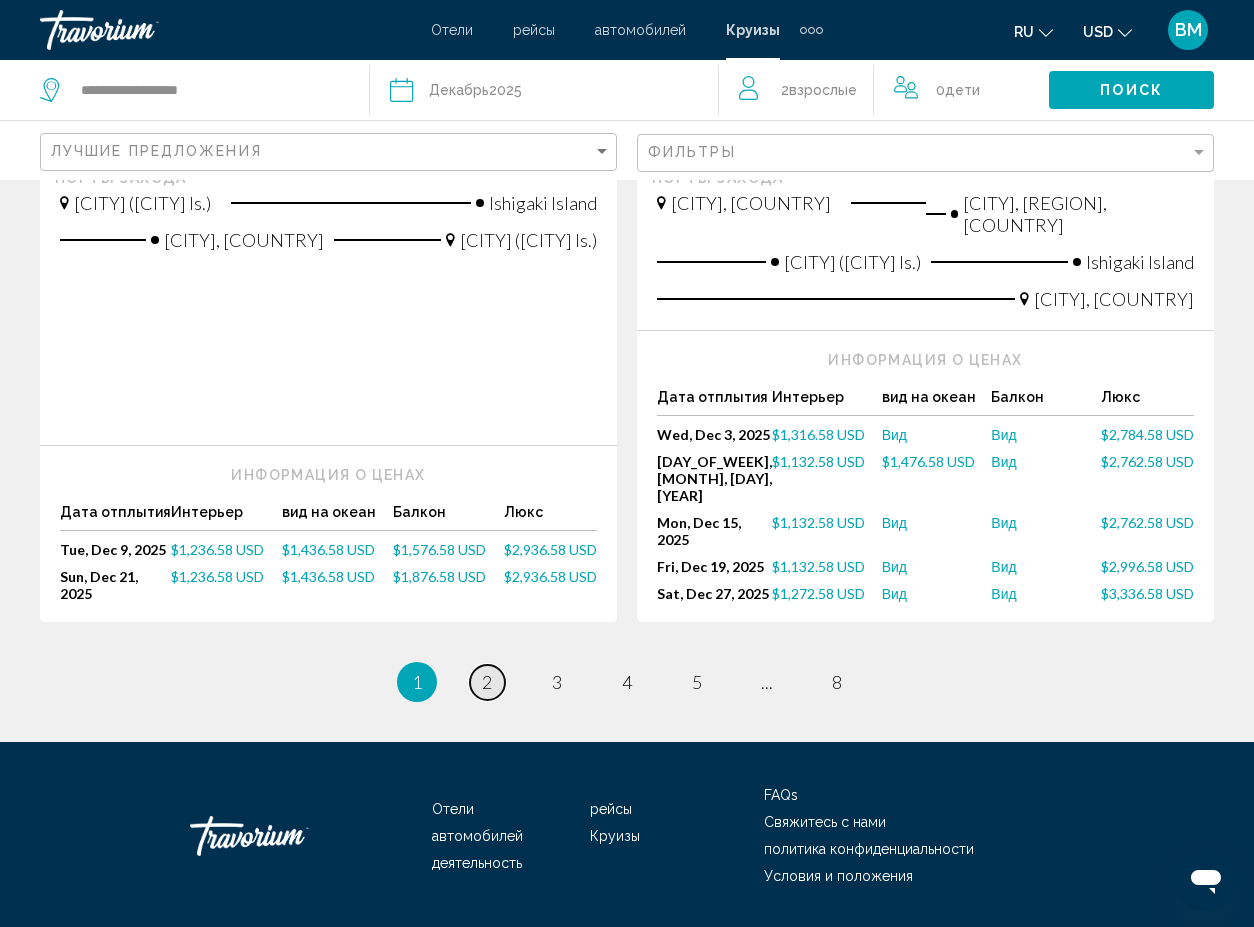 click on "page  2" at bounding box center [487, 682] 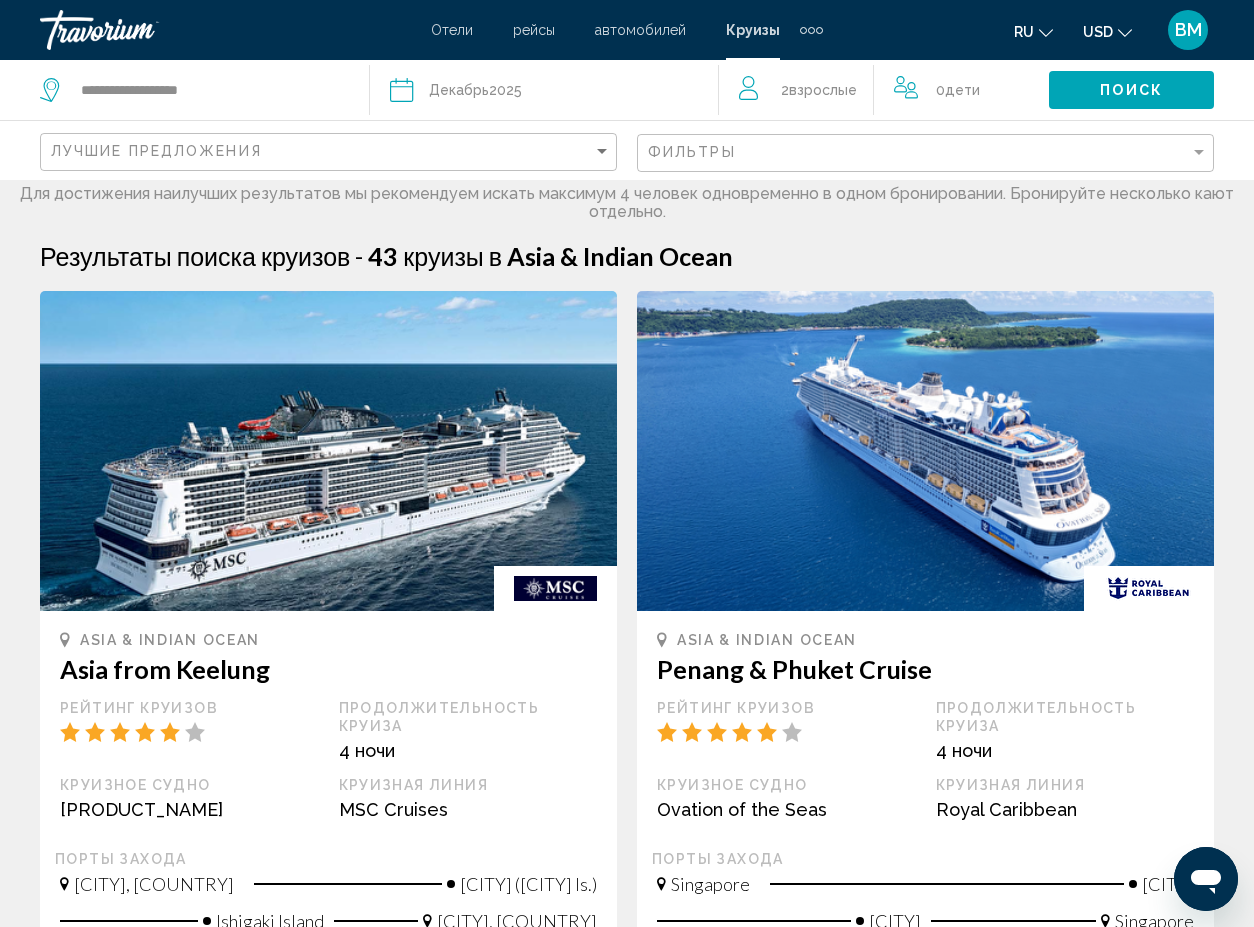 scroll, scrollTop: 0, scrollLeft: 0, axis: both 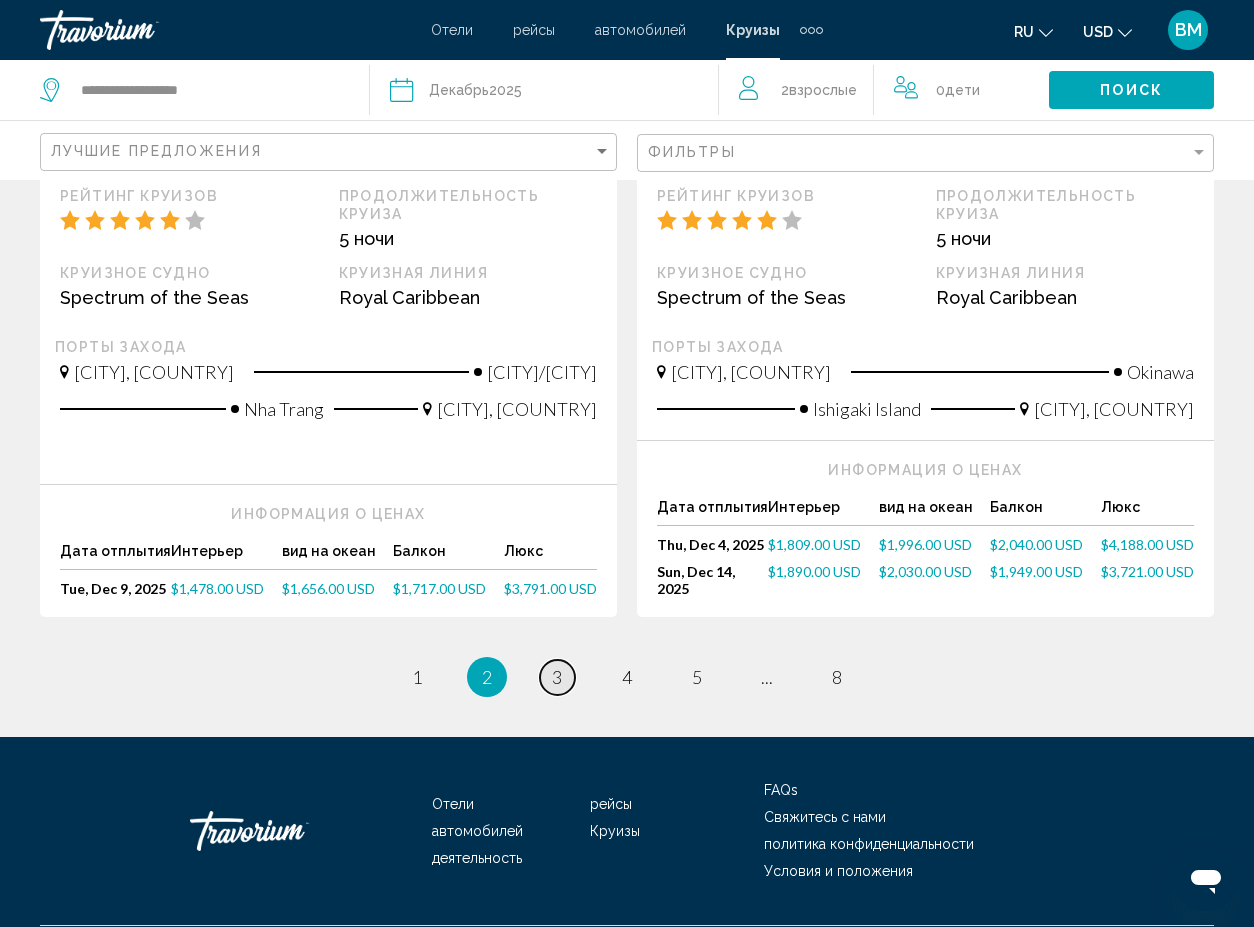 click on "3" at bounding box center [557, 677] 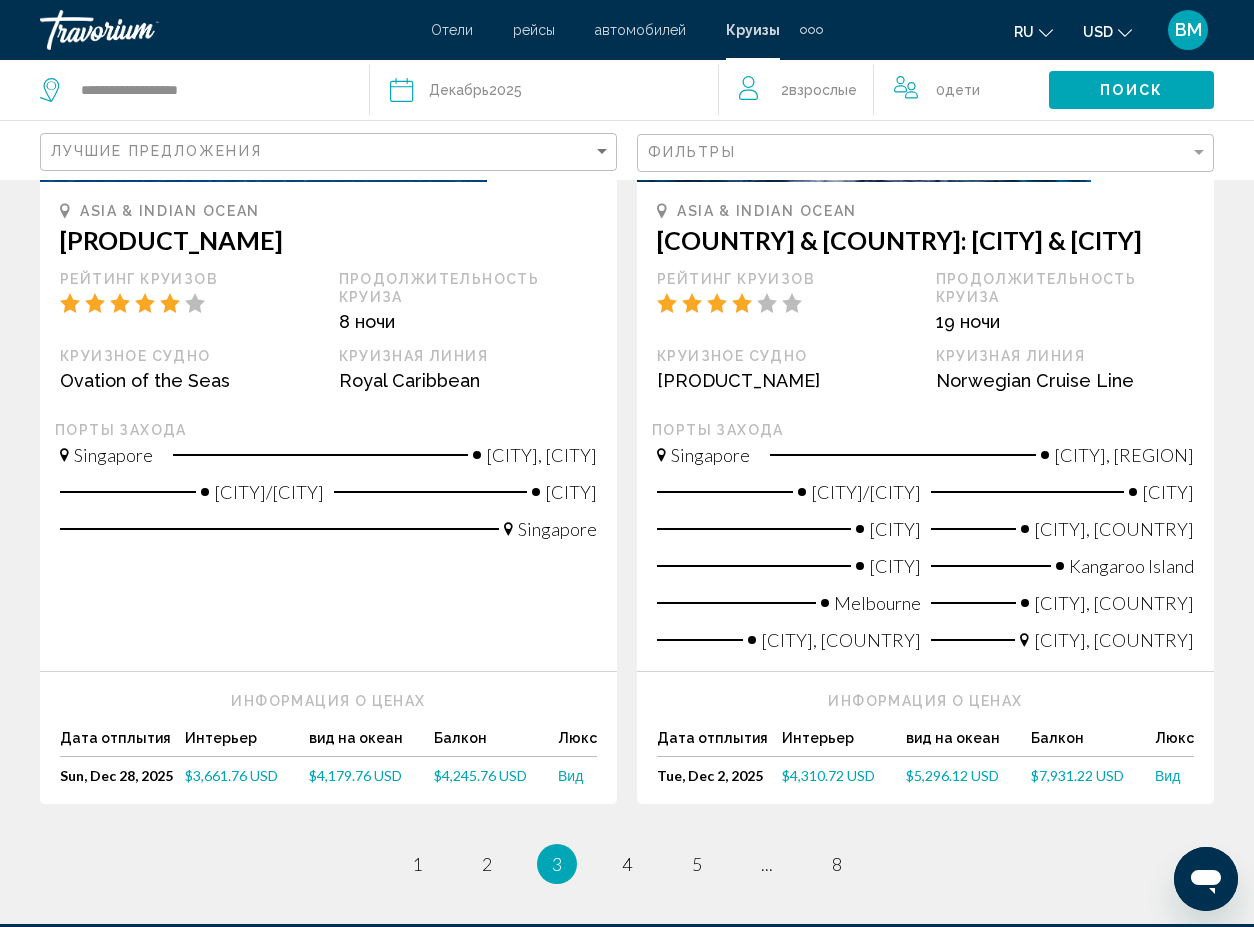 scroll, scrollTop: 2294, scrollLeft: 0, axis: vertical 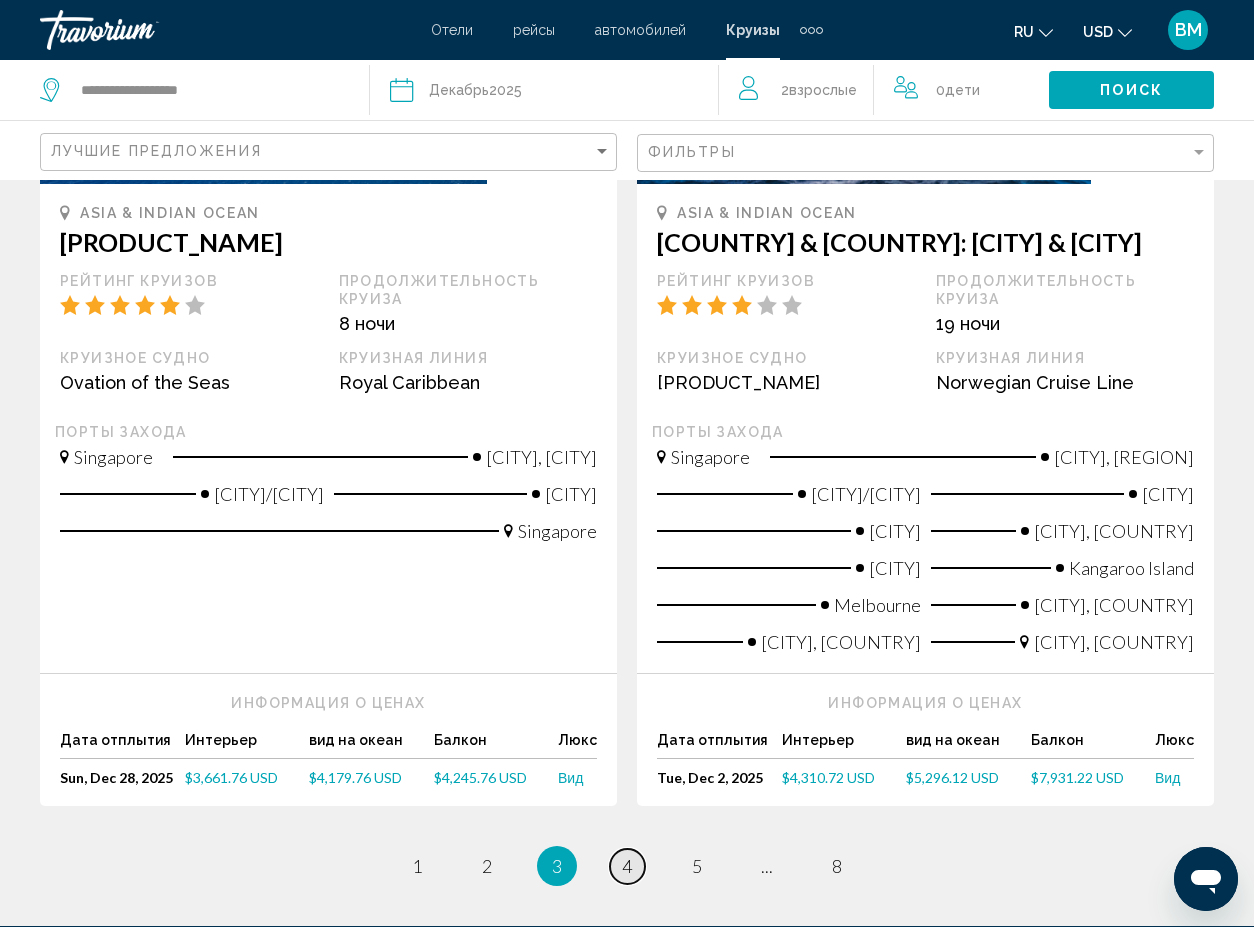 click on "4" at bounding box center [627, 866] 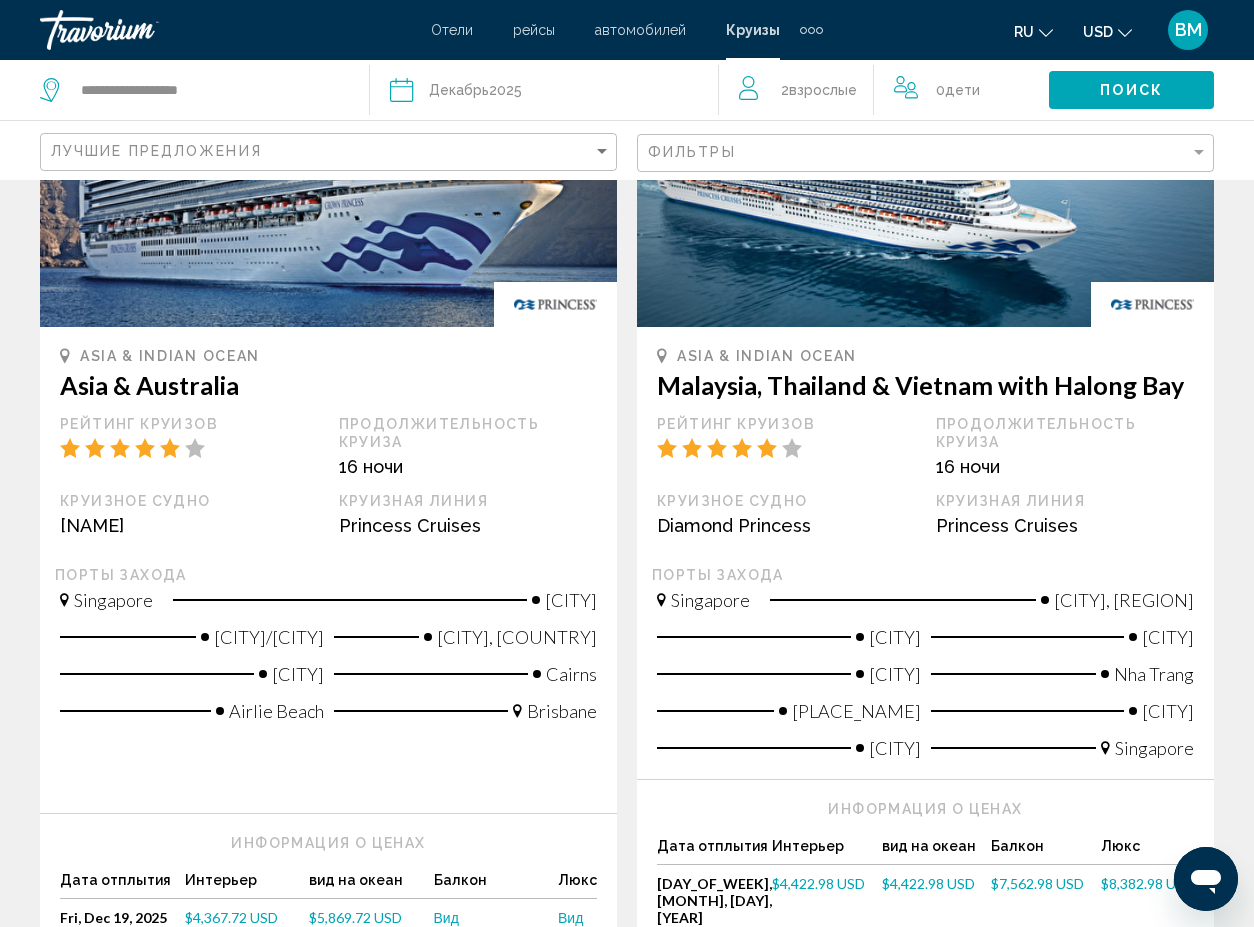 scroll, scrollTop: 284, scrollLeft: 0, axis: vertical 